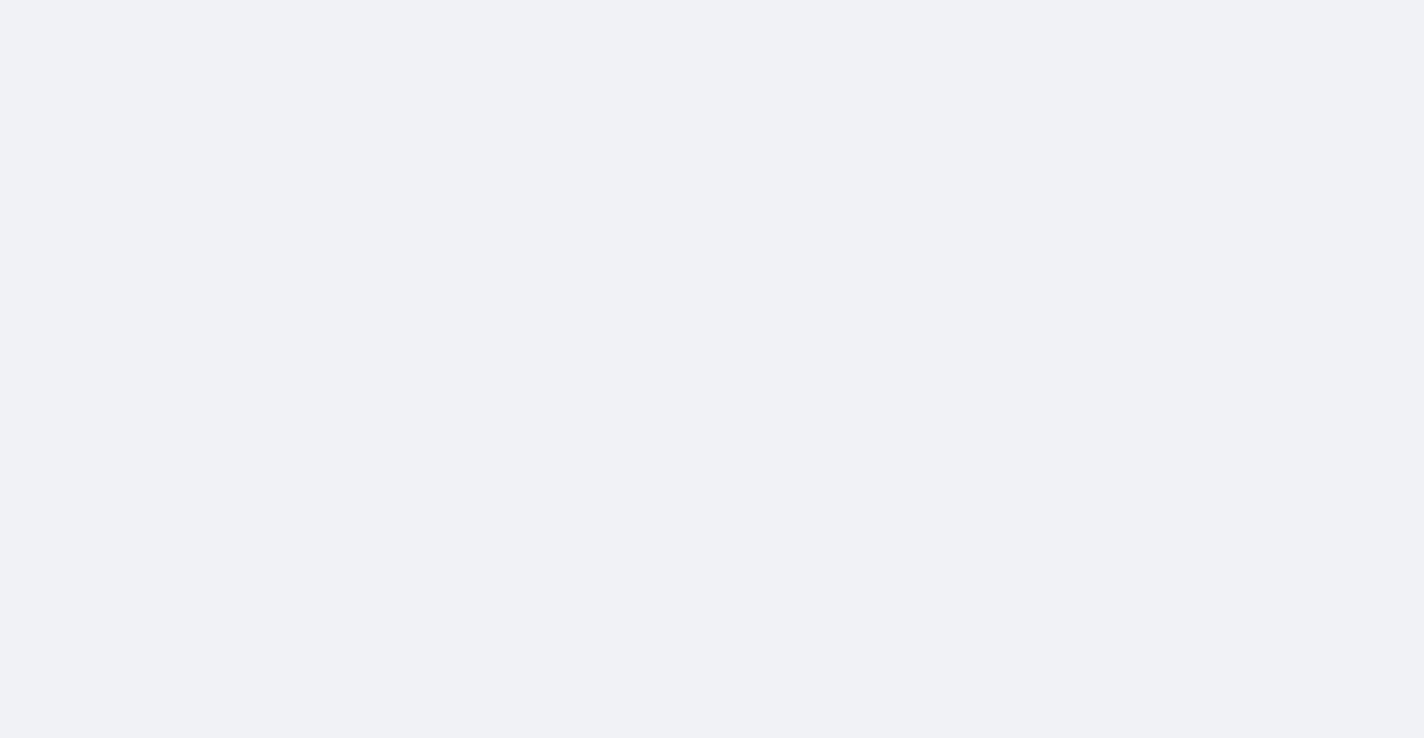 scroll, scrollTop: 0, scrollLeft: 0, axis: both 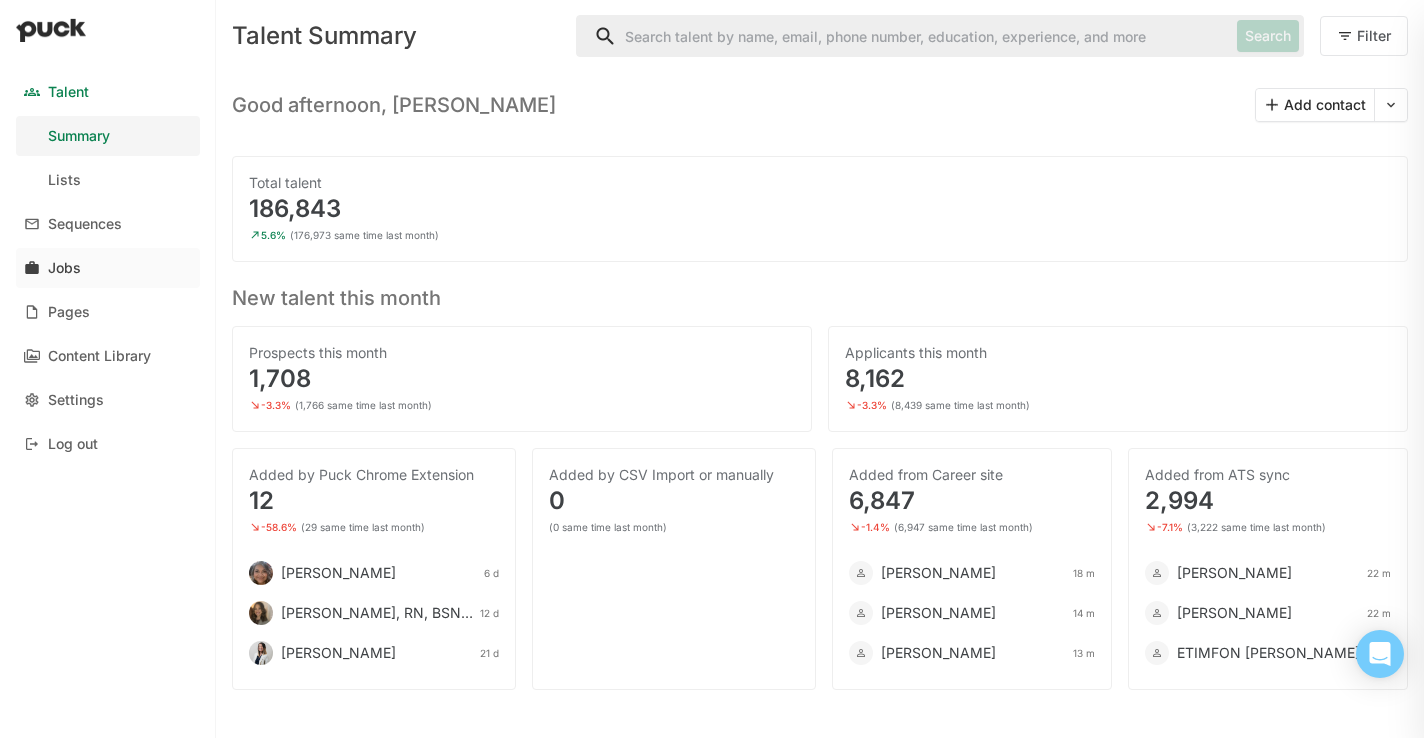 click on "Jobs" at bounding box center (108, 268) 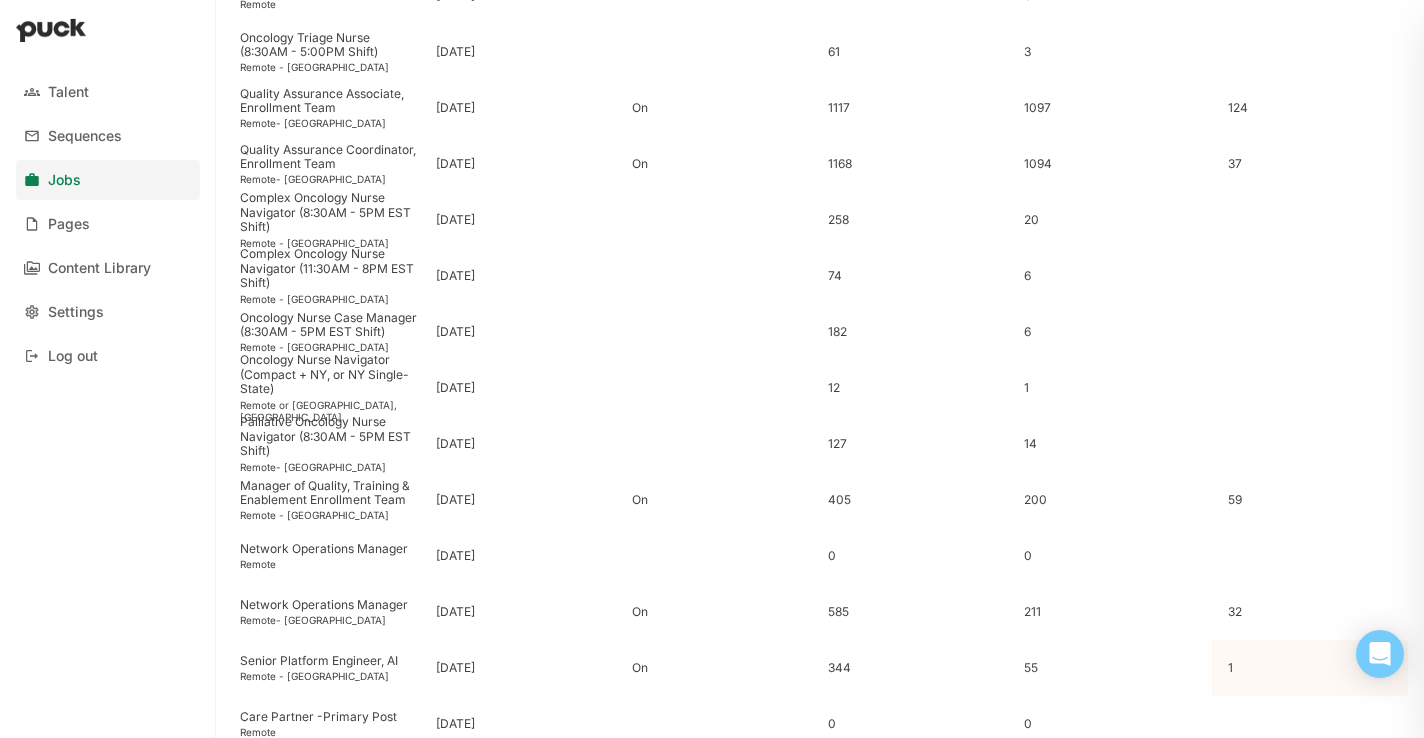 scroll, scrollTop: 570, scrollLeft: 0, axis: vertical 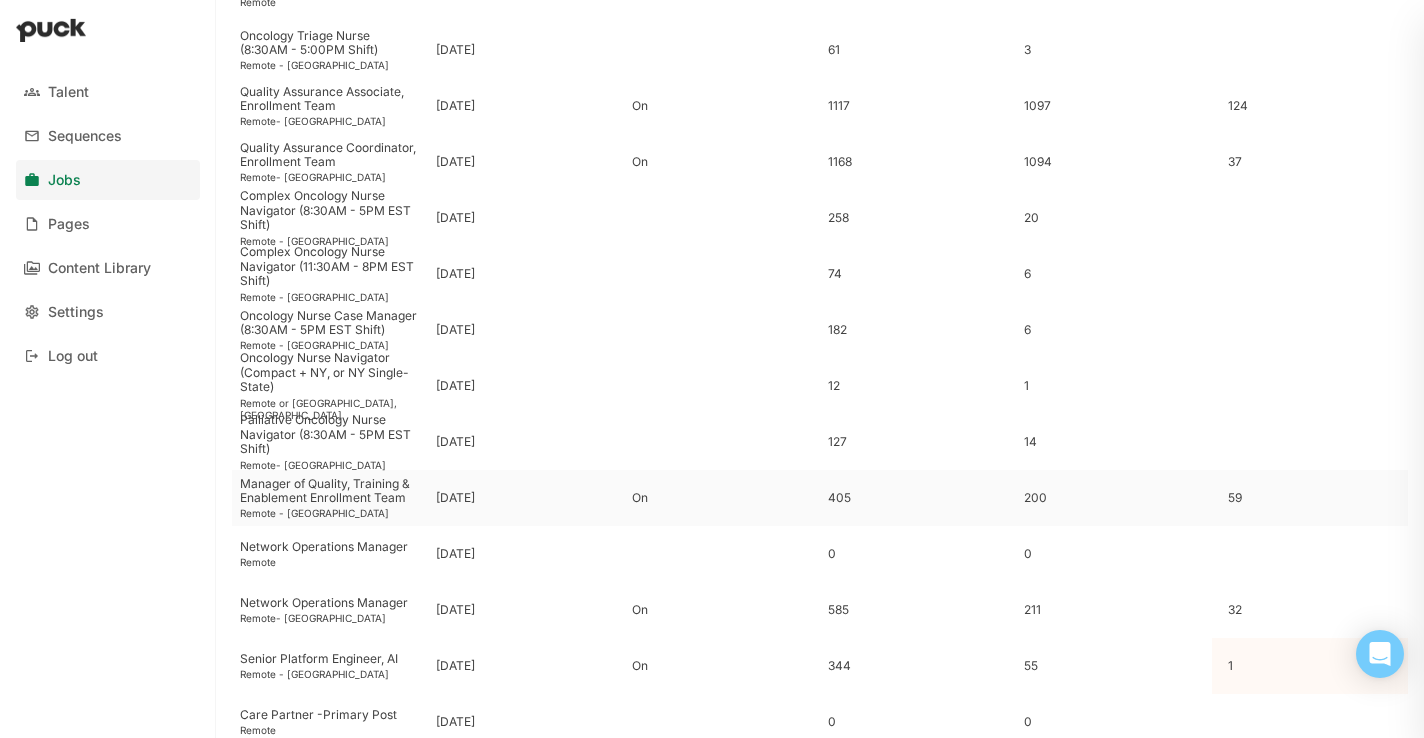 click on "Manager of Quality, Training & Enablement Enrollment Team" at bounding box center (330, 491) 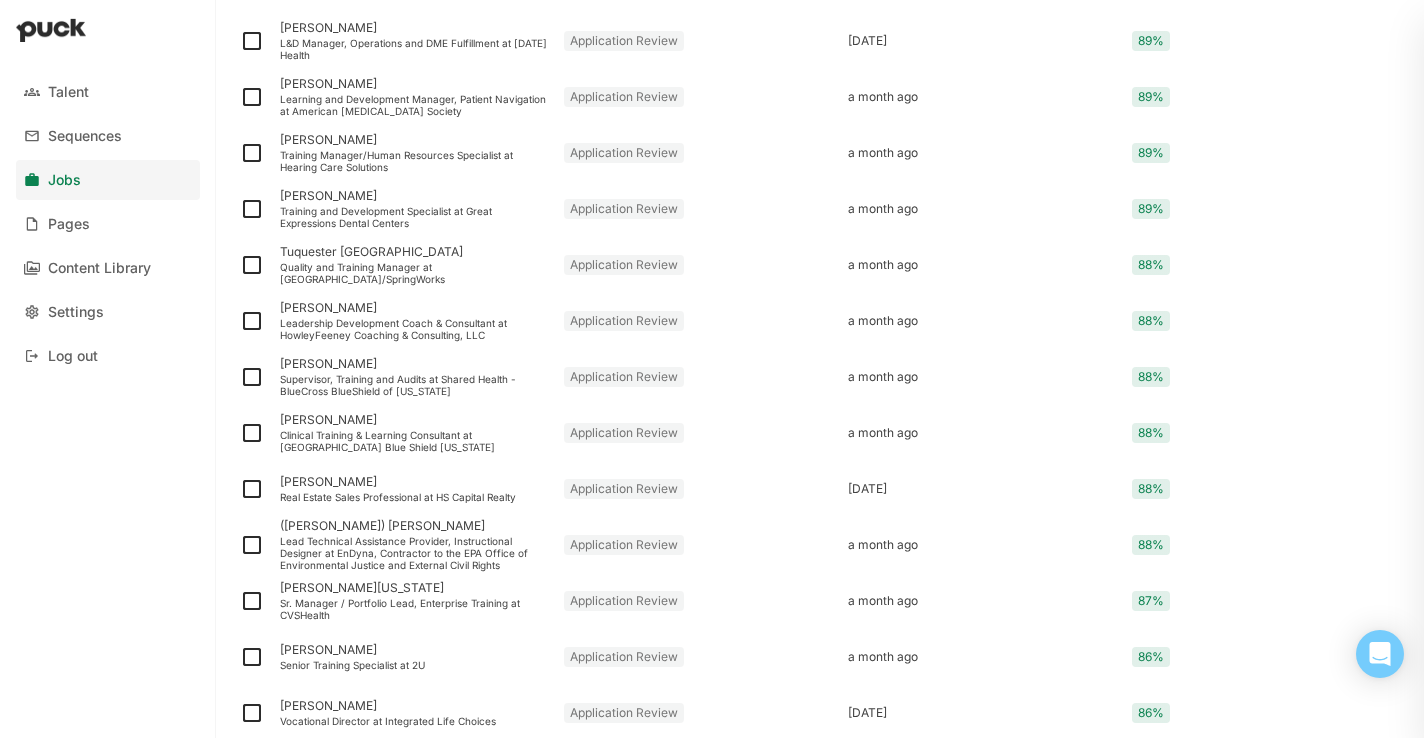 scroll, scrollTop: 0, scrollLeft: 0, axis: both 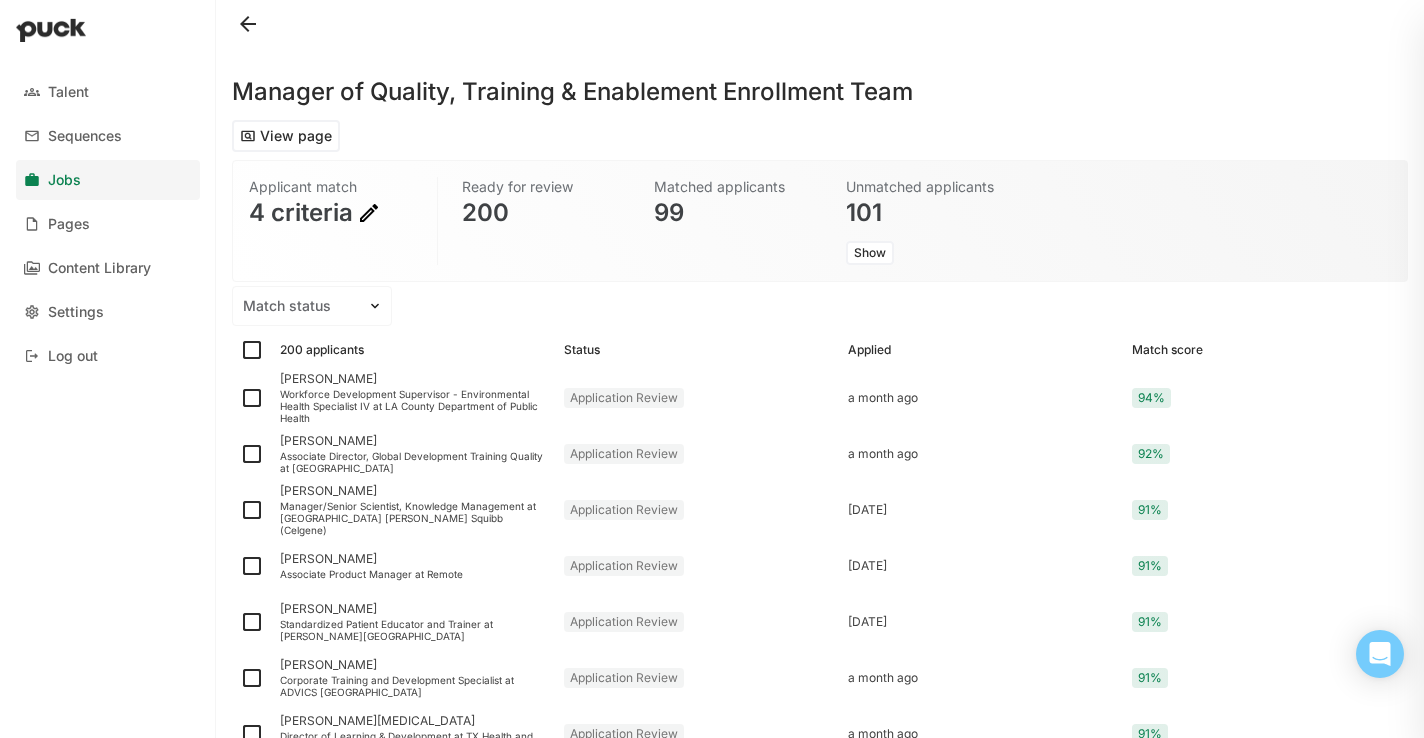 click at bounding box center (369, 213) 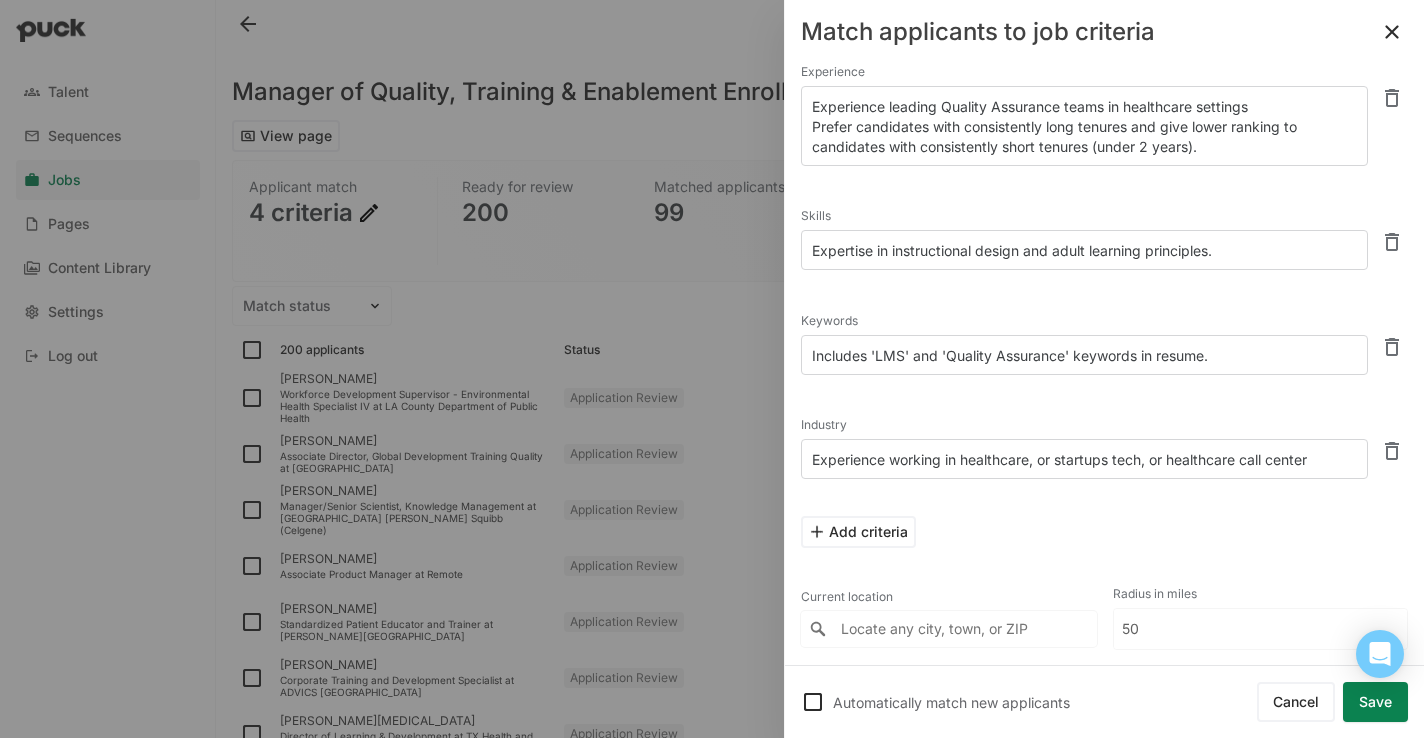 scroll, scrollTop: 37, scrollLeft: 0, axis: vertical 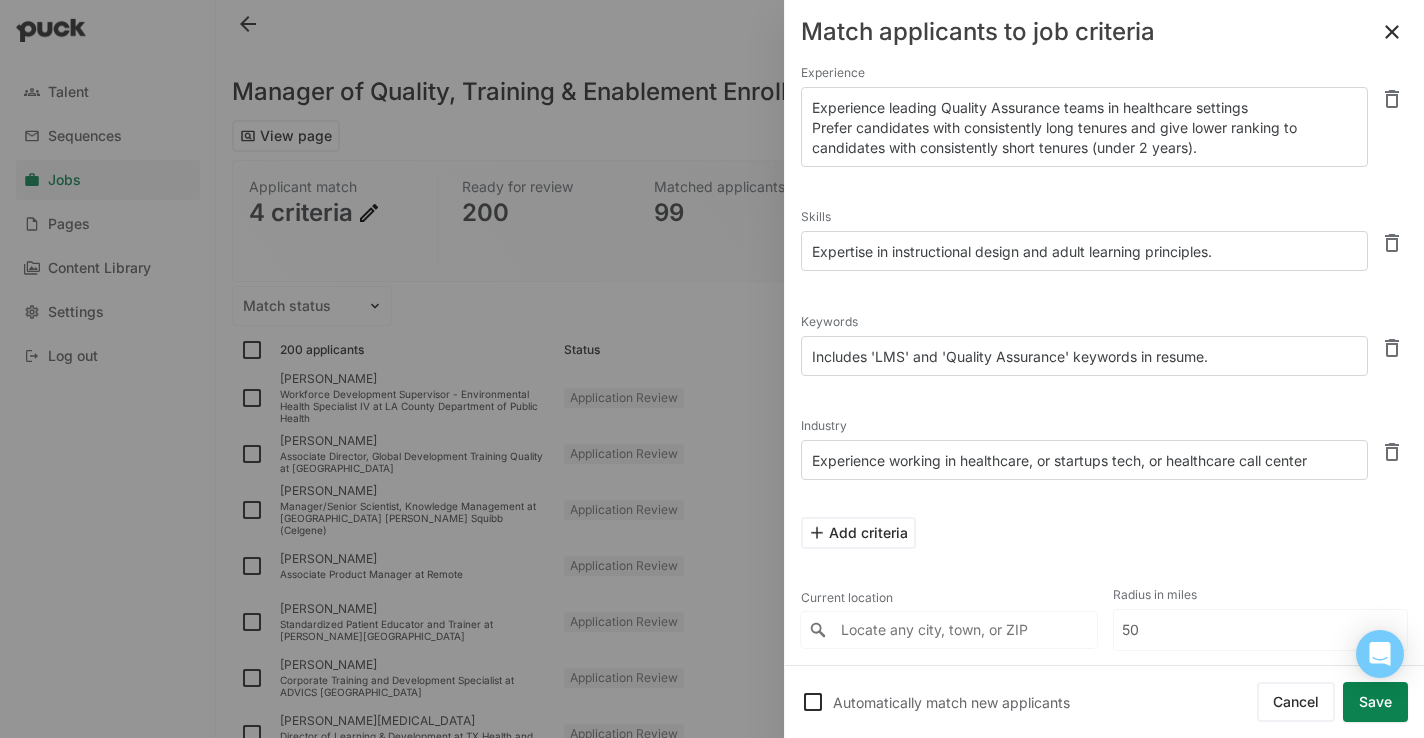 click at bounding box center (813, 702) 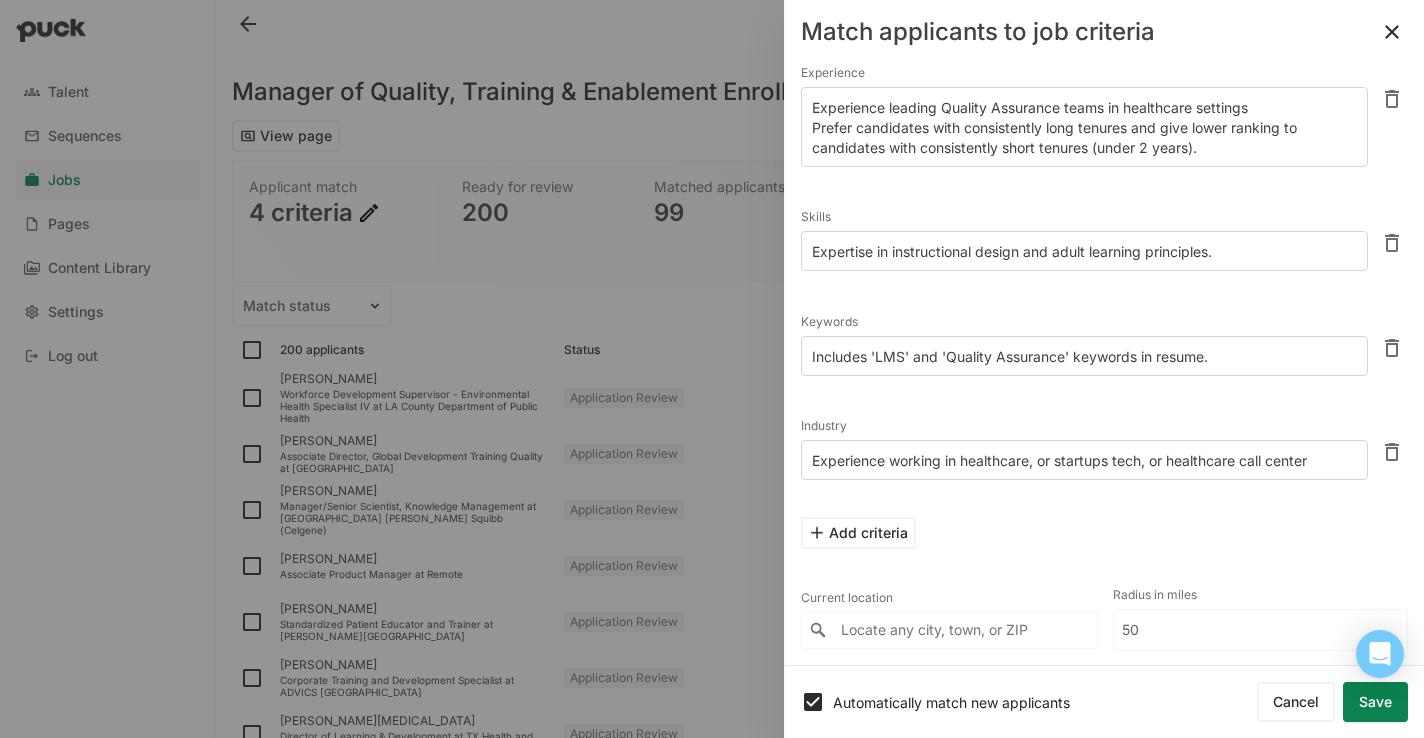 click on "Save" at bounding box center (1375, 702) 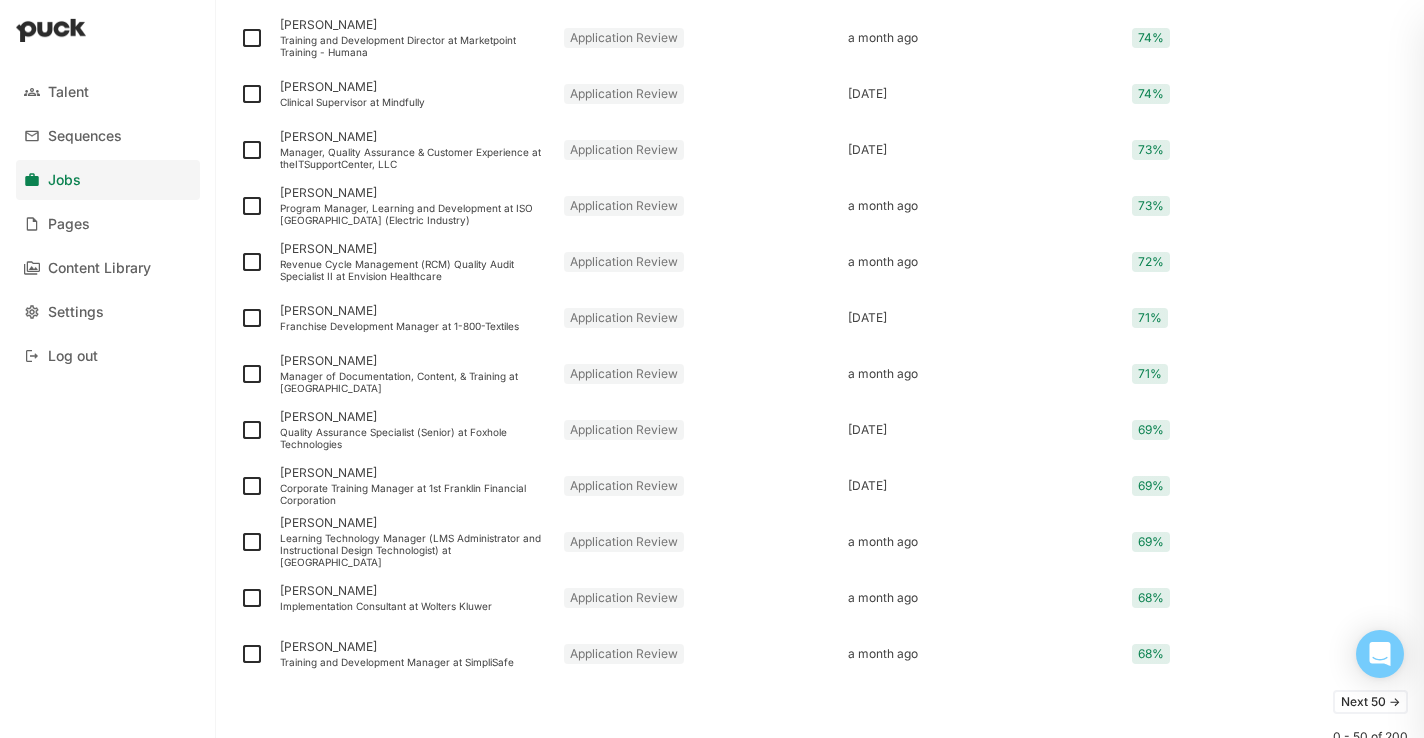 scroll, scrollTop: 2544, scrollLeft: 0, axis: vertical 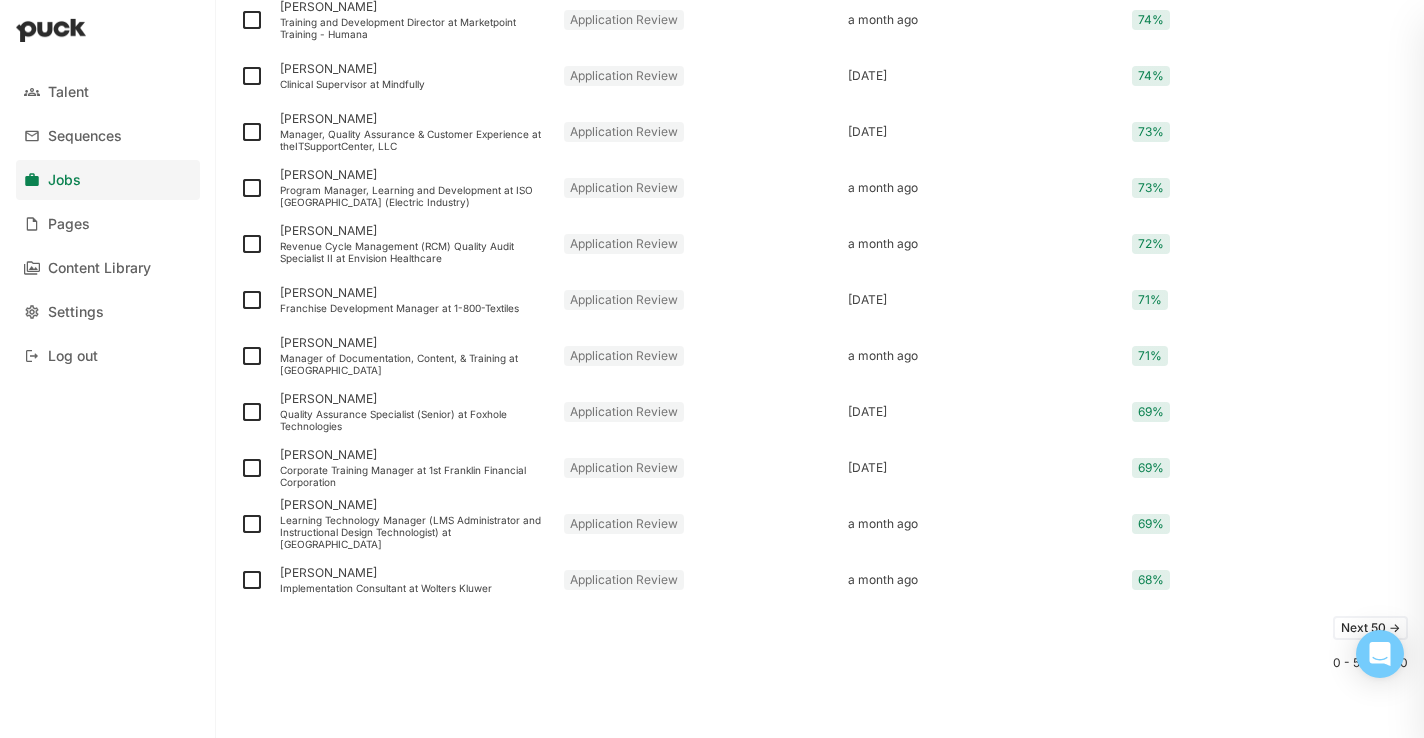 click on "Next 50 ->" at bounding box center [1370, 628] 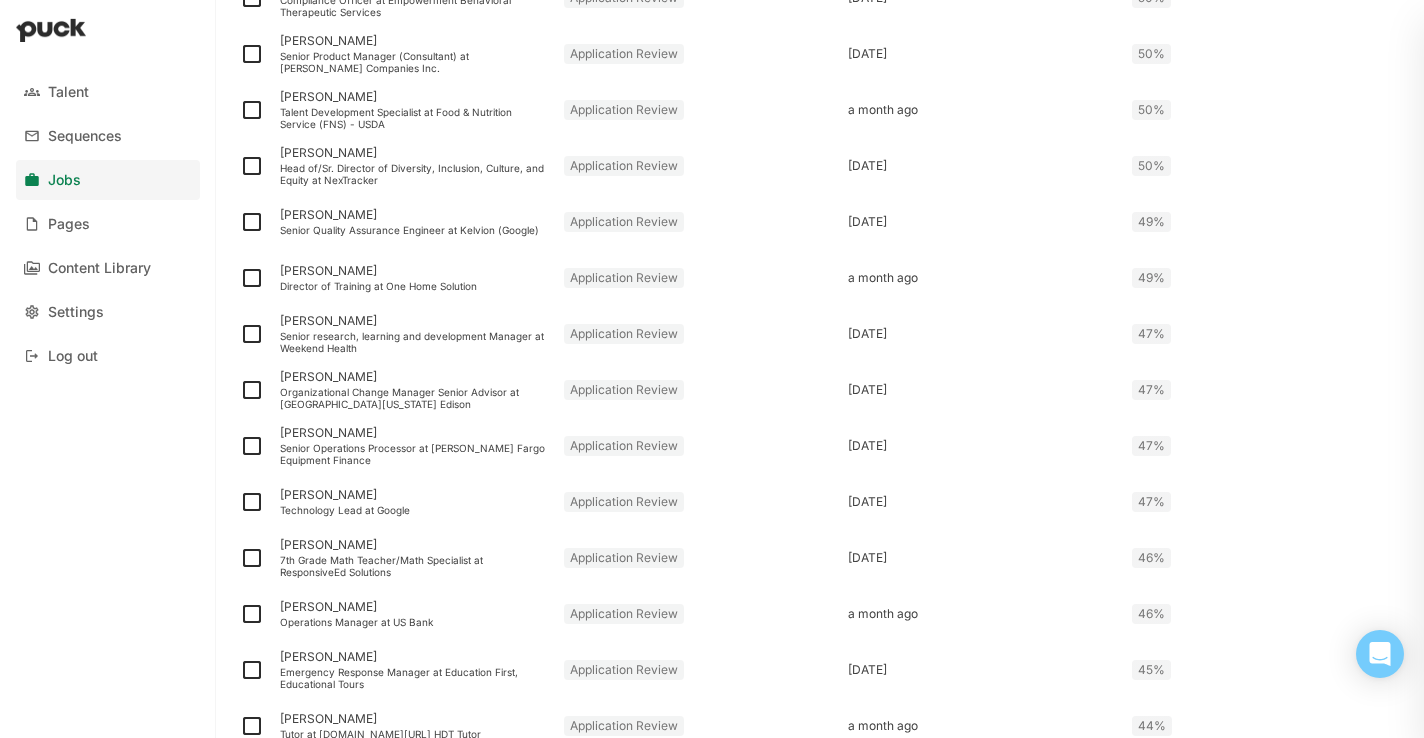 scroll, scrollTop: 2544, scrollLeft: 0, axis: vertical 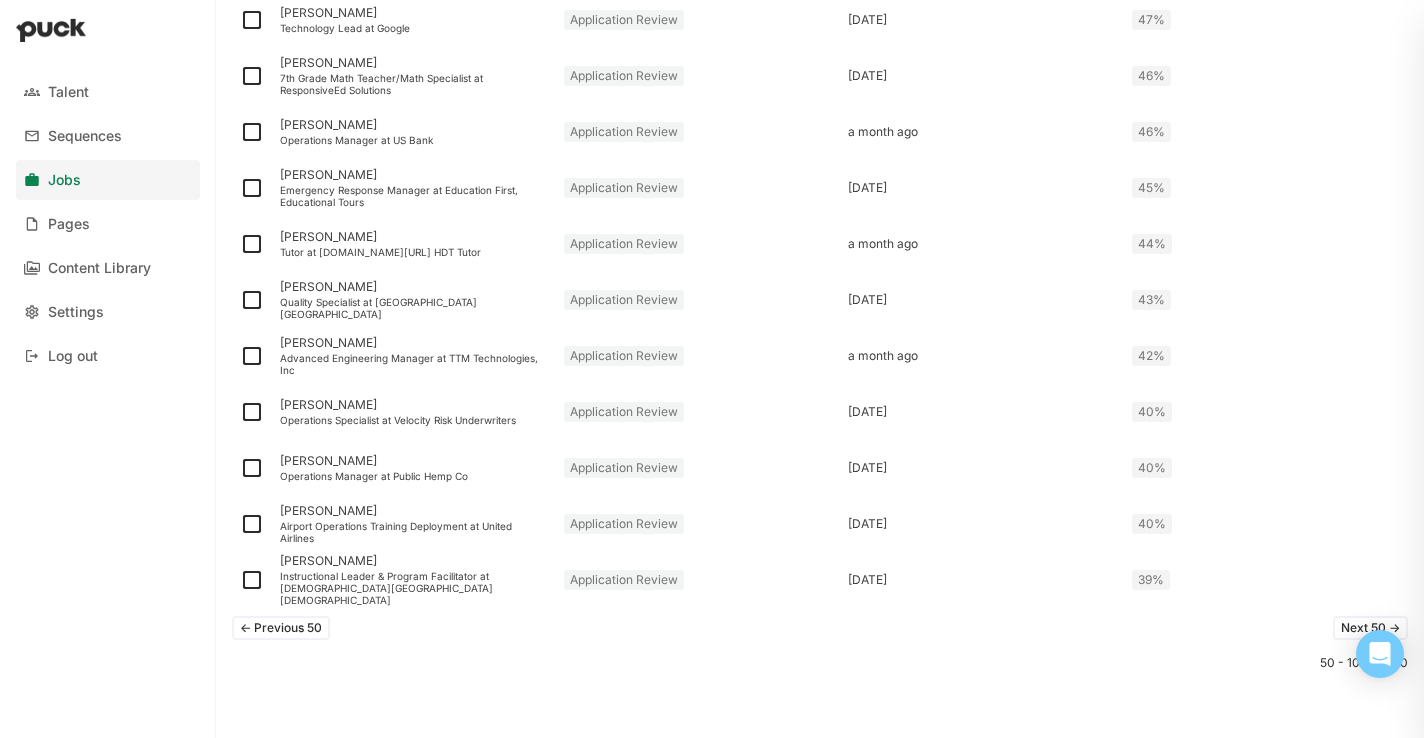 click on "Next 50 ->" at bounding box center (1370, 628) 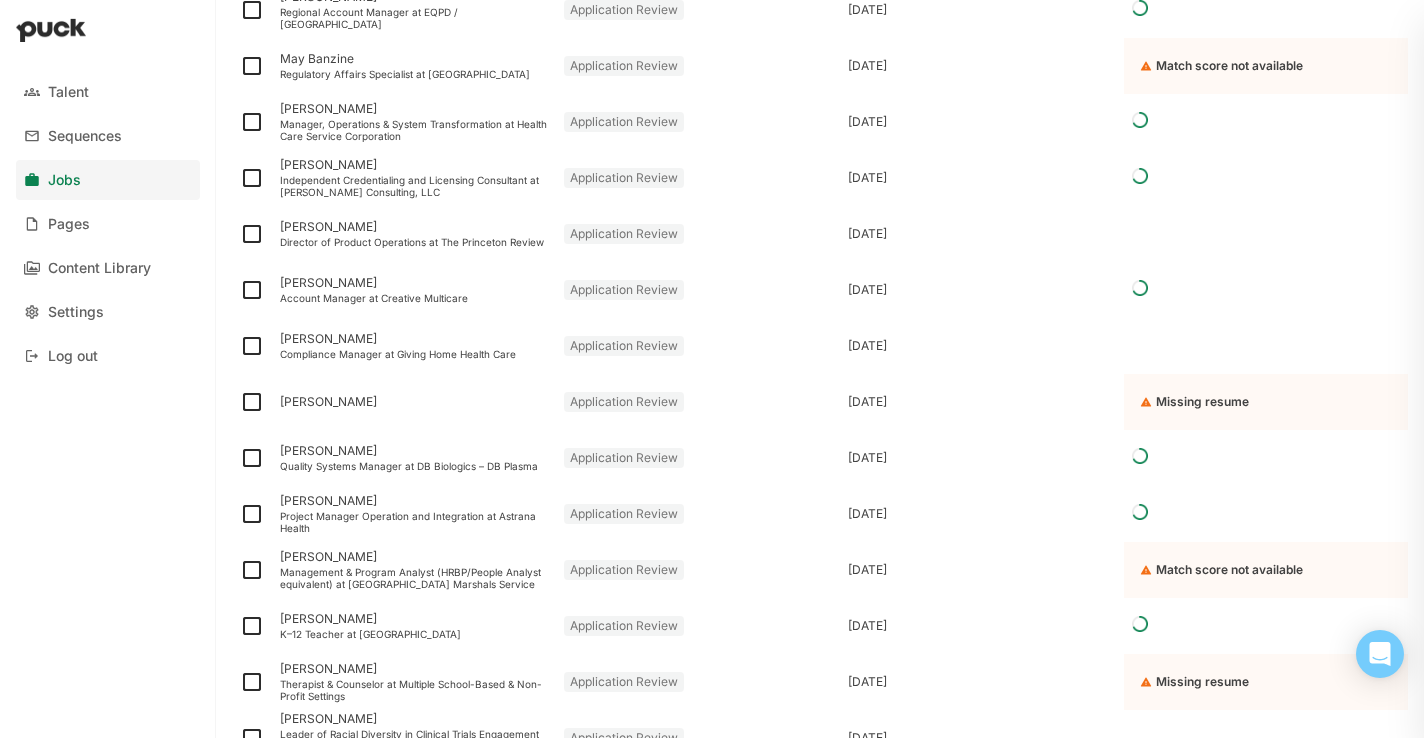 scroll, scrollTop: 0, scrollLeft: 0, axis: both 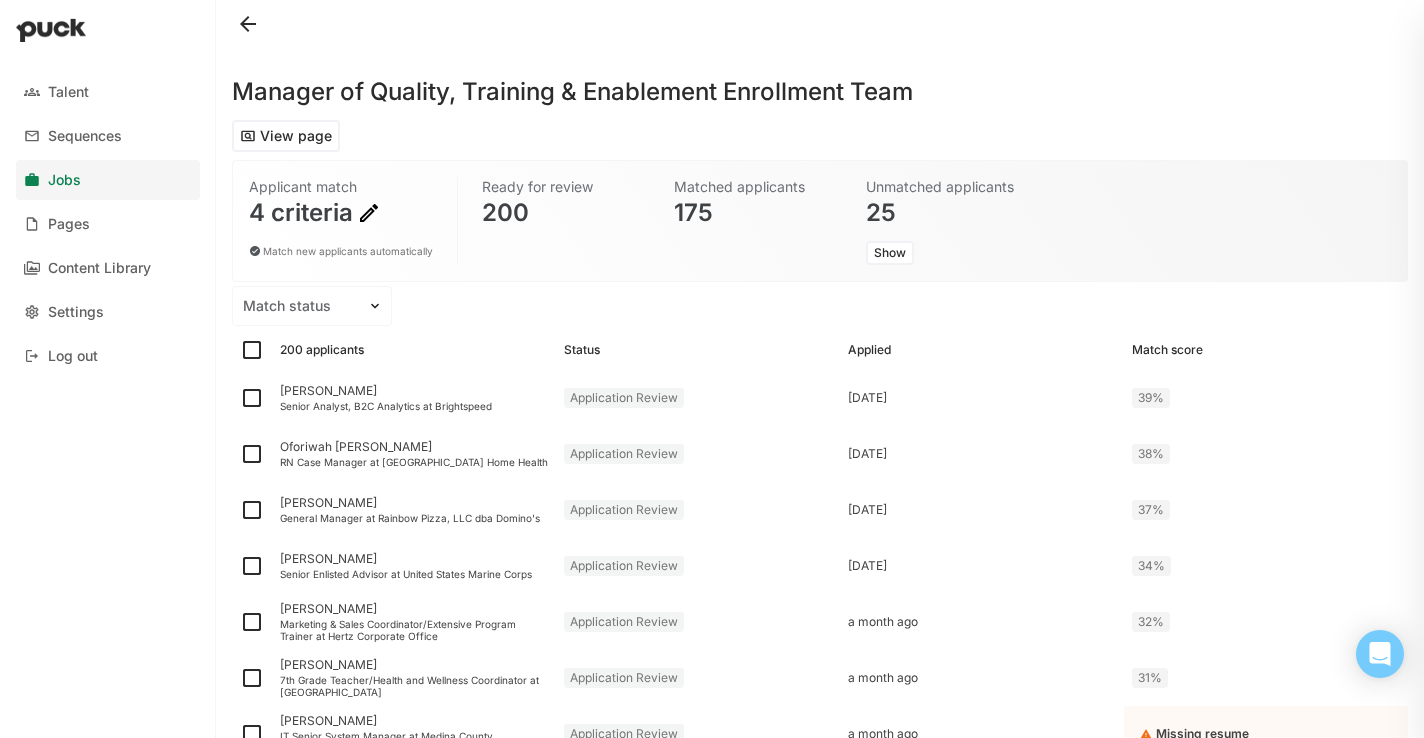 click on "175" at bounding box center [756, 213] 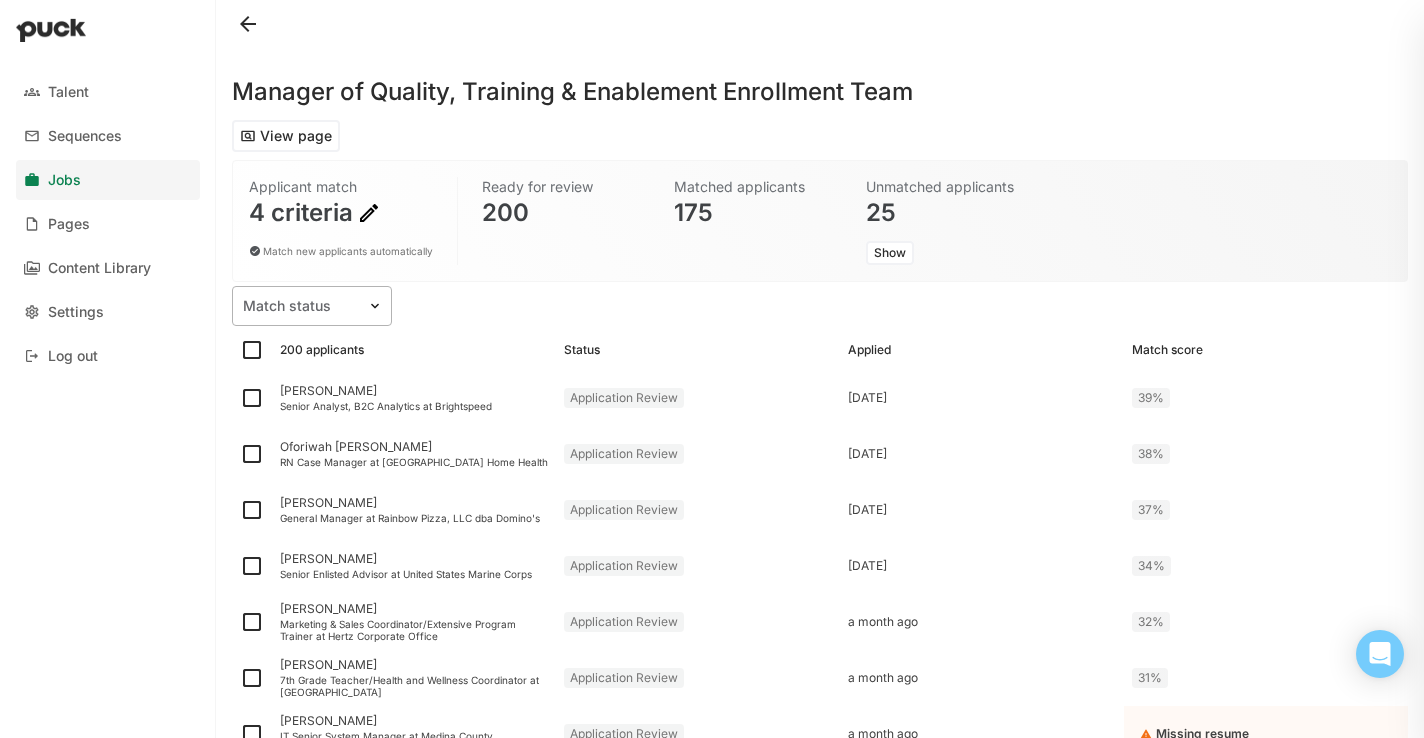 click at bounding box center [300, 306] 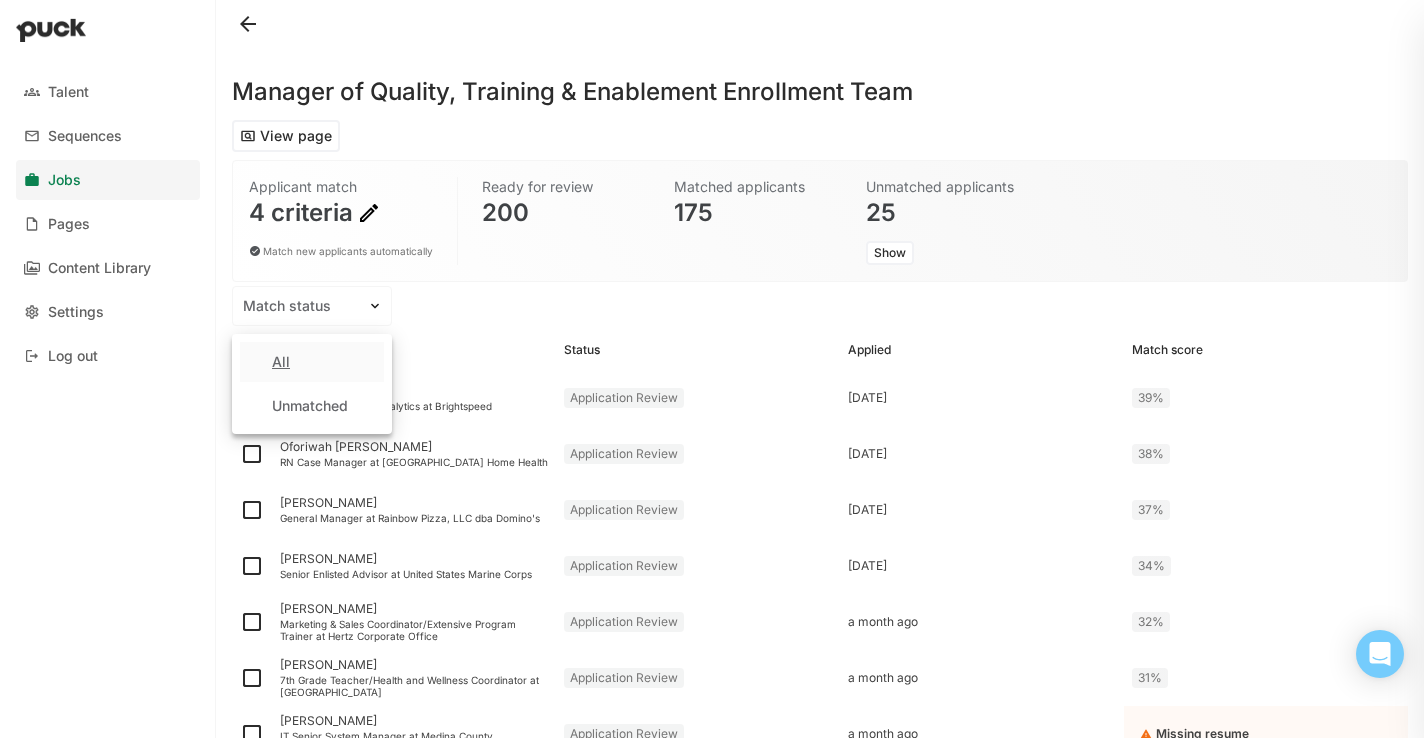 click on "Manager of Quality, Training & Enablement Enrollment Team View page Applicant match 4 criteria Match new applicants automatically Ready for review 200 Matched applicants 175 Unmatched applicants 25 Show All, 1 of 2. 2 results available. Use Up and Down to choose options, press Enter to select the currently focused option, press Escape to exit the menu, press Tab to select the option and exit the menu. Match status All Unmatched 200 applicants Status Applied Match score James Mecham Senior Analyst, B2C Analytics at Brightspeed Application Review 25 days ago  39% Oforiwah Awuah RN Case Manager at Bayada Home Health Application Review 2 days ago  38% Mikayla McGill General Manager at Rainbow Pizza, LLC dba Domino's Application Review 24 days ago  37% Justin Hauser Senior Enlisted Advisor at United States Marine Corps Application Review 22 days ago  34% MICHELE FLEMING Marketing & Sales Coordinator/Extensive Program Trainer at Hertz Corporate Office Application Review a month ago  32% Meghan Dwyer a month ago" at bounding box center (820, 1454) 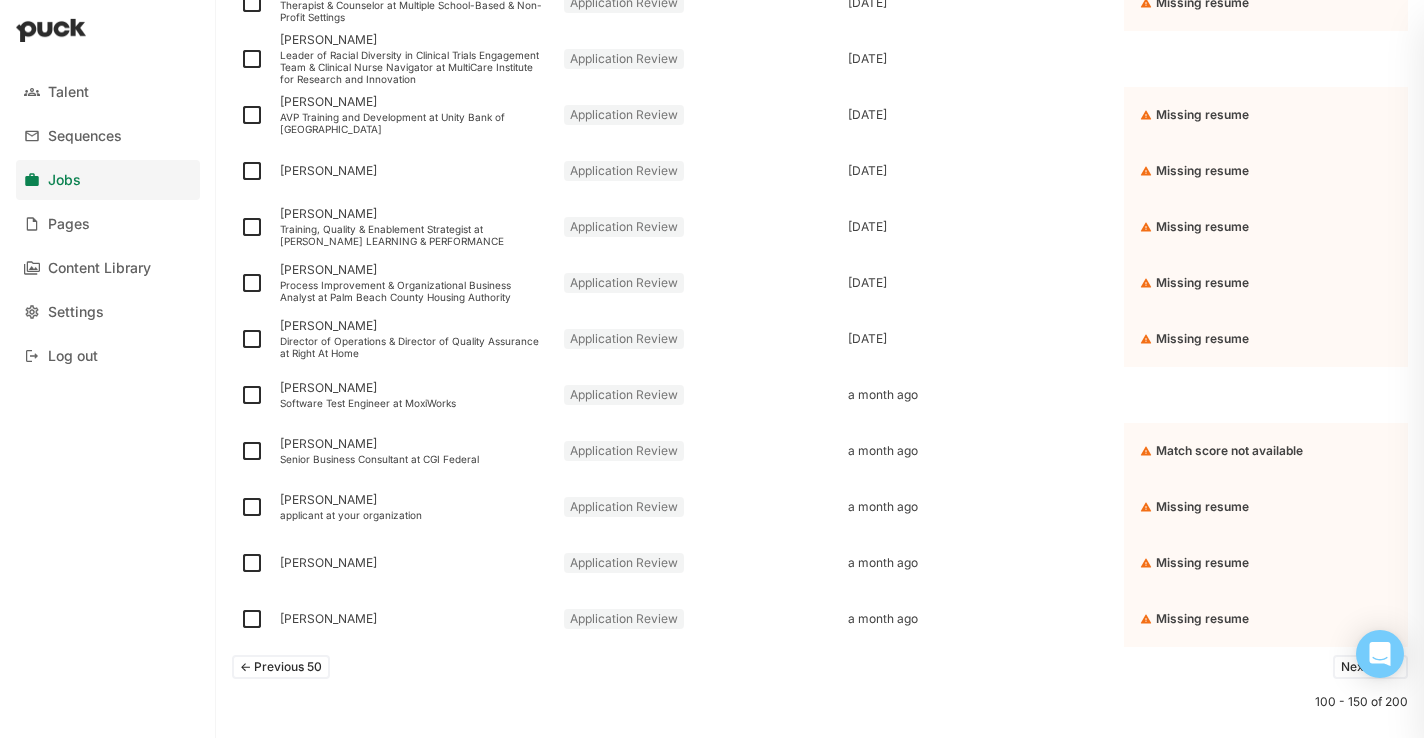 scroll, scrollTop: 2170, scrollLeft: 0, axis: vertical 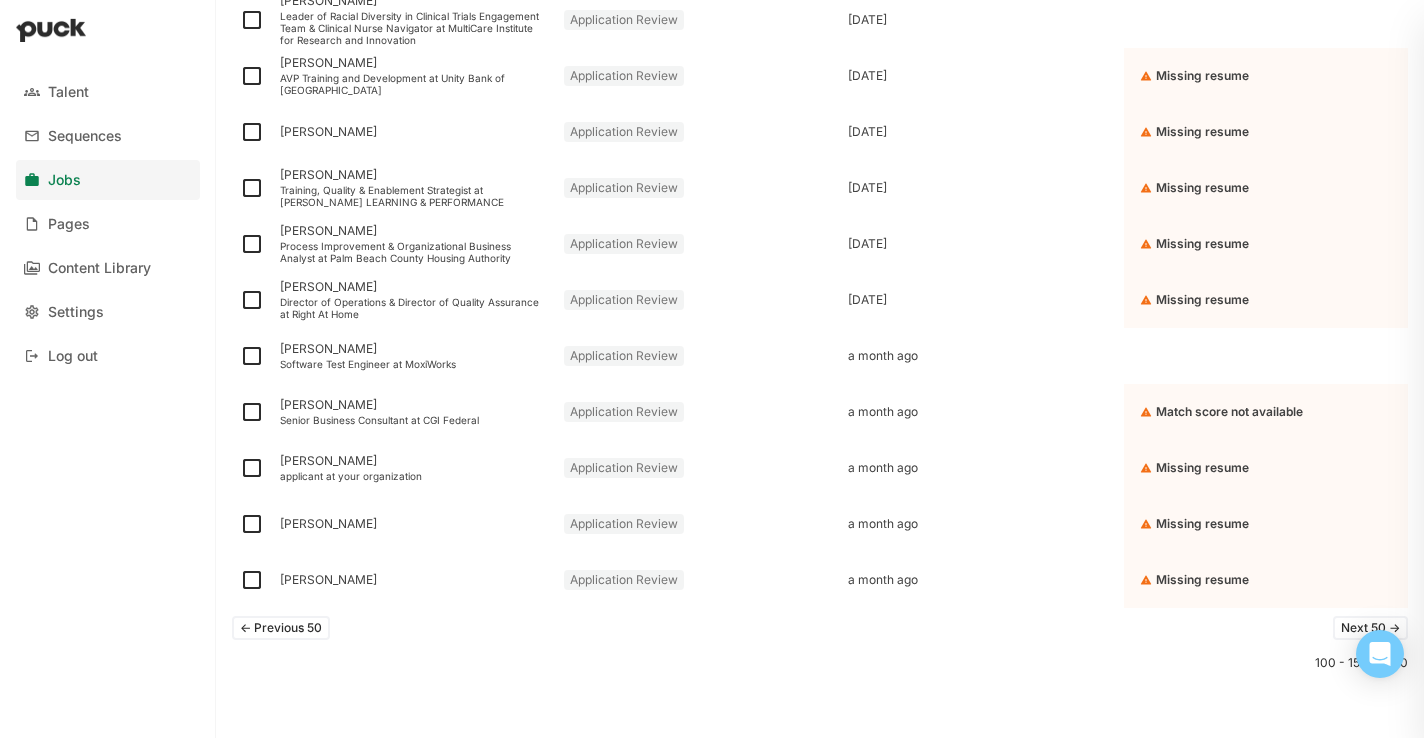 click on "Next 50 ->" at bounding box center [1370, 628] 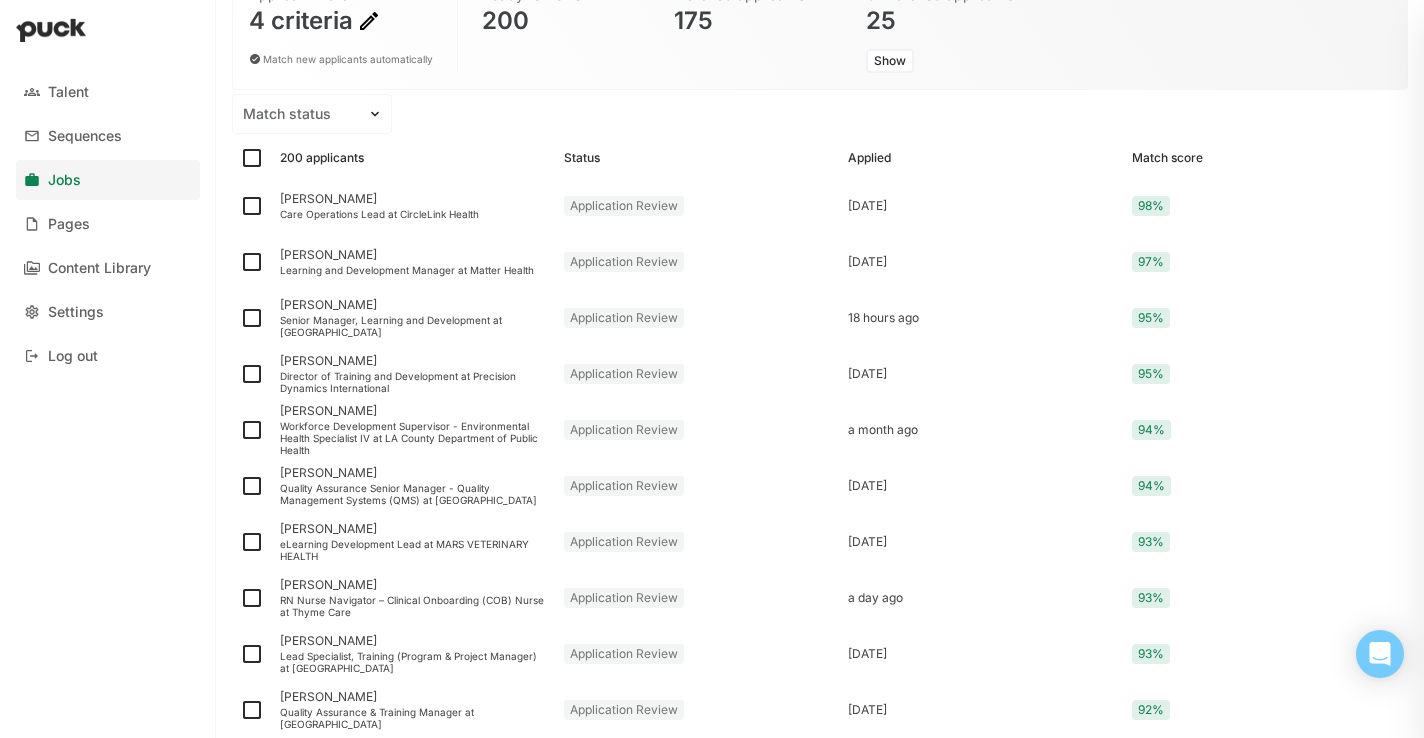 scroll, scrollTop: 0, scrollLeft: 0, axis: both 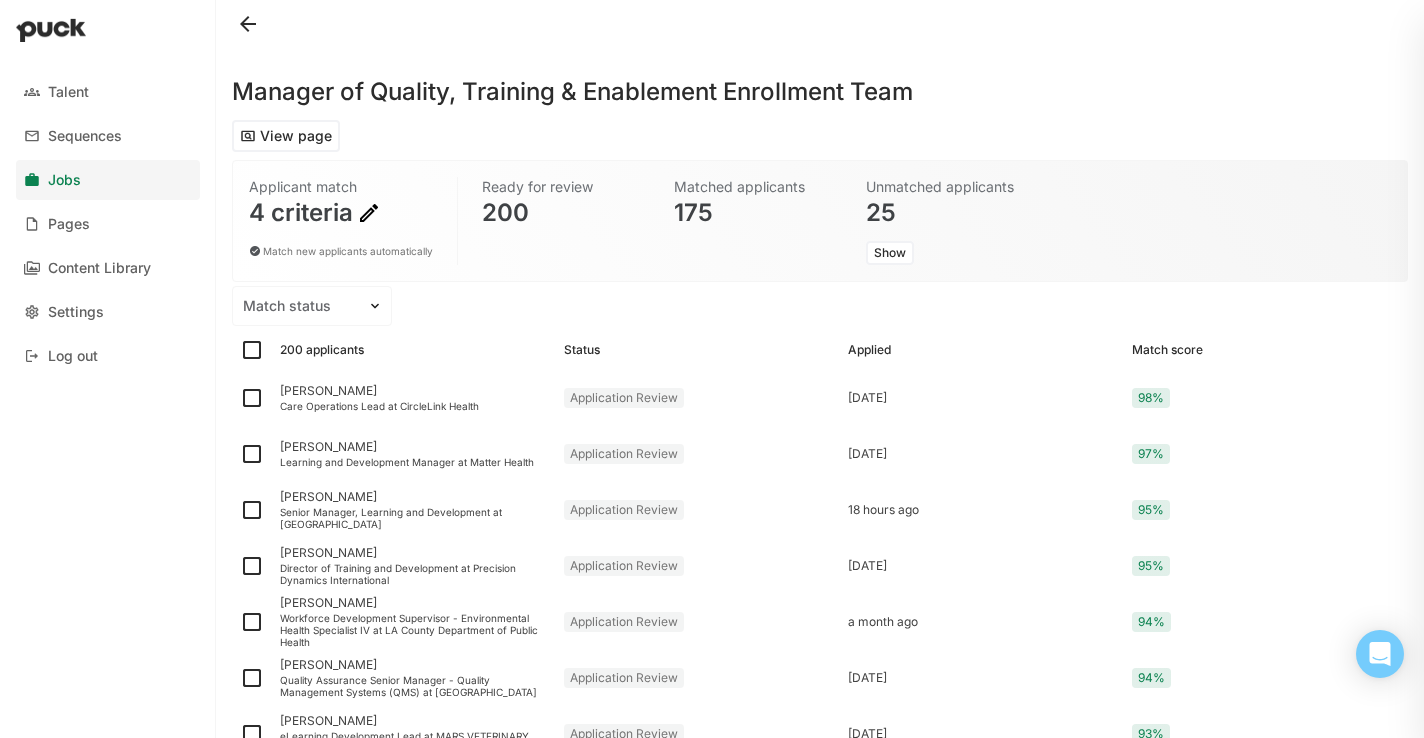 click on "Applied" at bounding box center (869, 350) 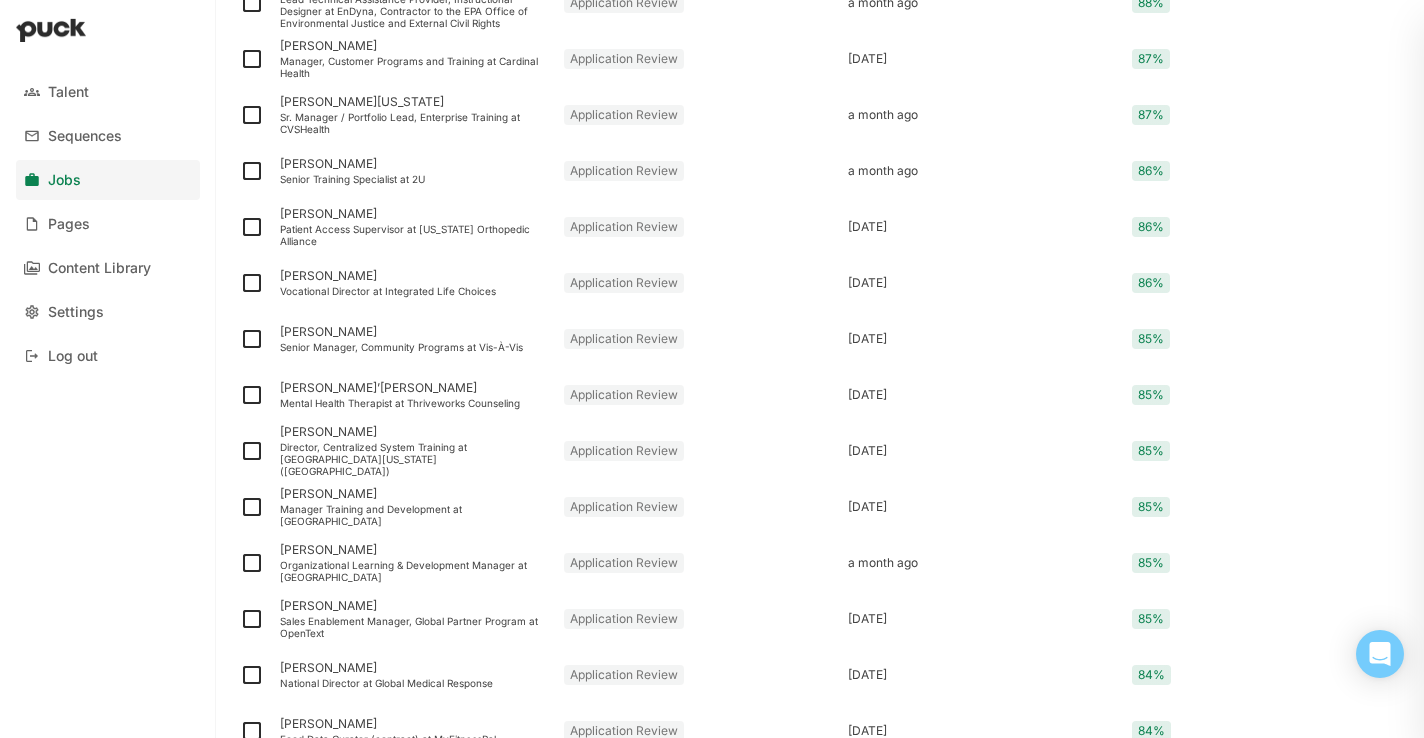 scroll, scrollTop: 2562, scrollLeft: 0, axis: vertical 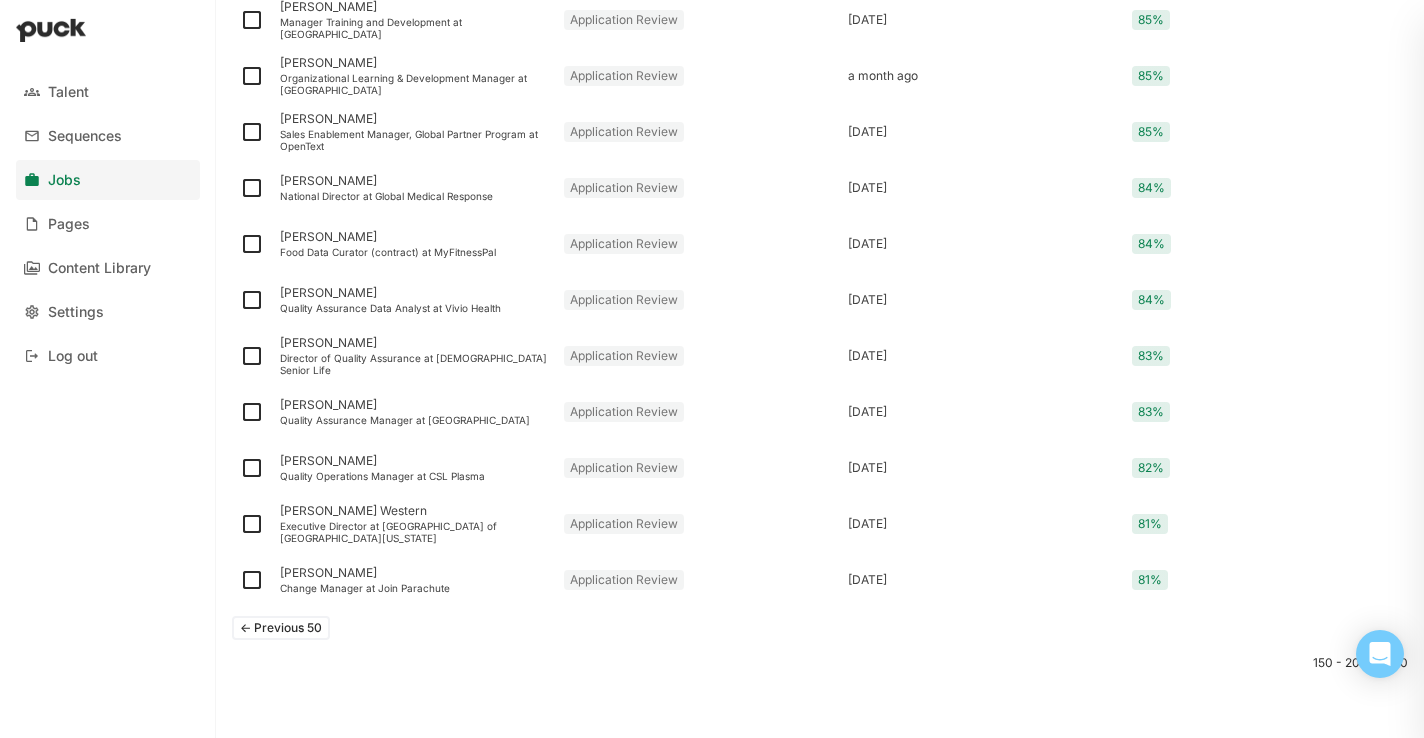 click on "<- Previous 50" at bounding box center [281, 628] 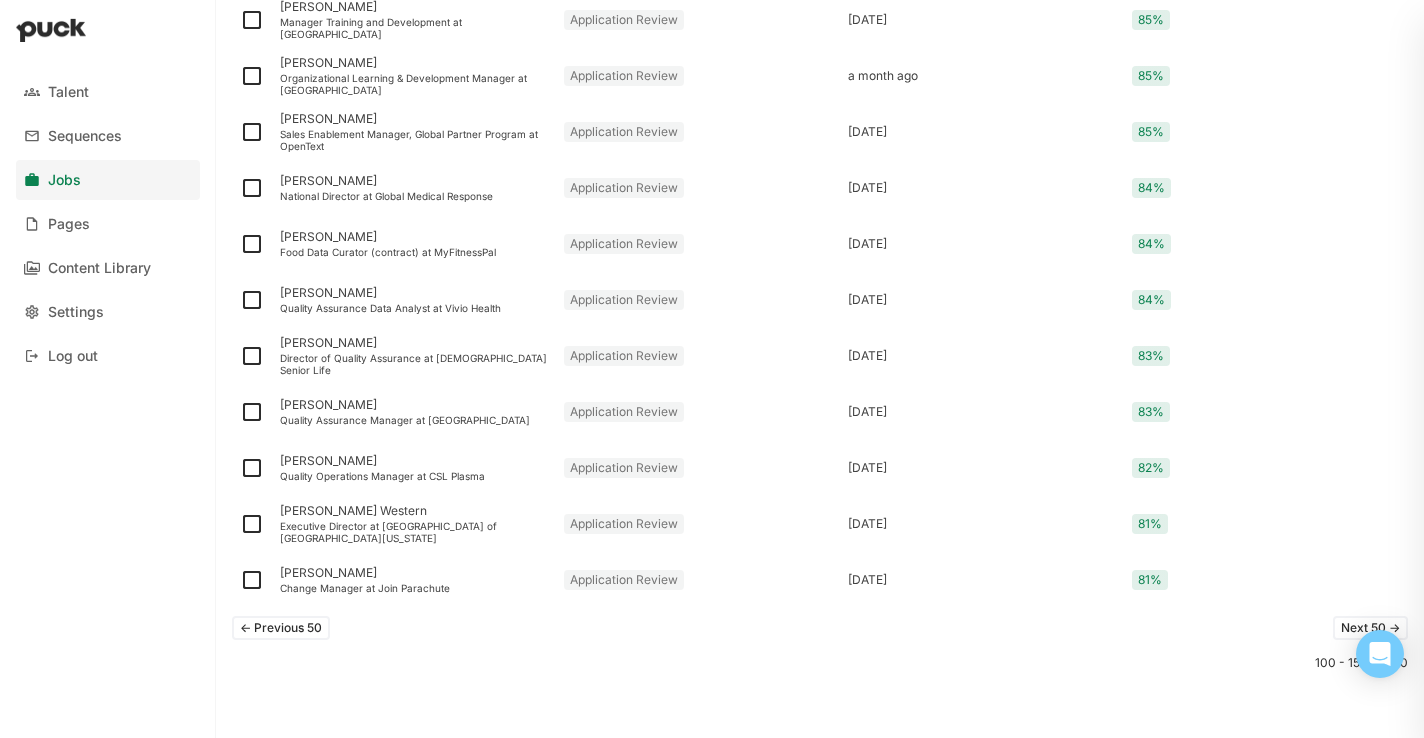 click on "<- Previous 50" at bounding box center [281, 628] 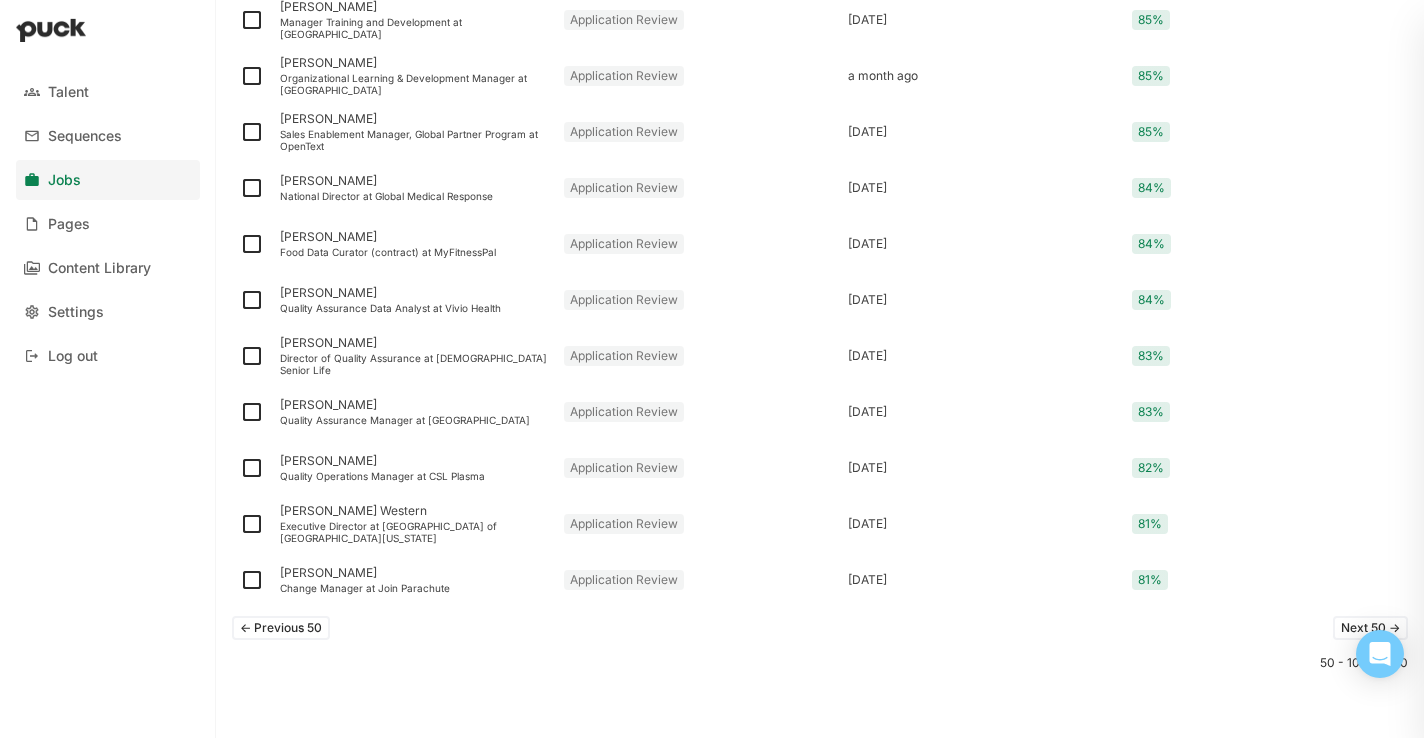 click on "<- Previous 50" at bounding box center [281, 628] 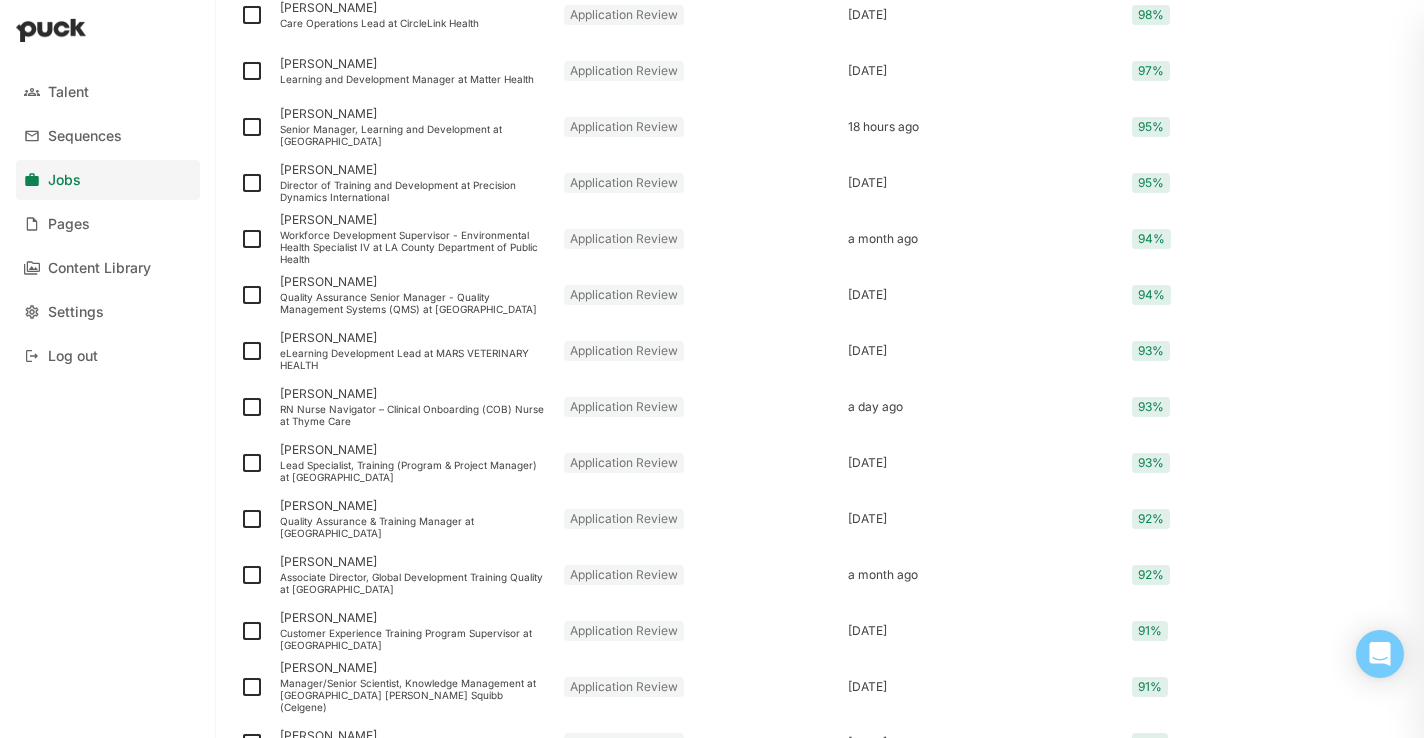 scroll, scrollTop: 0, scrollLeft: 0, axis: both 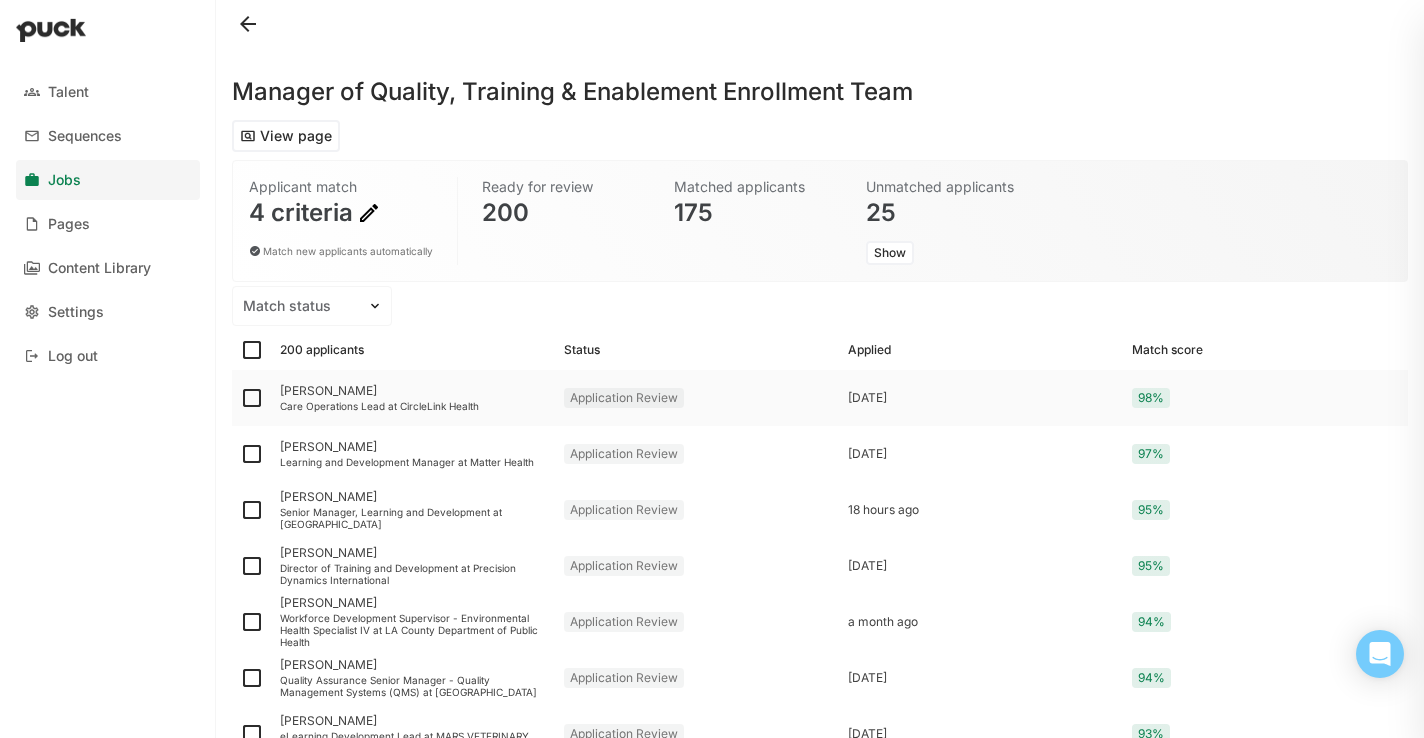 click on "[PERSON_NAME]" at bounding box center [414, 391] 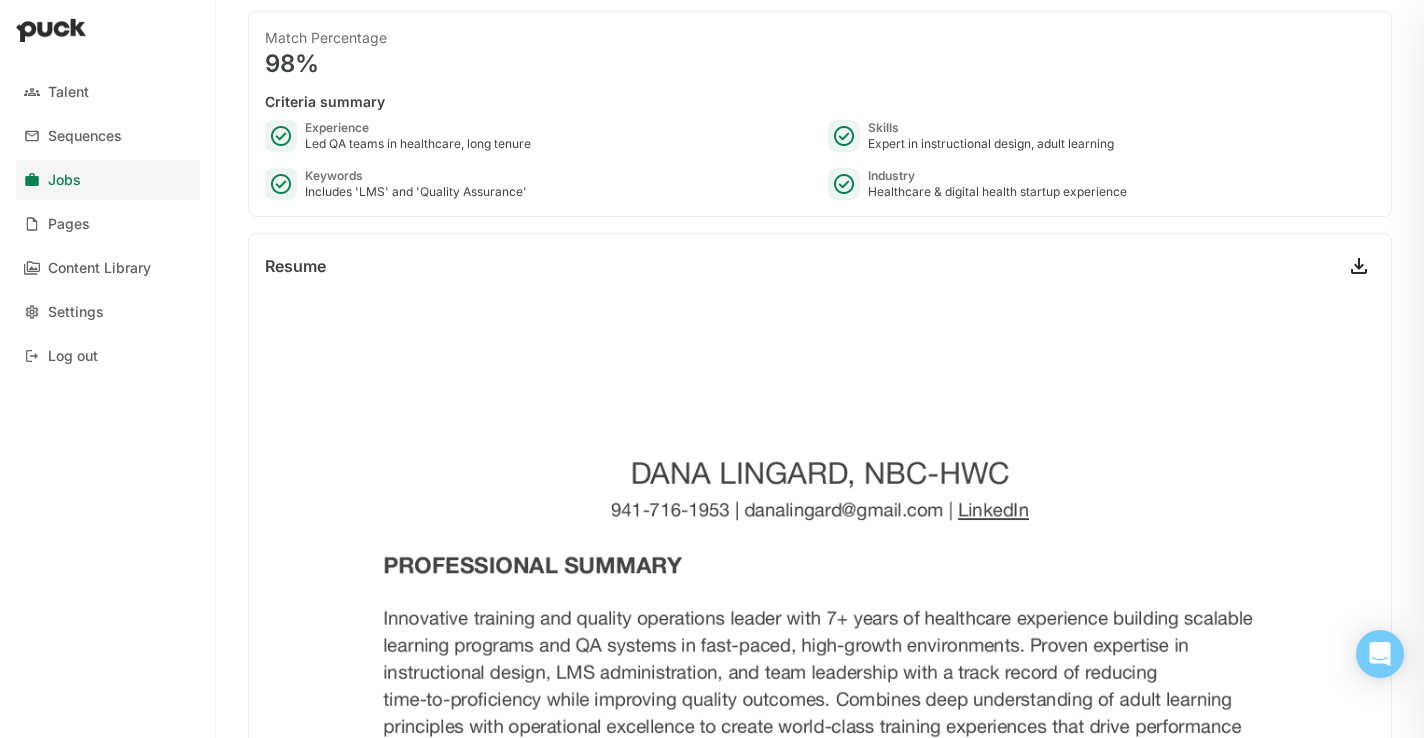 scroll, scrollTop: 0, scrollLeft: 0, axis: both 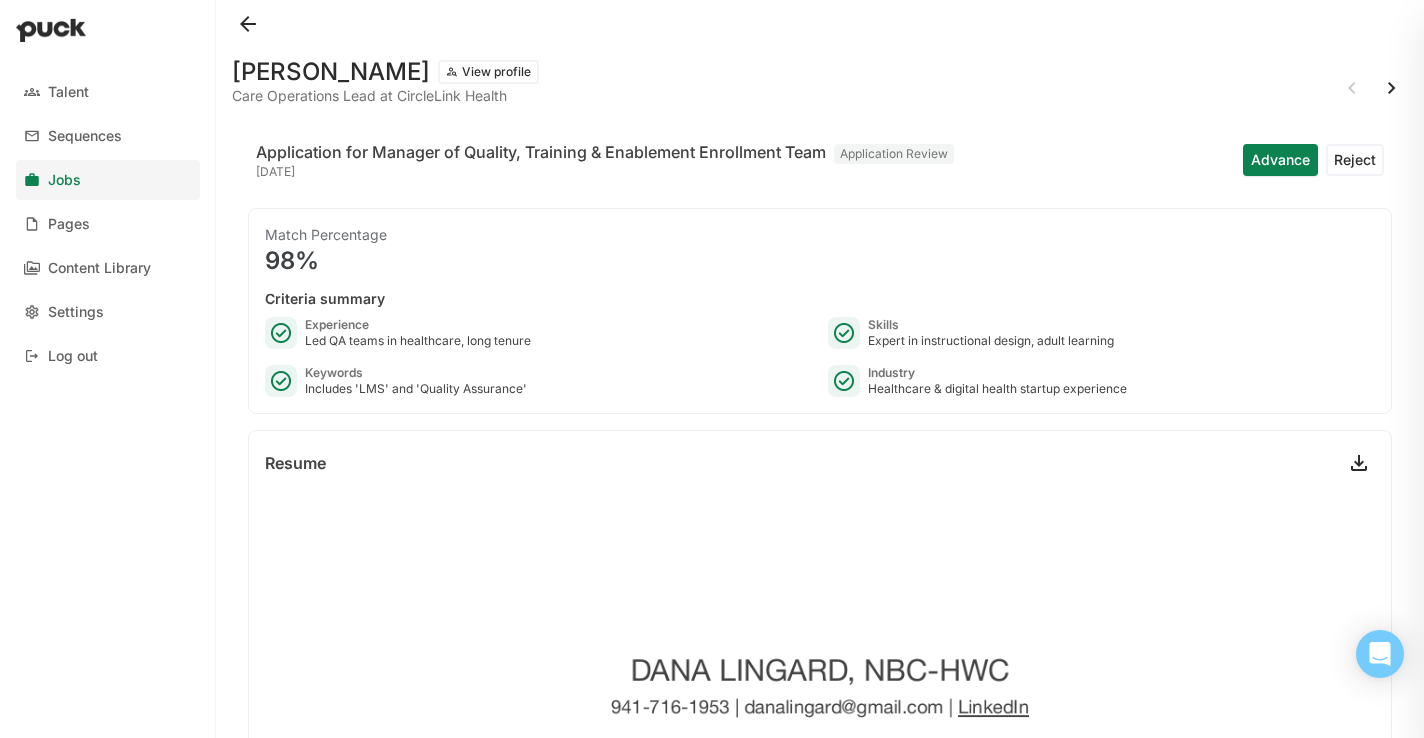click at bounding box center [1392, 88] 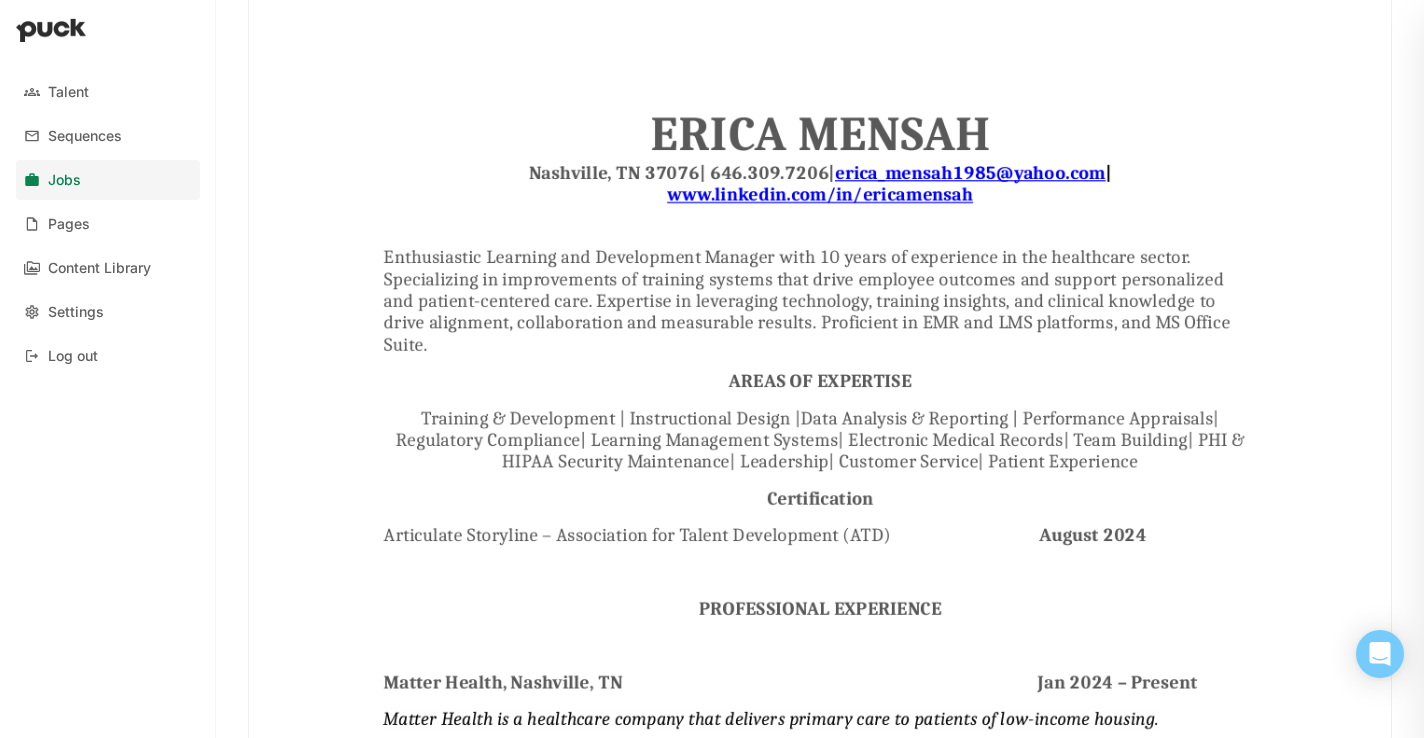 scroll, scrollTop: 0, scrollLeft: 0, axis: both 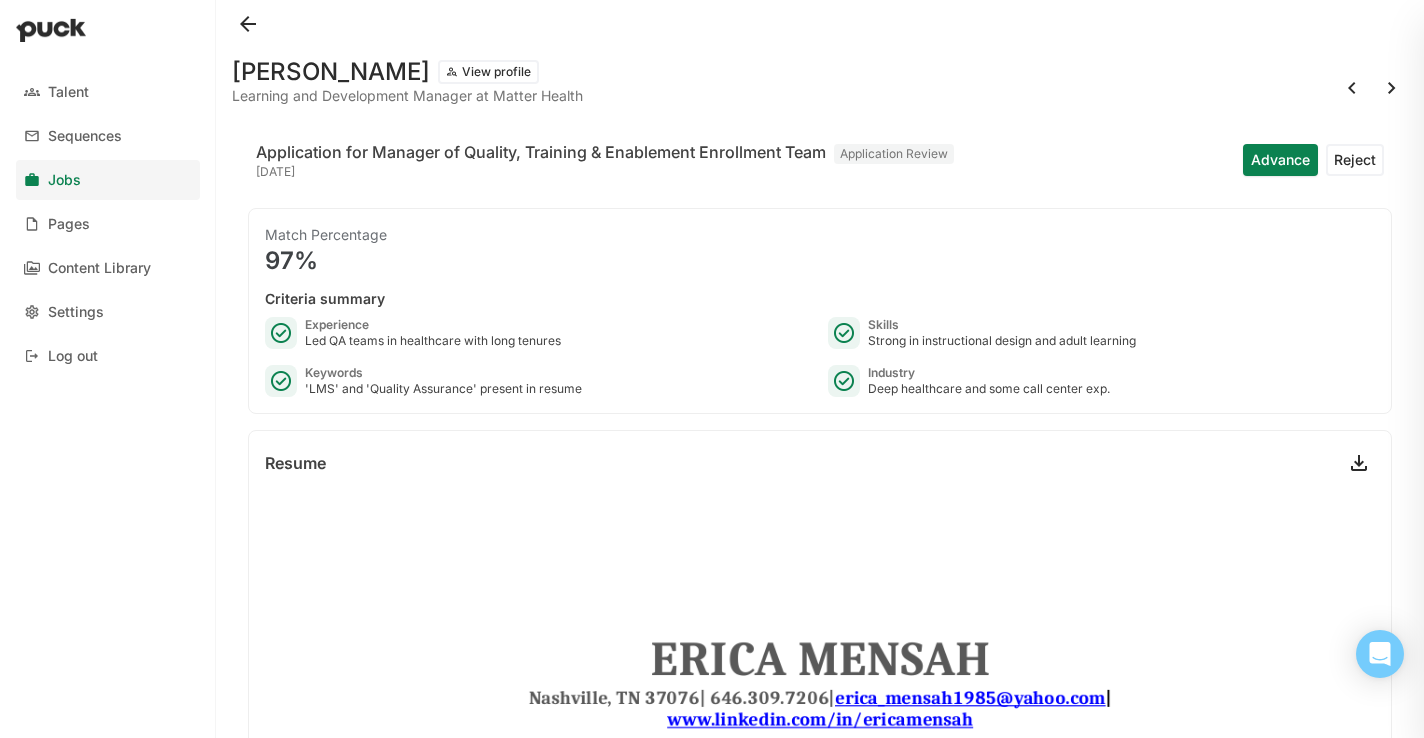 click at bounding box center (1392, 88) 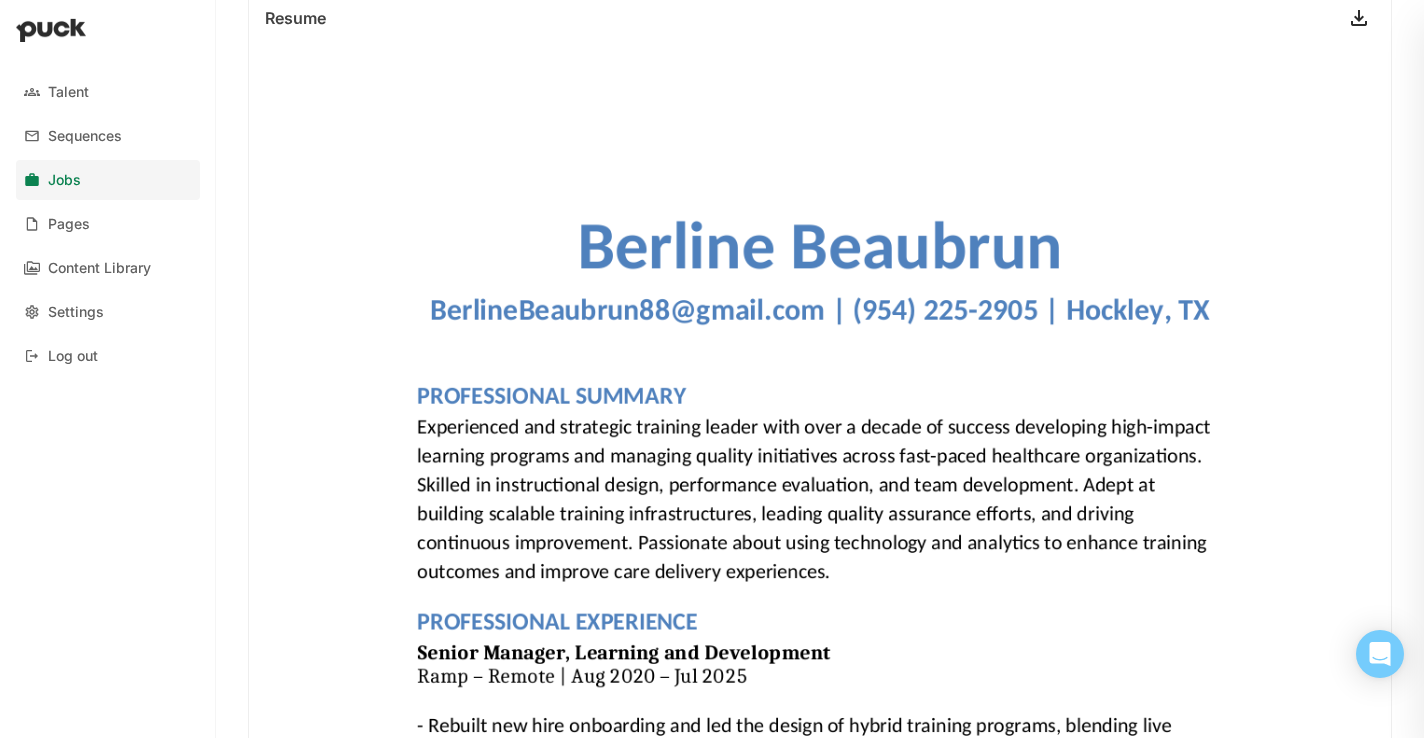 scroll, scrollTop: 0, scrollLeft: 0, axis: both 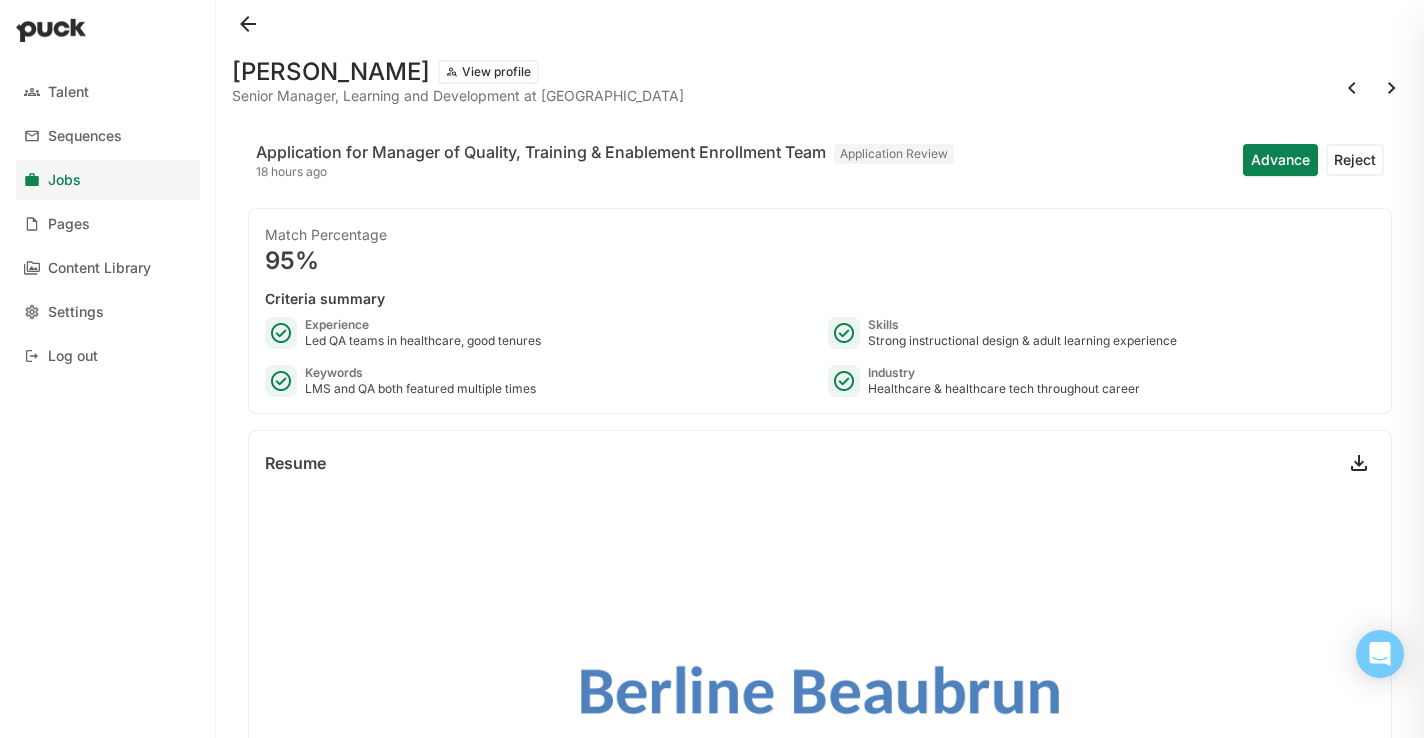 click on "Keywords" at bounding box center (420, 373) 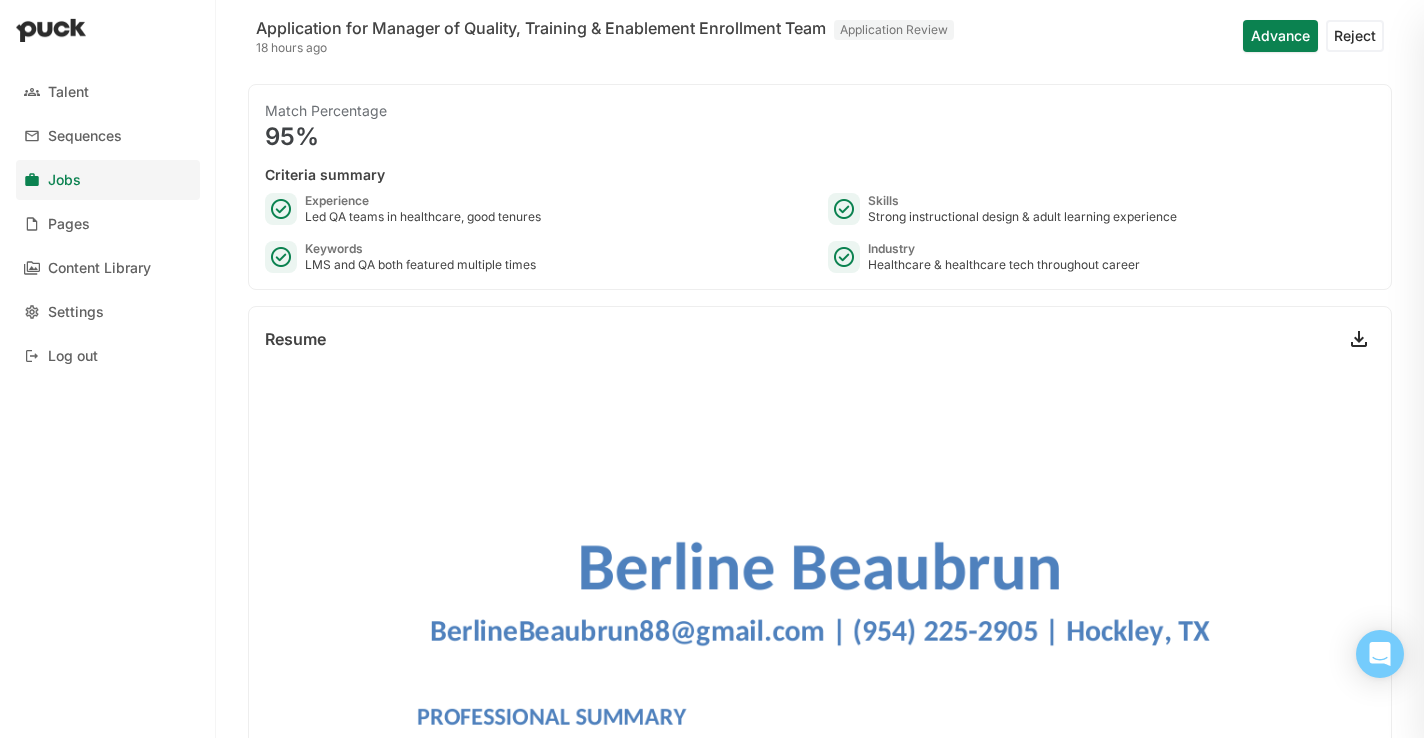 scroll, scrollTop: 0, scrollLeft: 0, axis: both 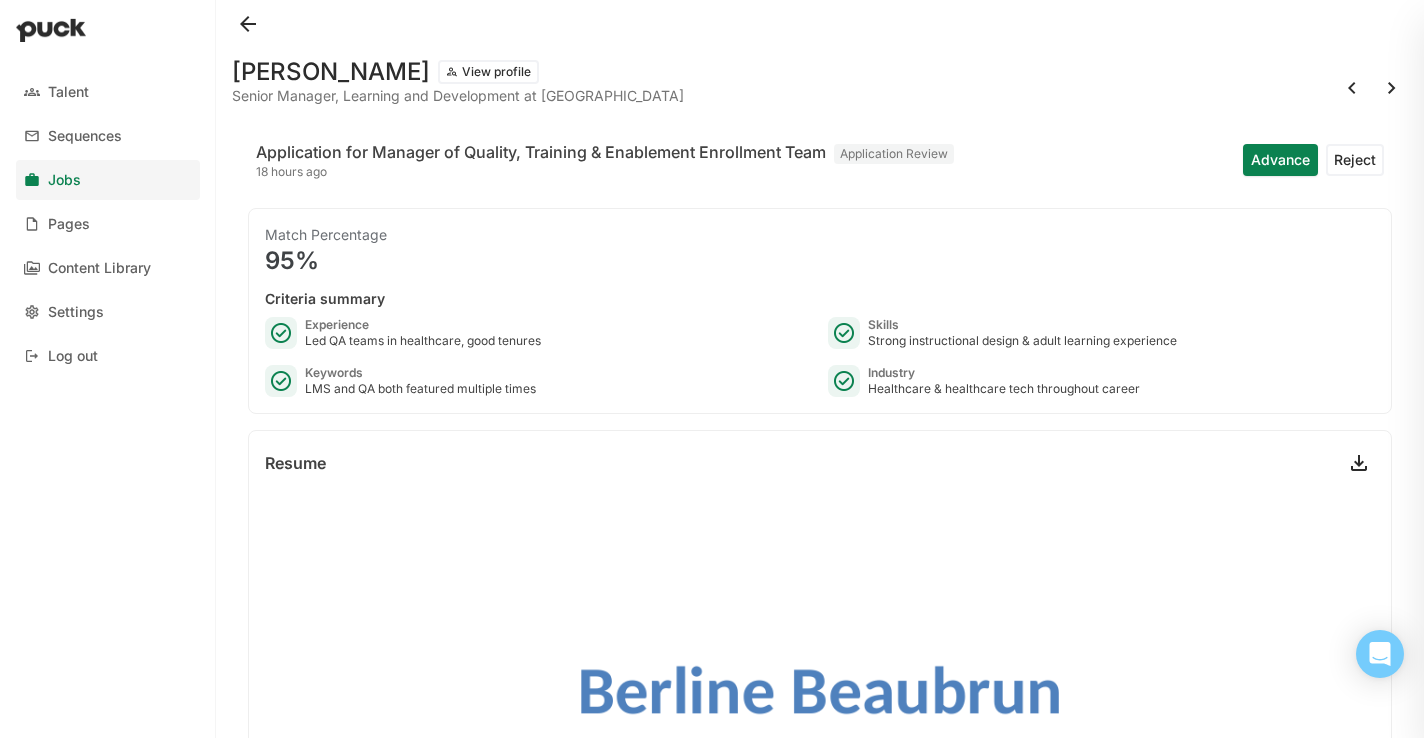 click at bounding box center [1392, 88] 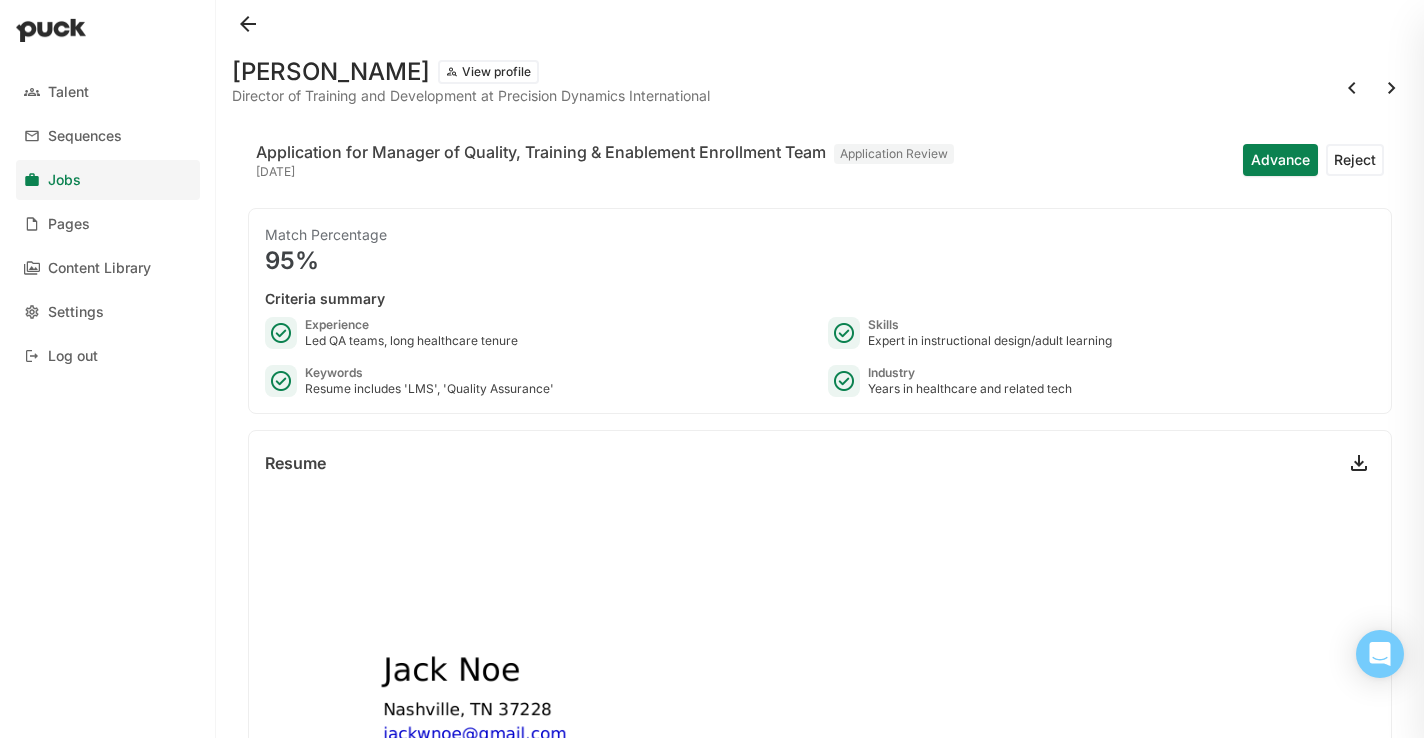 click at bounding box center [1392, 88] 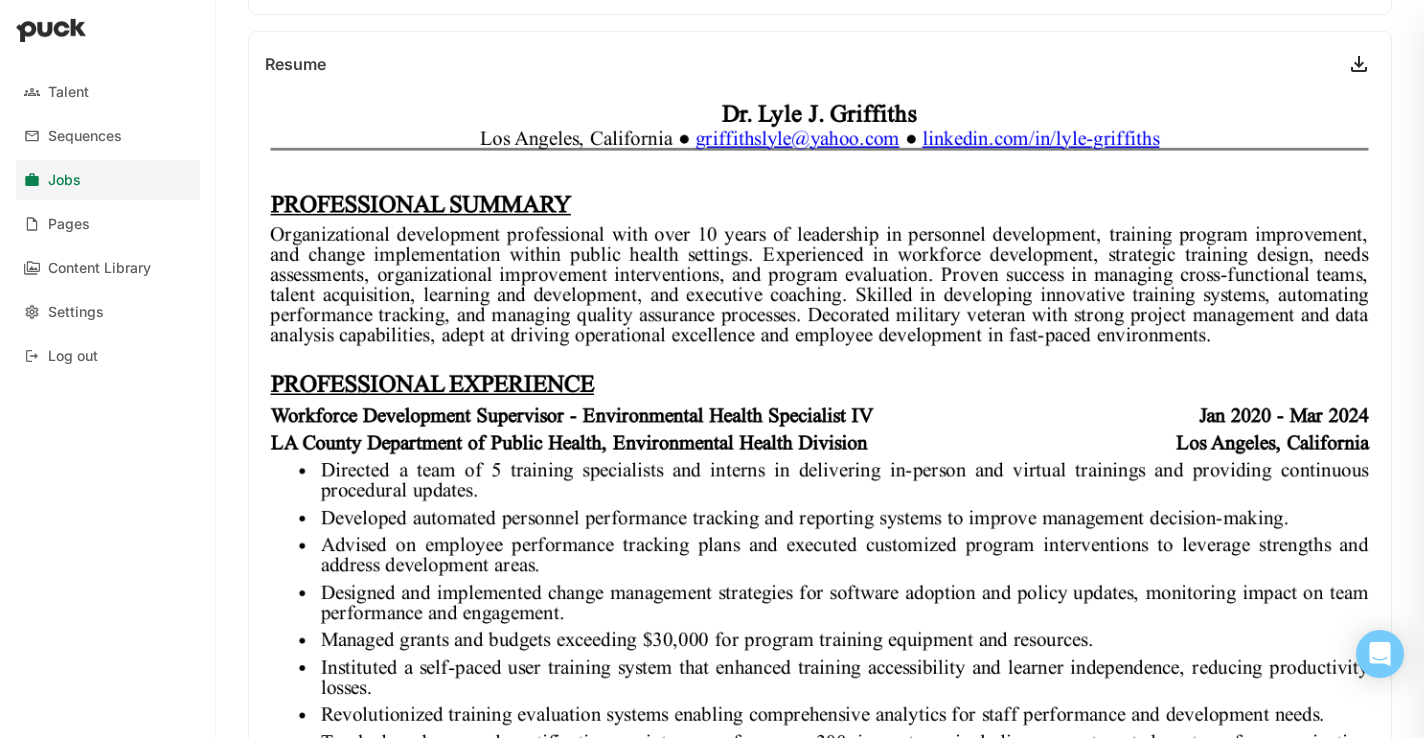 scroll, scrollTop: 0, scrollLeft: 0, axis: both 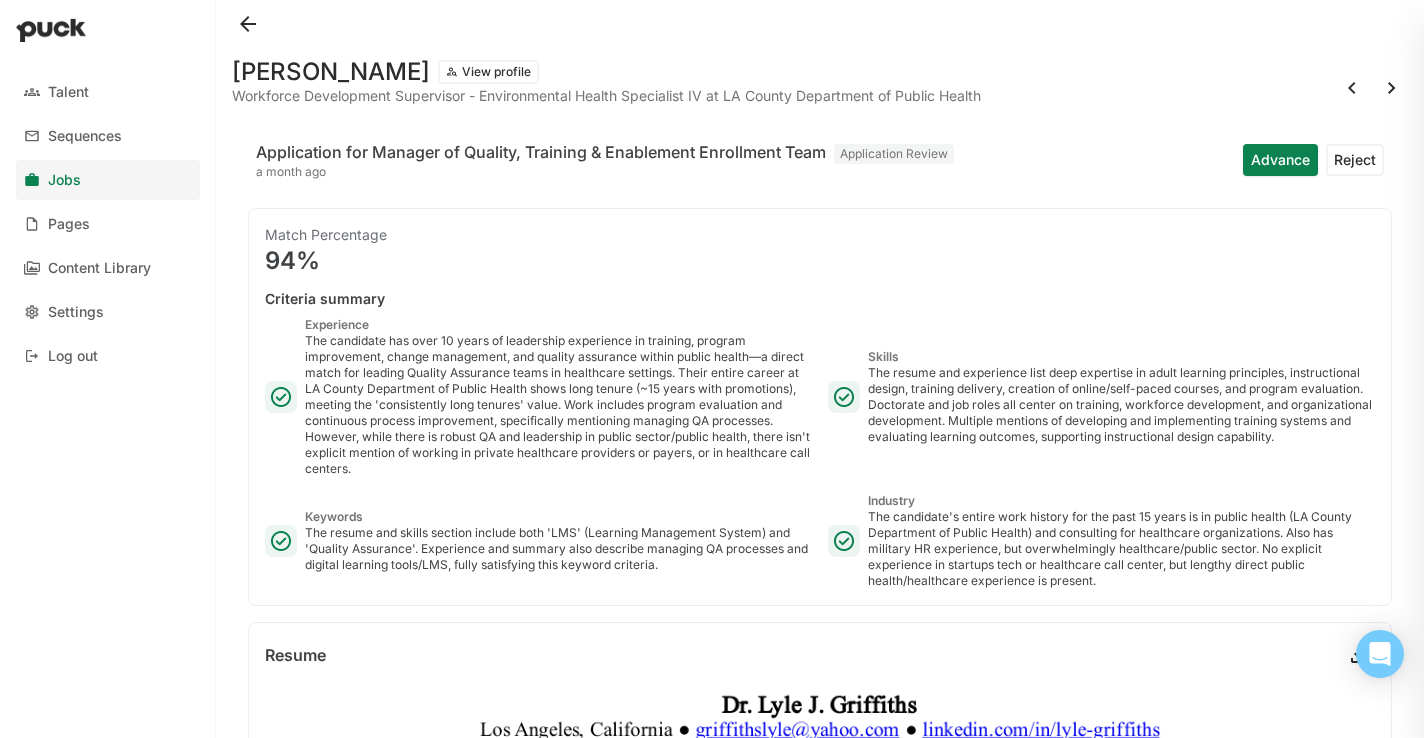 click at bounding box center [1392, 88] 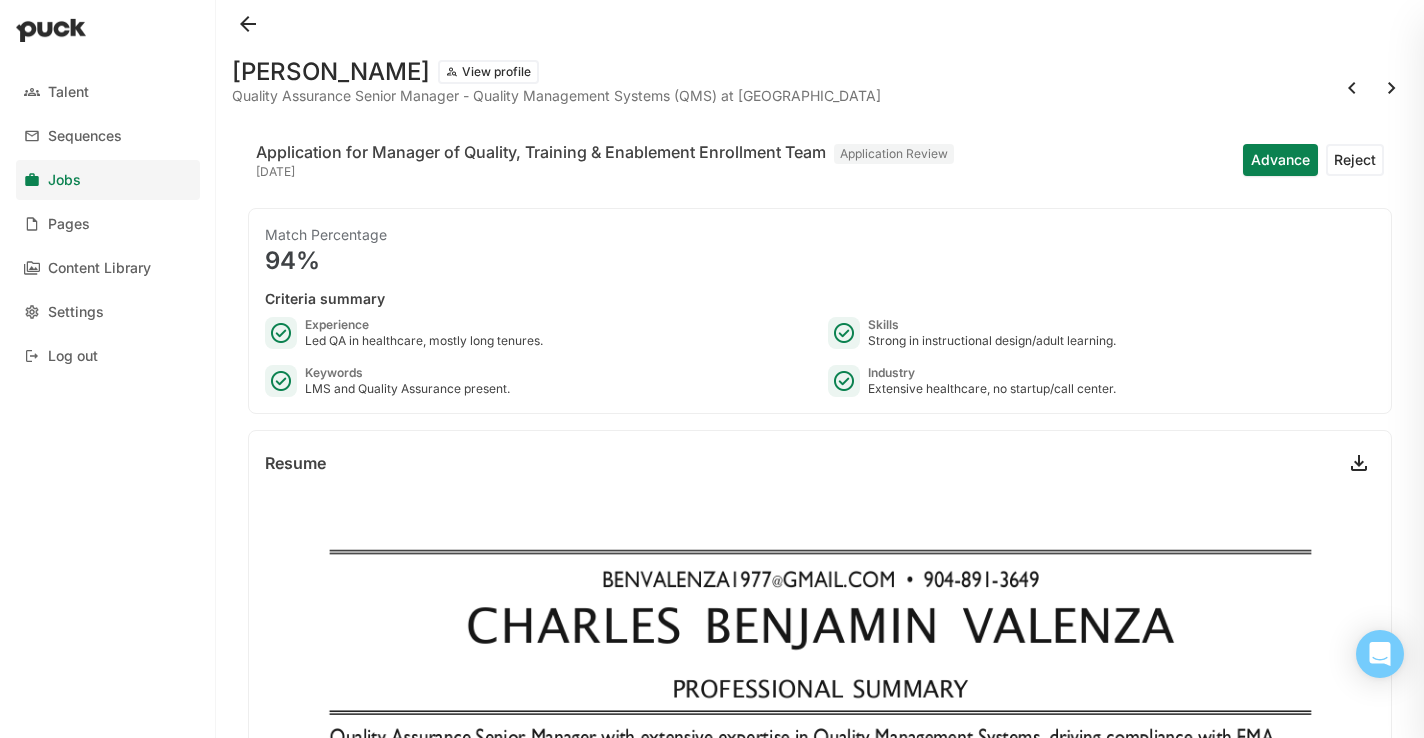 click at bounding box center [1392, 88] 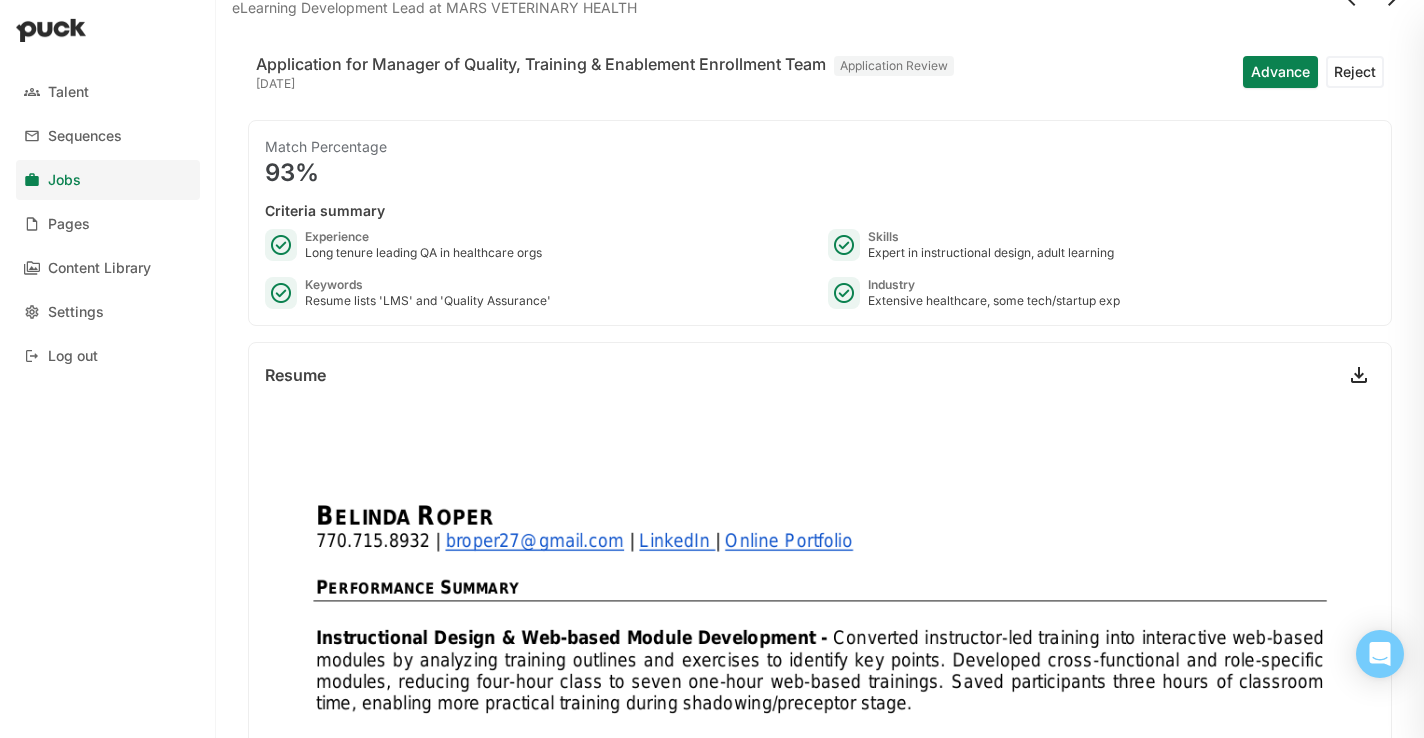 scroll, scrollTop: 0, scrollLeft: 0, axis: both 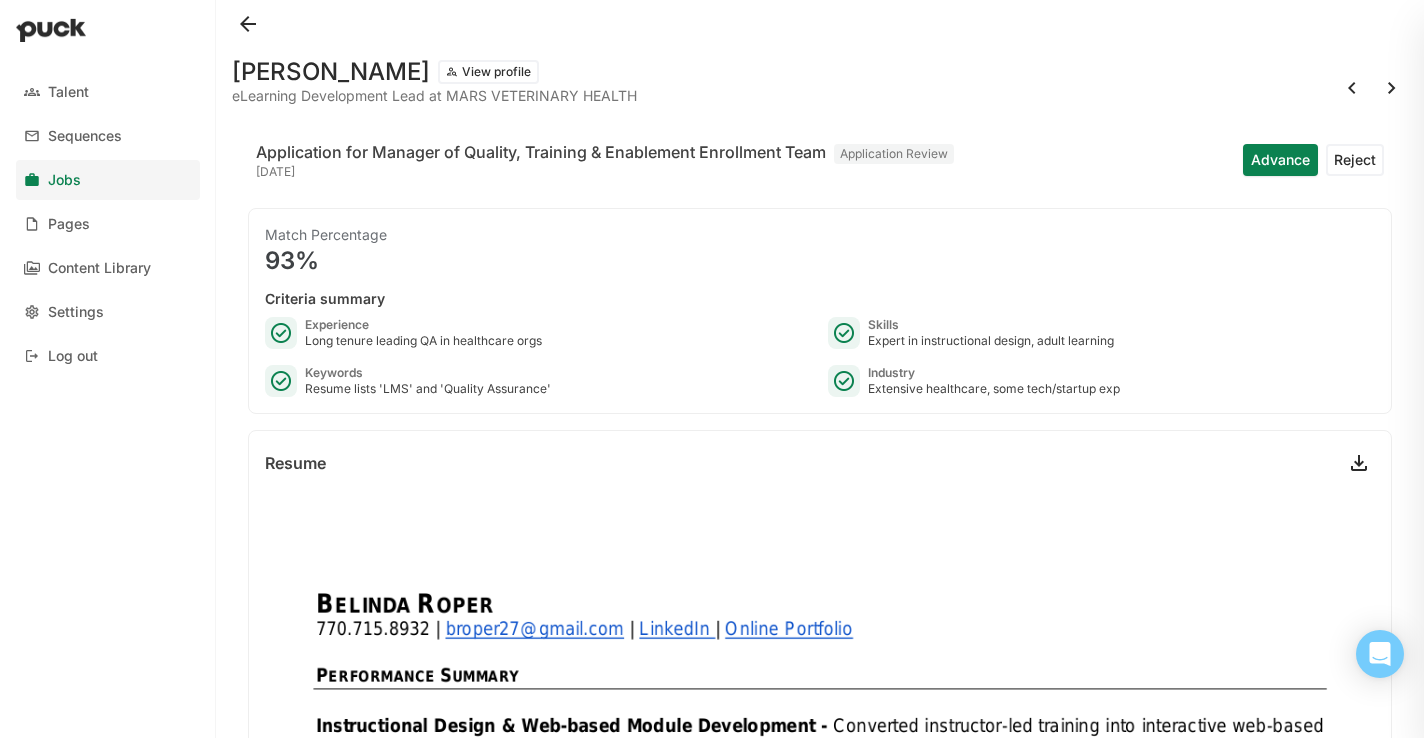 click at bounding box center (1392, 88) 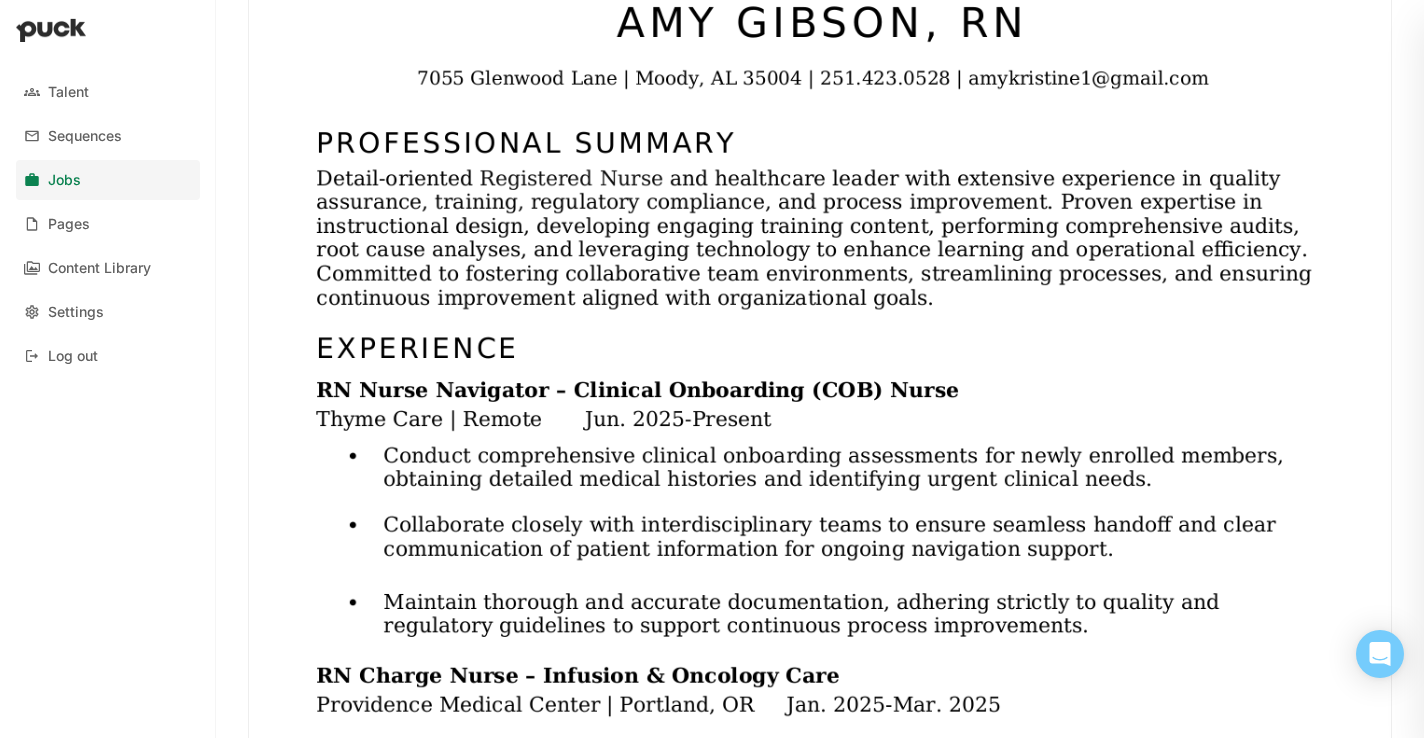 scroll, scrollTop: 0, scrollLeft: 0, axis: both 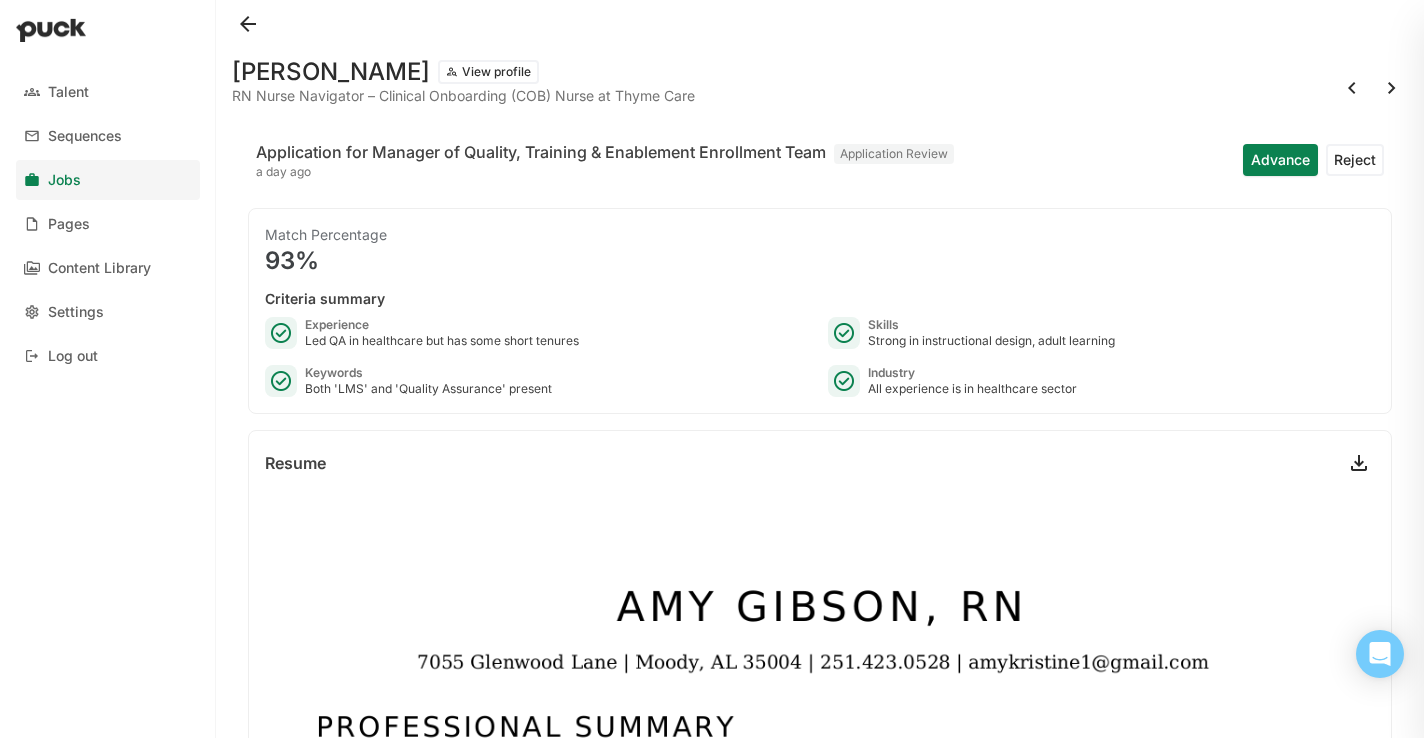 click on "Reject" at bounding box center [1355, 160] 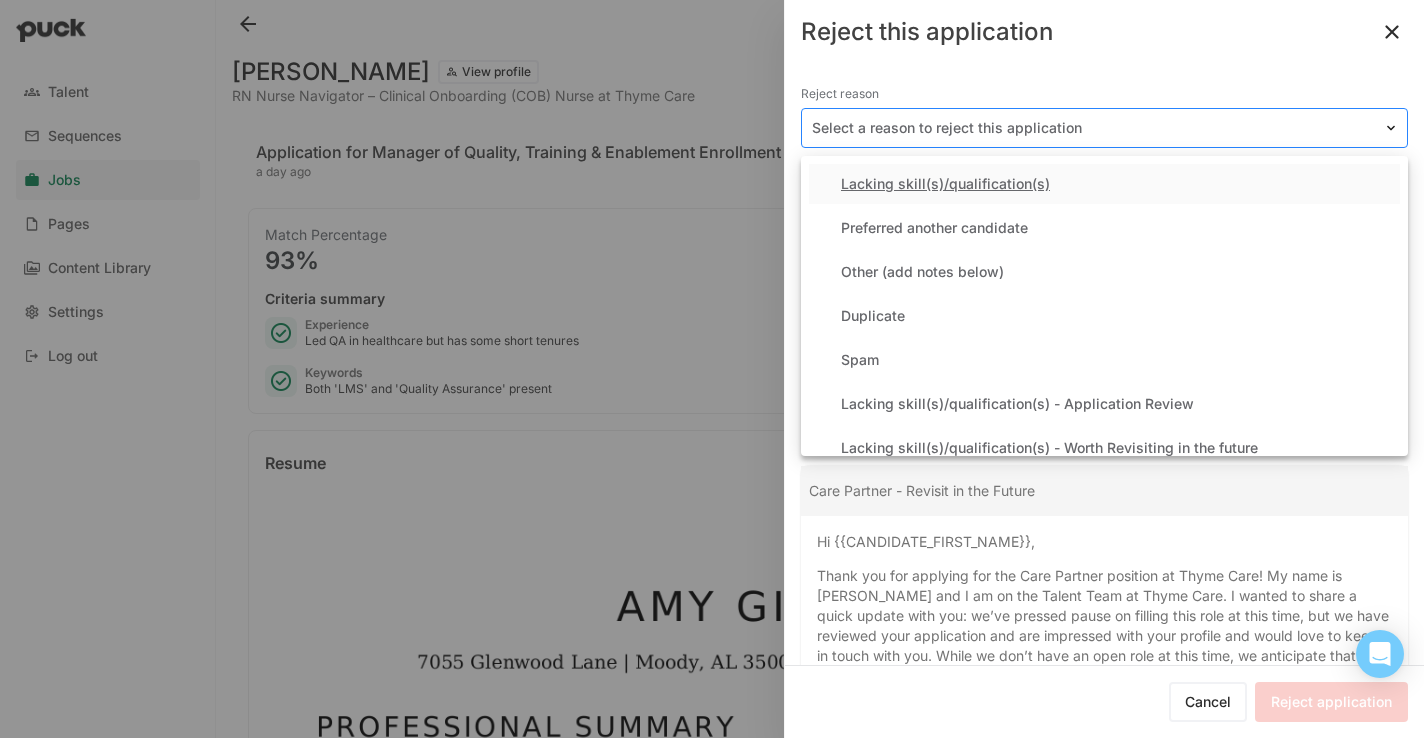 click at bounding box center [1092, 128] 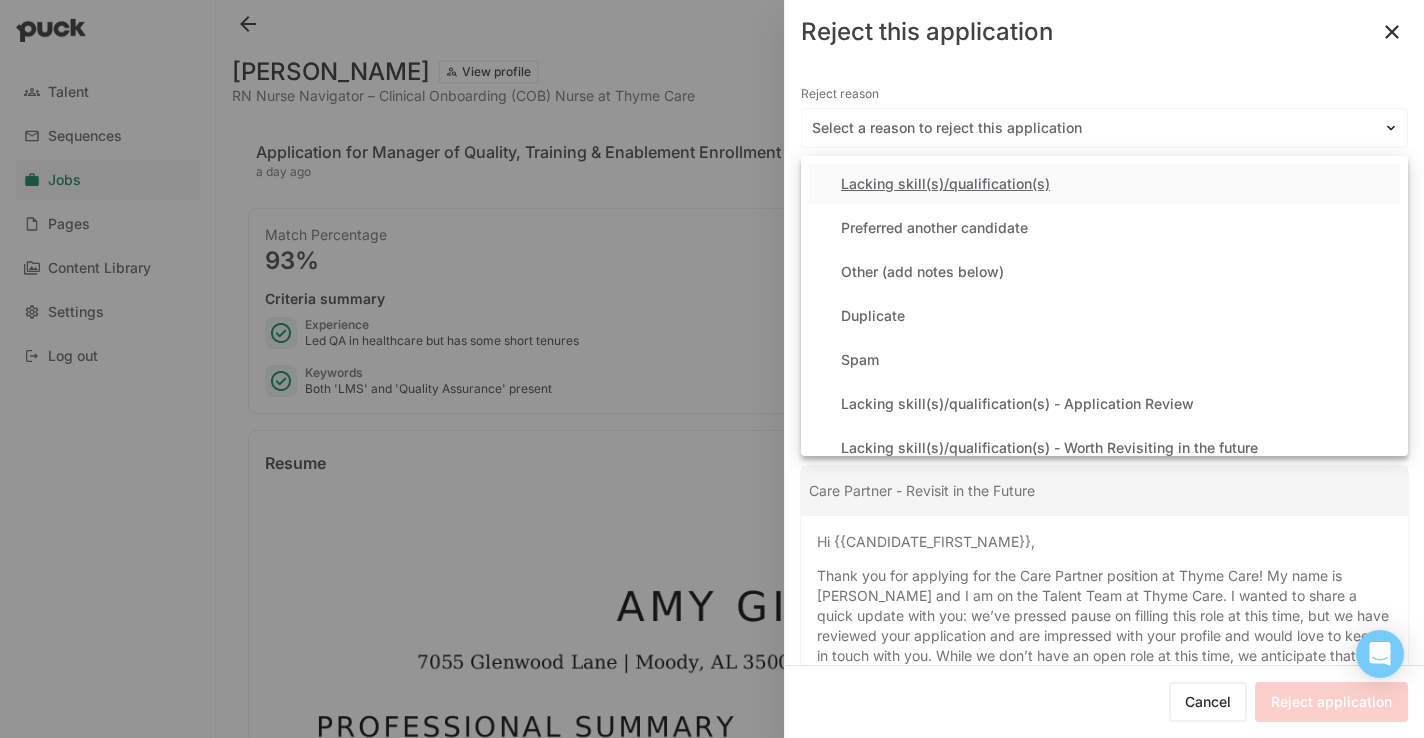 click on "Lacking skill(s)/qualification(s)" at bounding box center [945, 184] 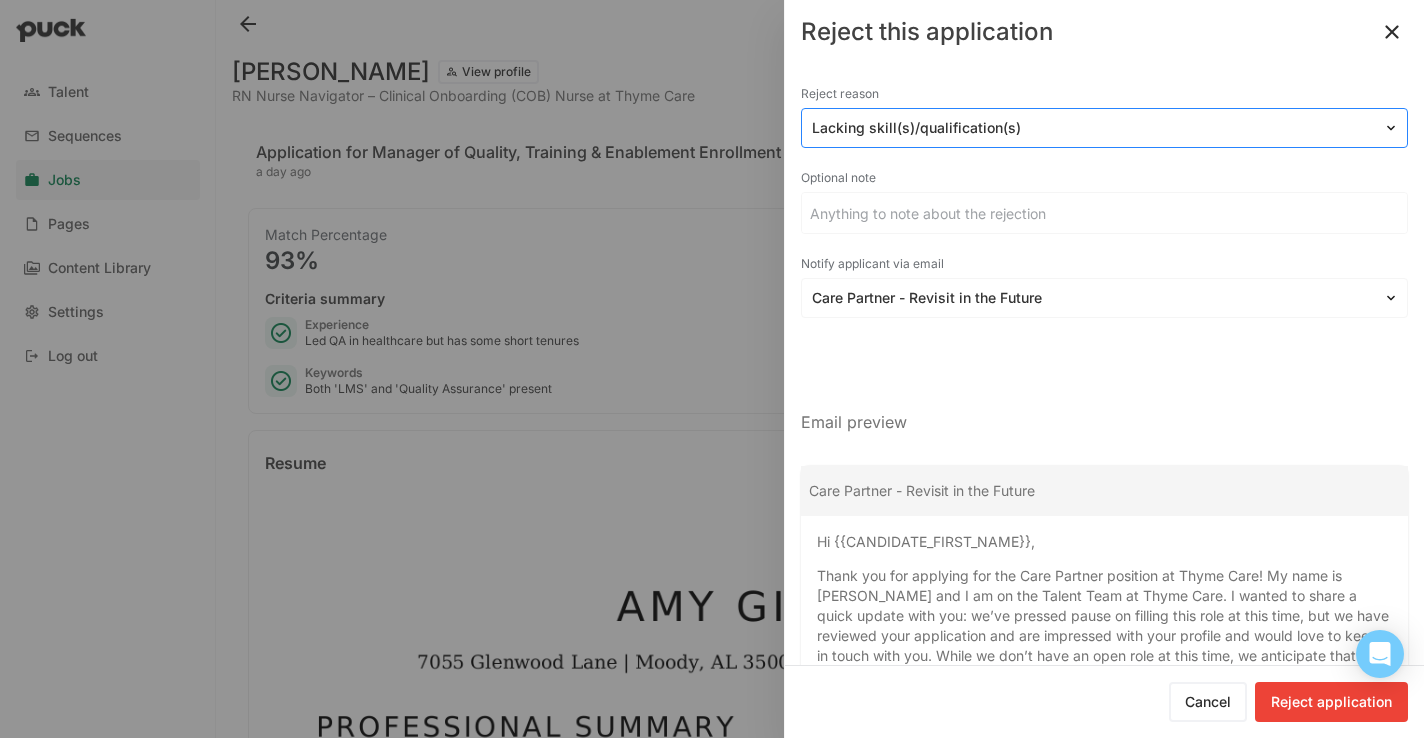 click on "Lacking skill(s)/qualification(s)" at bounding box center [1104, 128] 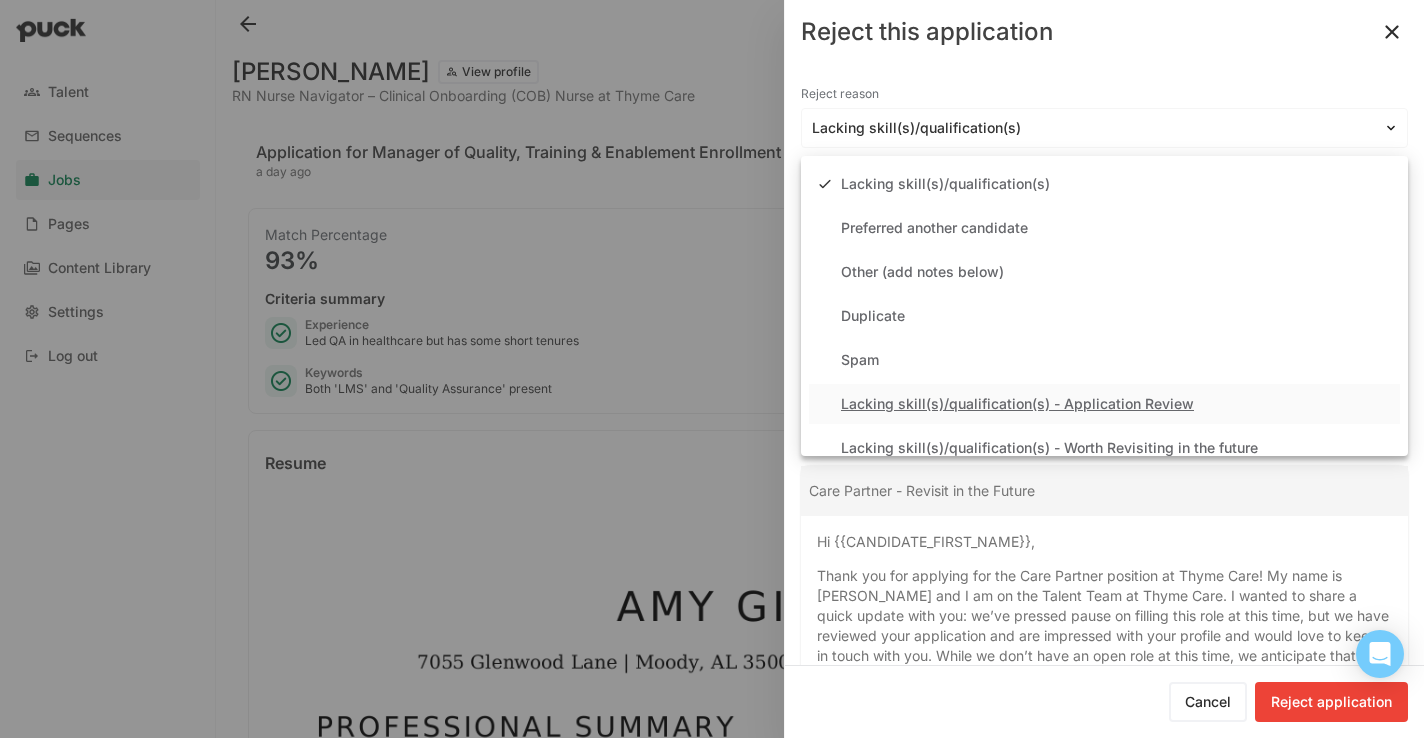 click on "Lacking skill(s)/qualification(s) - Application Review" at bounding box center [1017, 404] 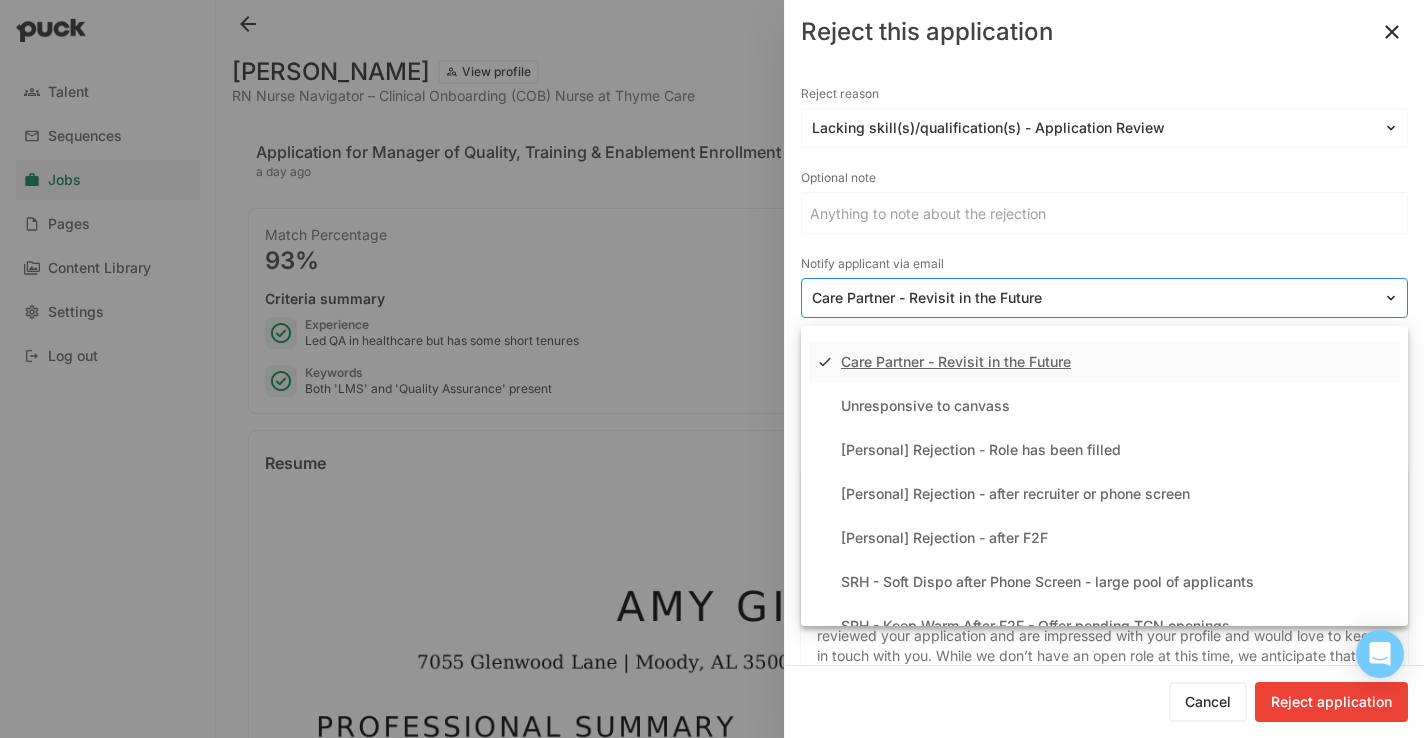 click on "Care Partner - Revisit in the Future" at bounding box center (1092, 298) 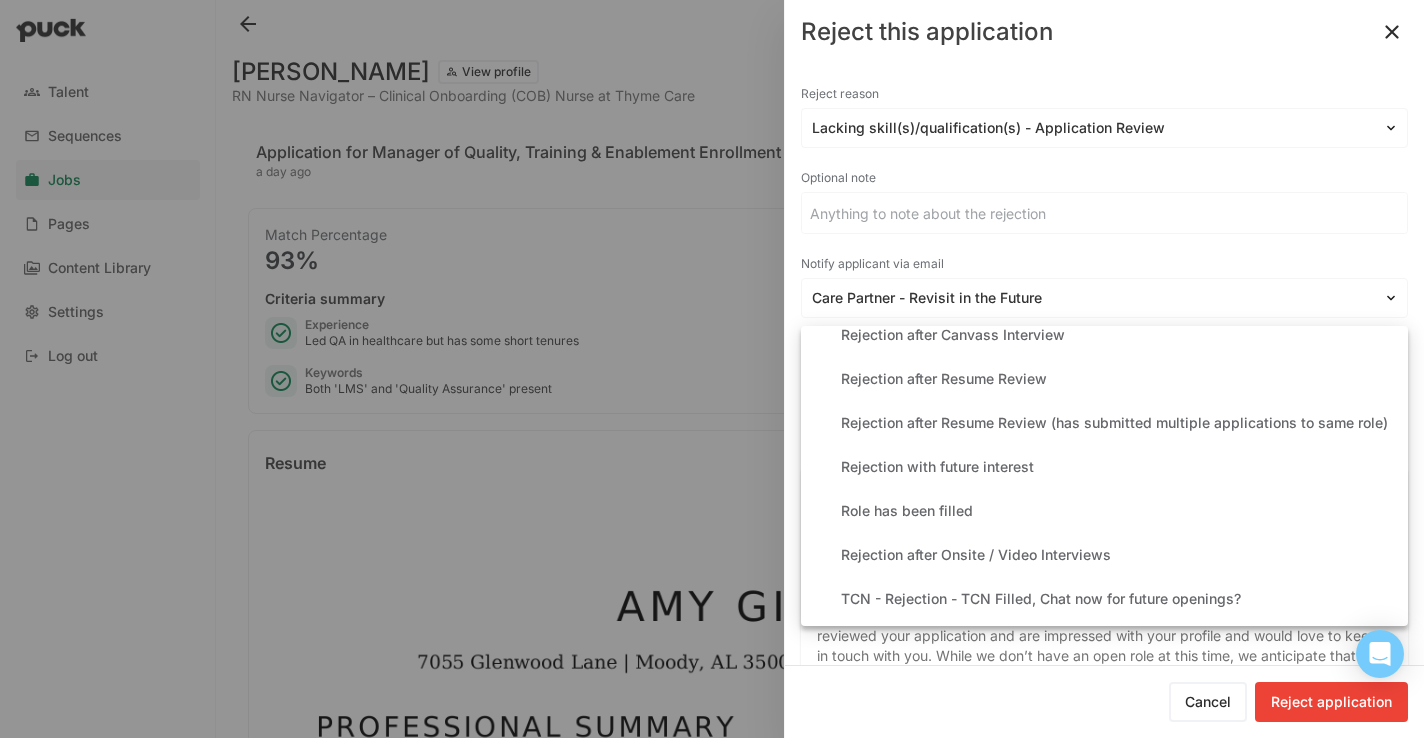 scroll, scrollTop: 554, scrollLeft: 0, axis: vertical 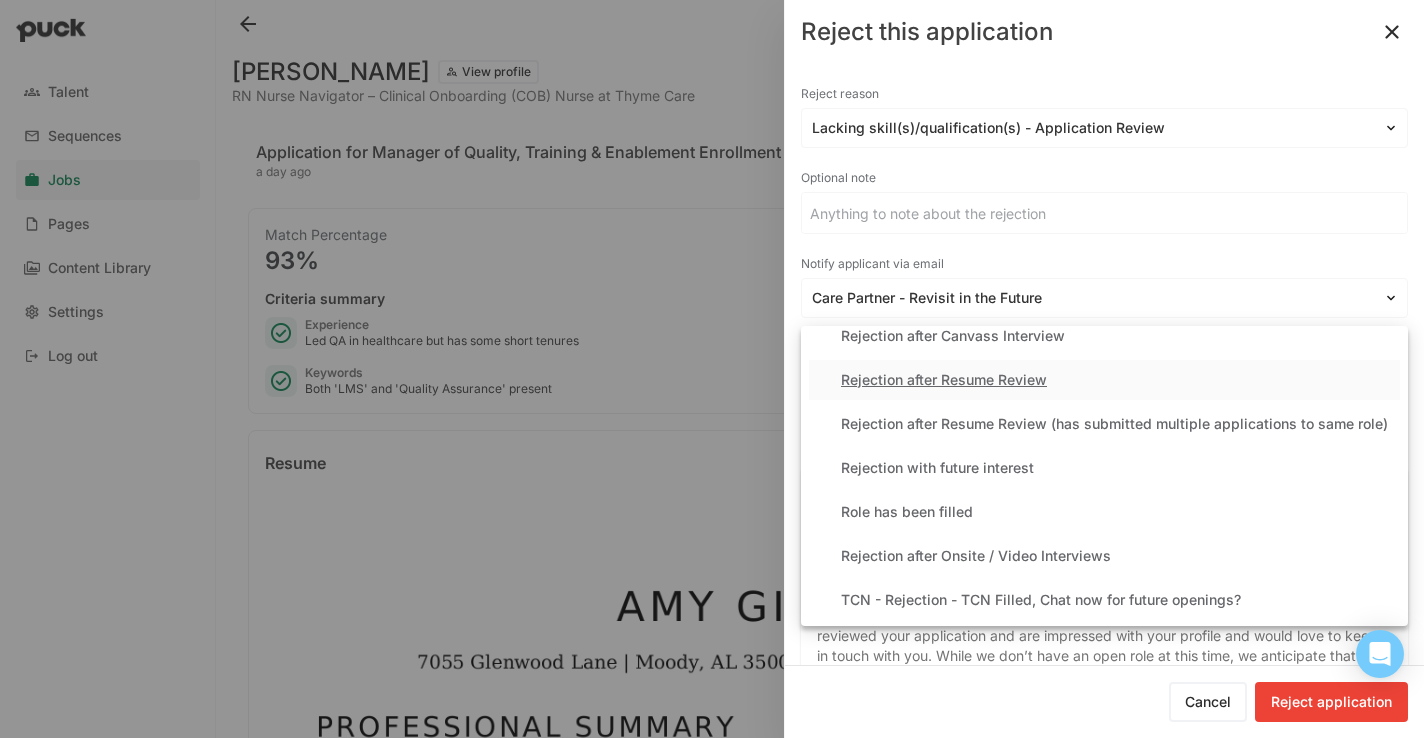 click on "Rejection after Resume Review" at bounding box center [1104, 380] 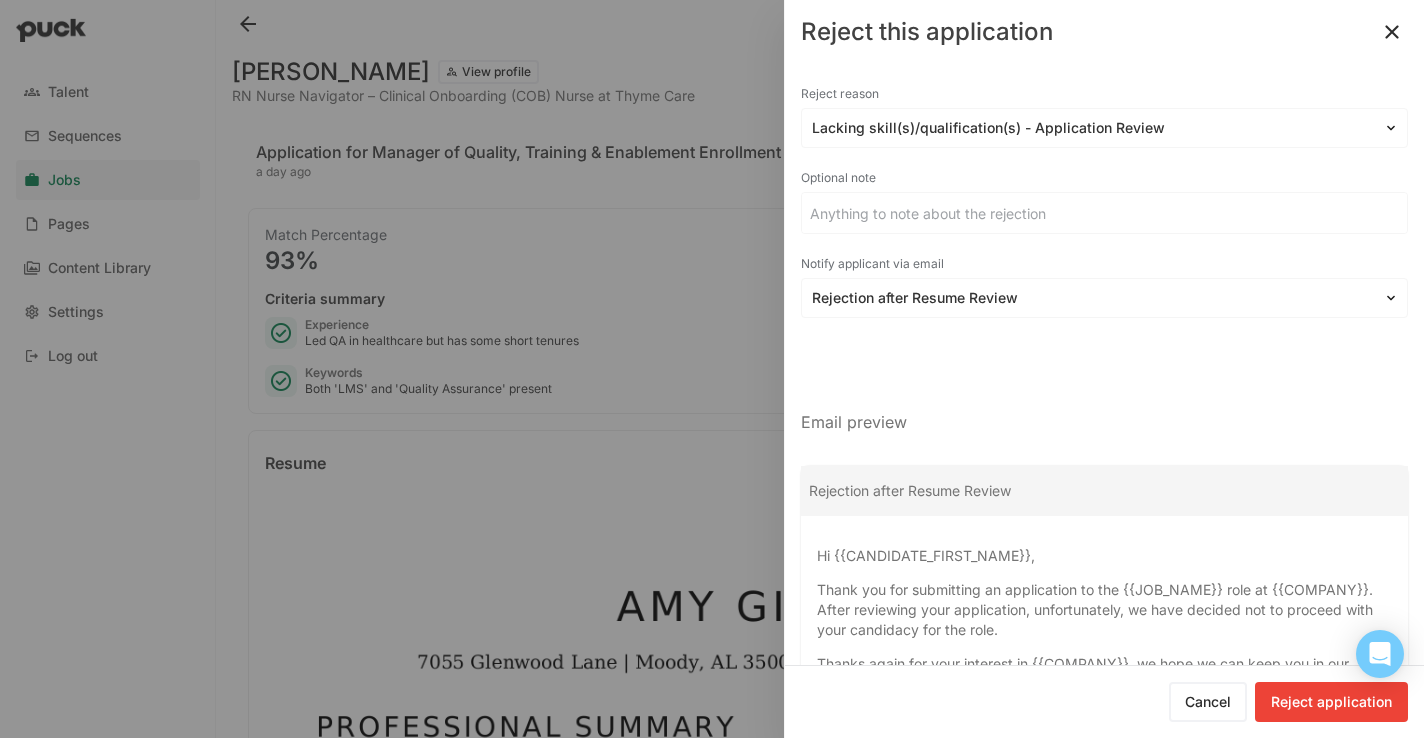 scroll, scrollTop: 145, scrollLeft: 0, axis: vertical 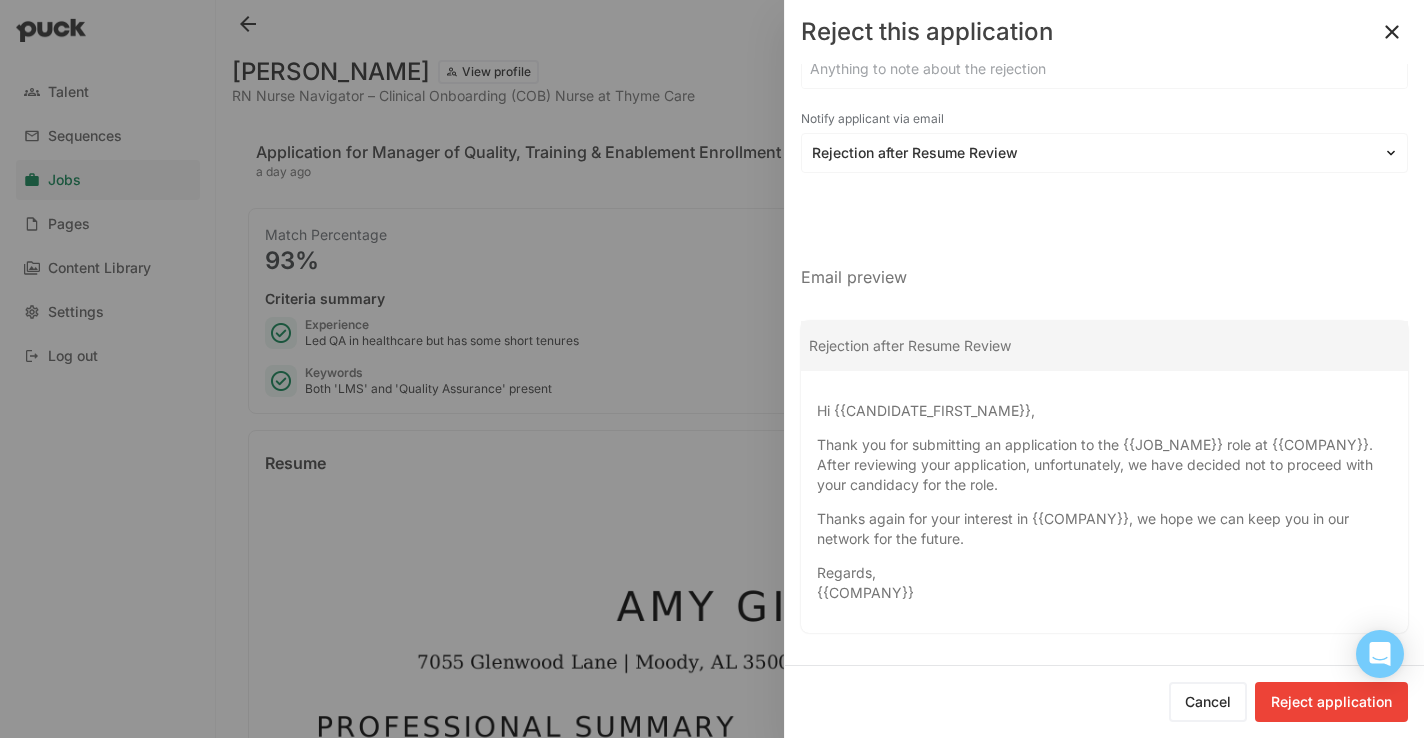 click on "Reject application" at bounding box center (1331, 702) 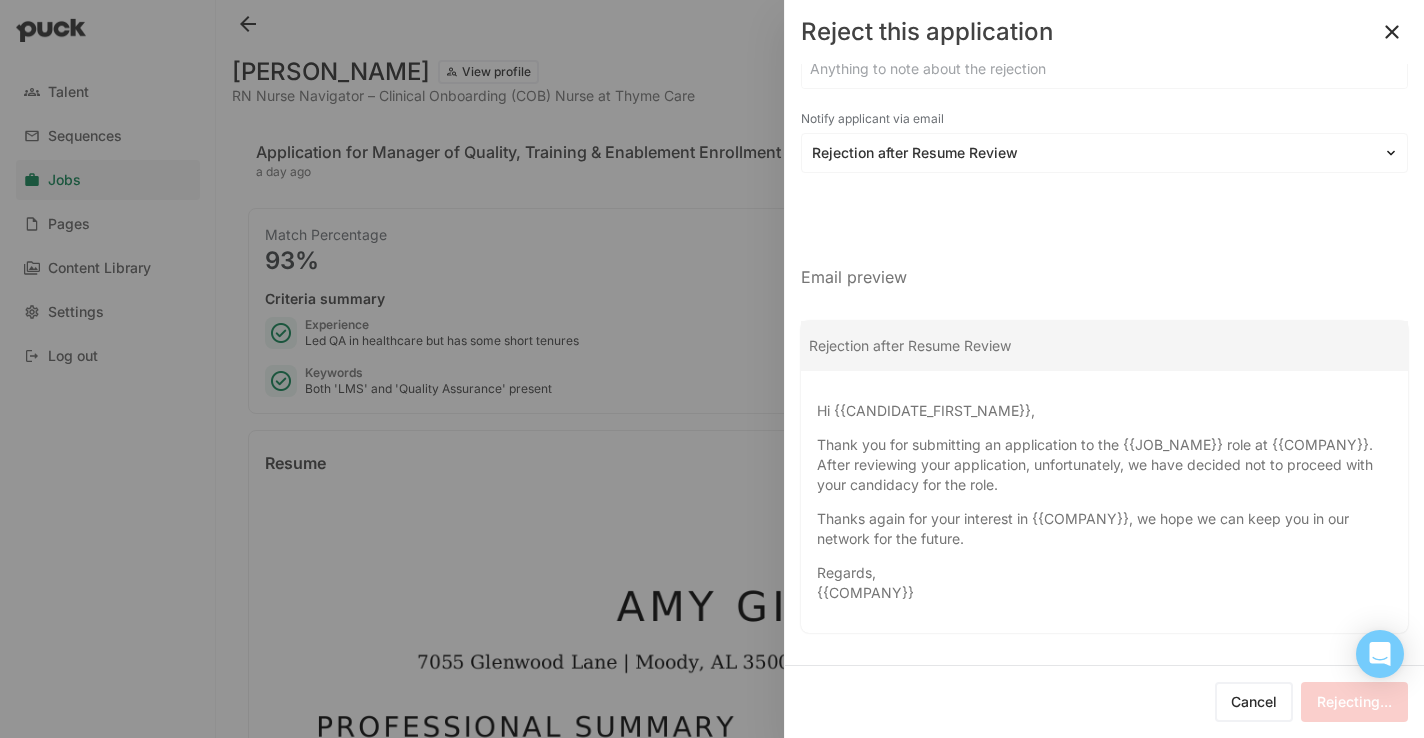 scroll, scrollTop: 0, scrollLeft: 0, axis: both 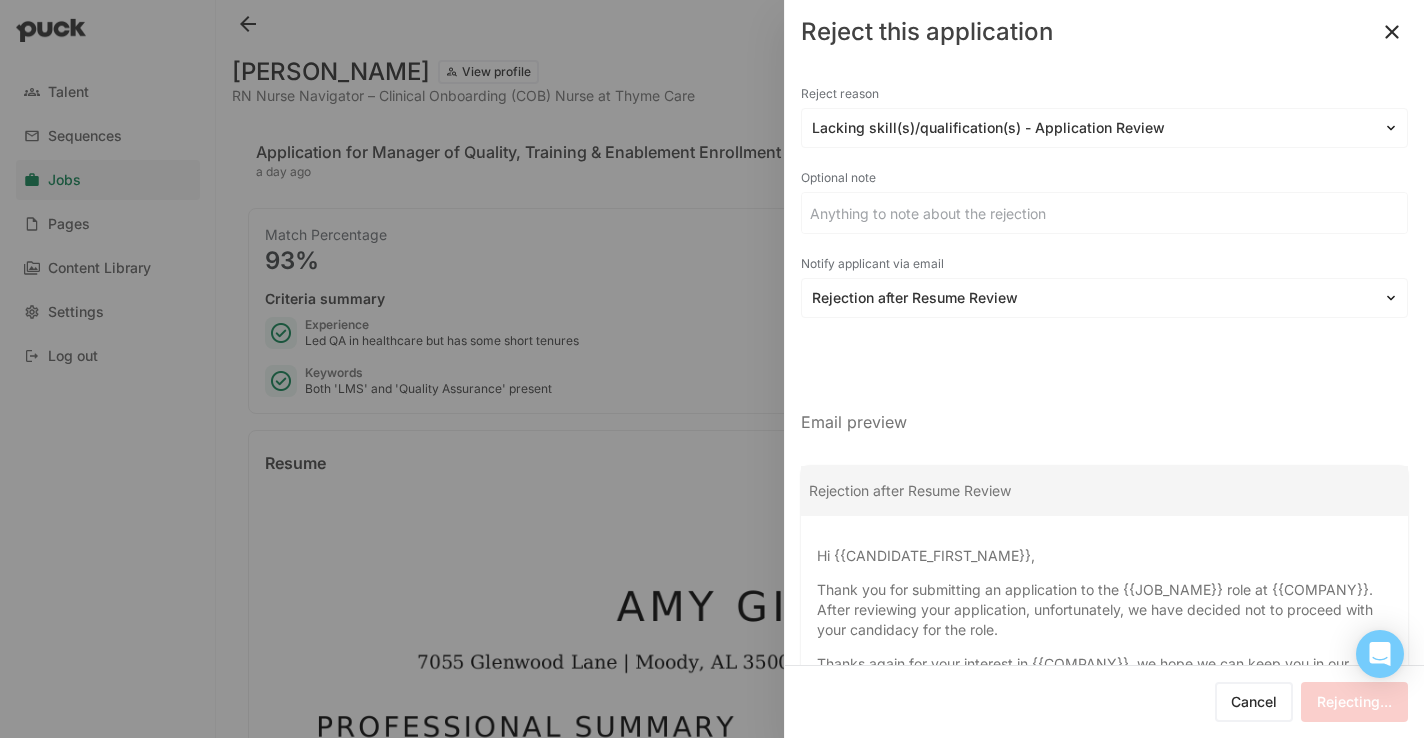 click at bounding box center (1392, 32) 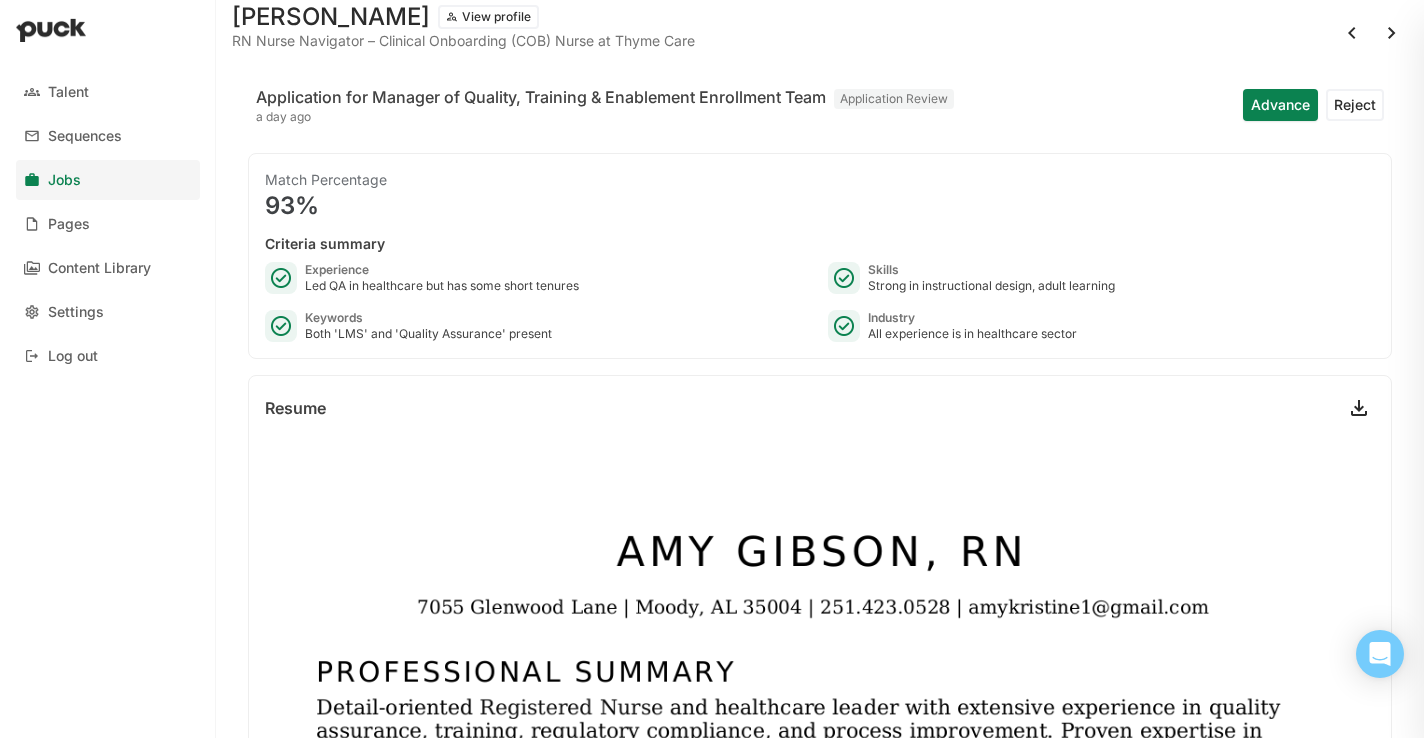 scroll, scrollTop: 0, scrollLeft: 0, axis: both 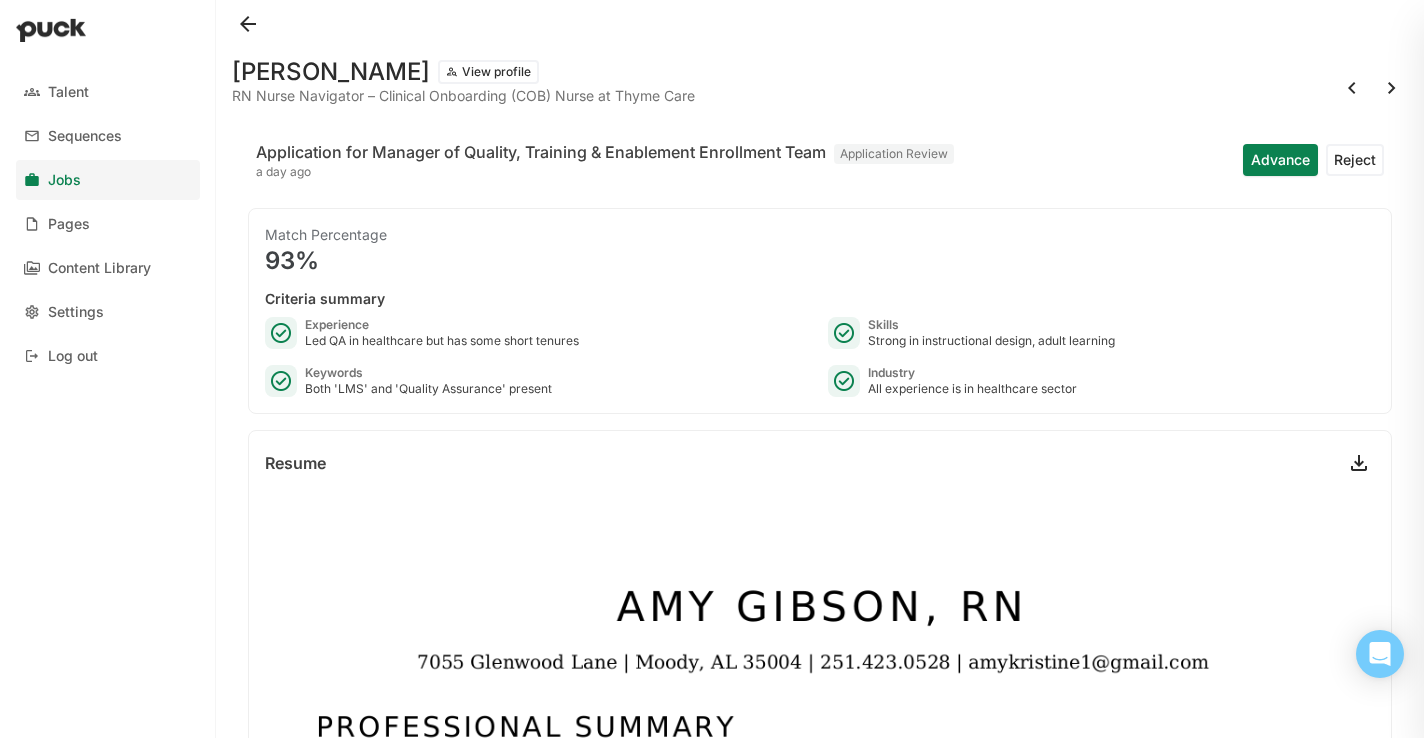 click at bounding box center (248, 24) 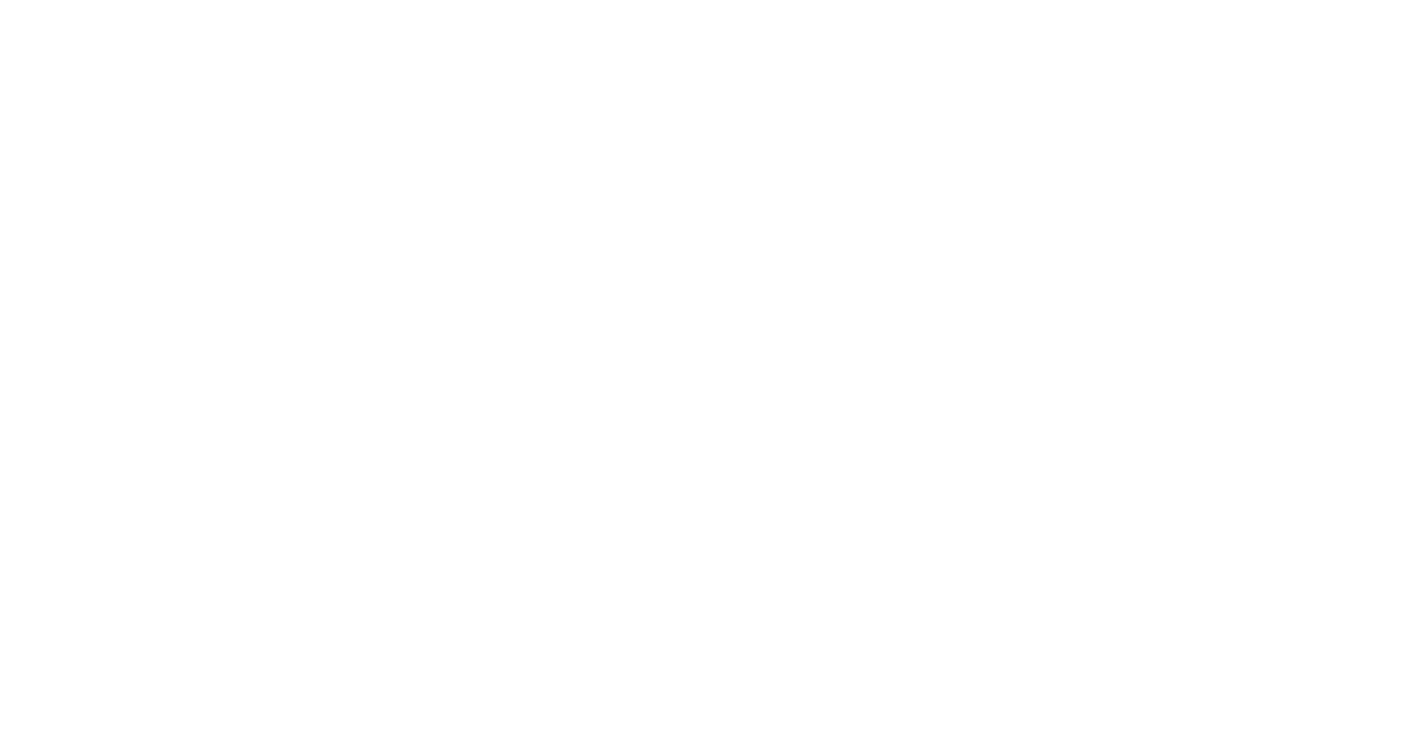 scroll, scrollTop: 0, scrollLeft: 0, axis: both 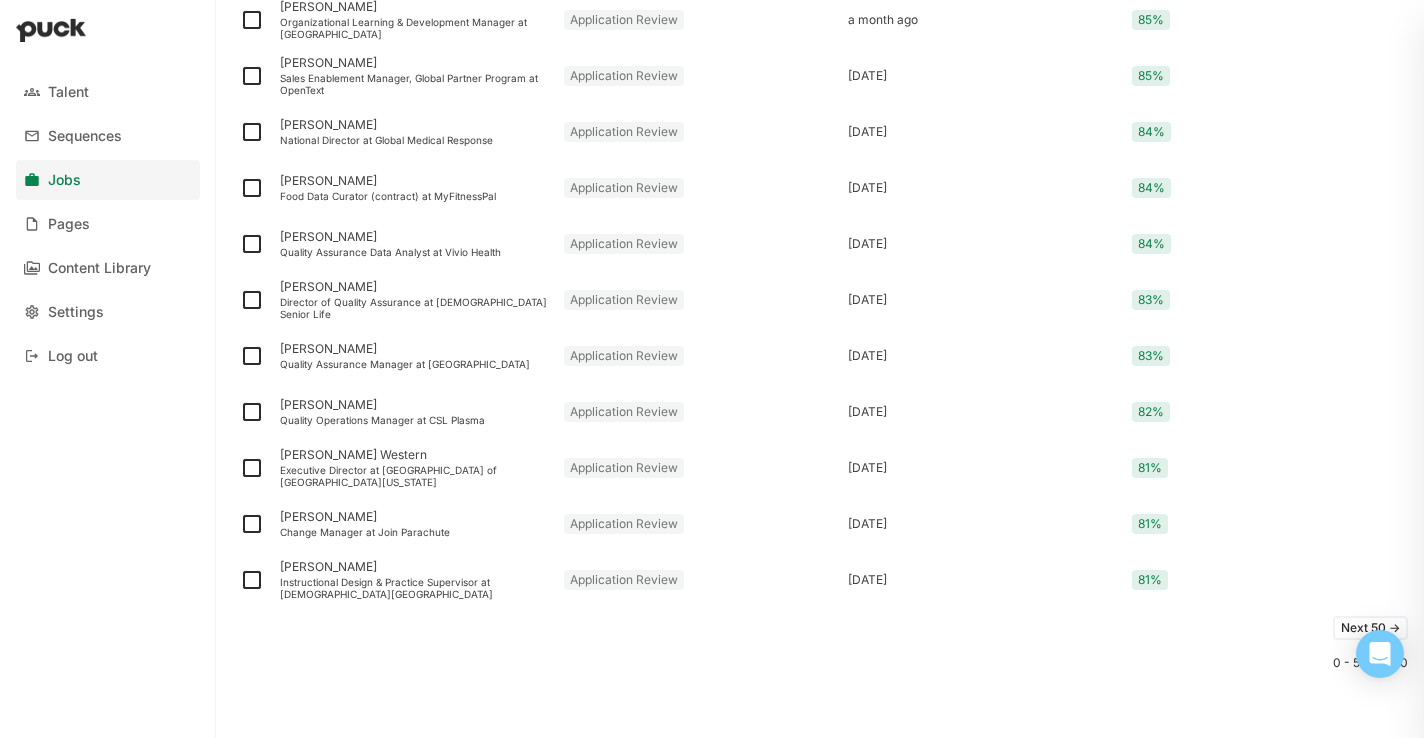click on "Next 50 ->" at bounding box center [1370, 628] 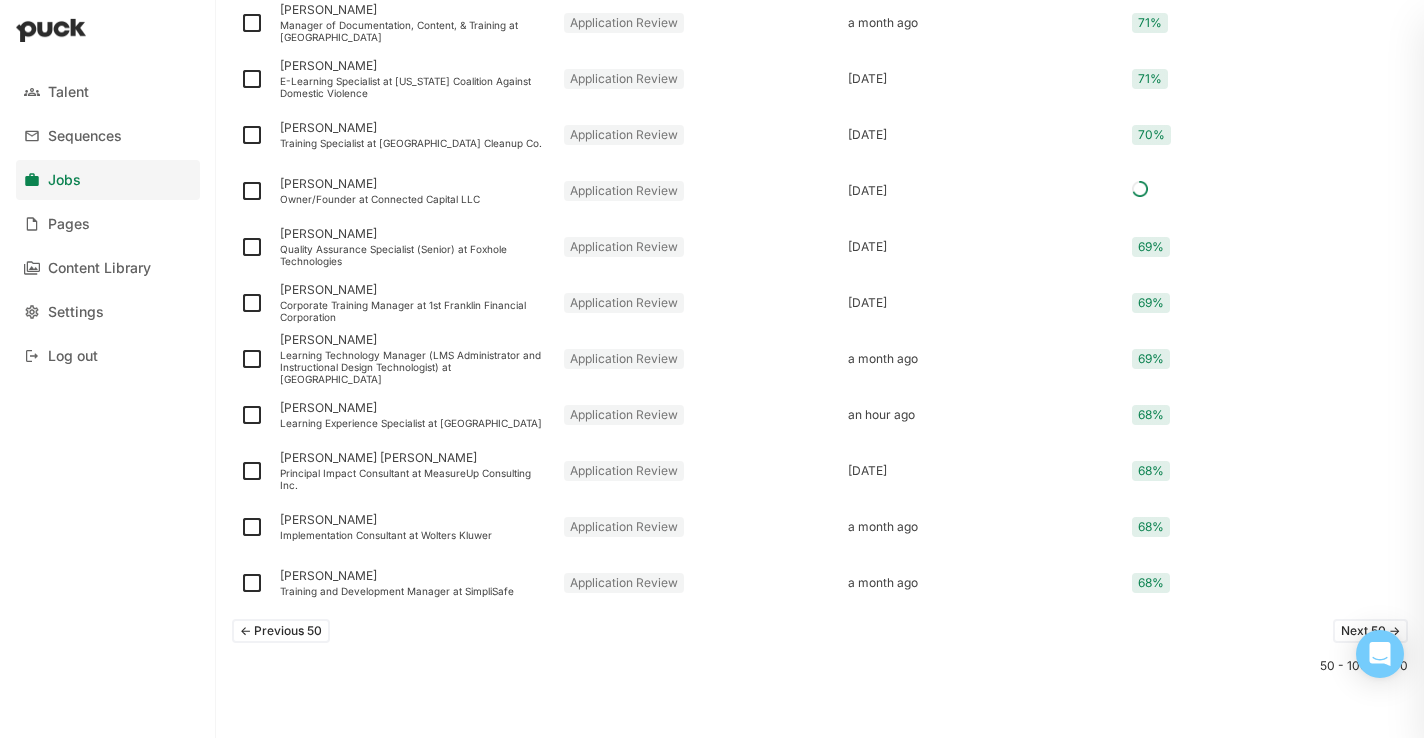 scroll, scrollTop: 2562, scrollLeft: 0, axis: vertical 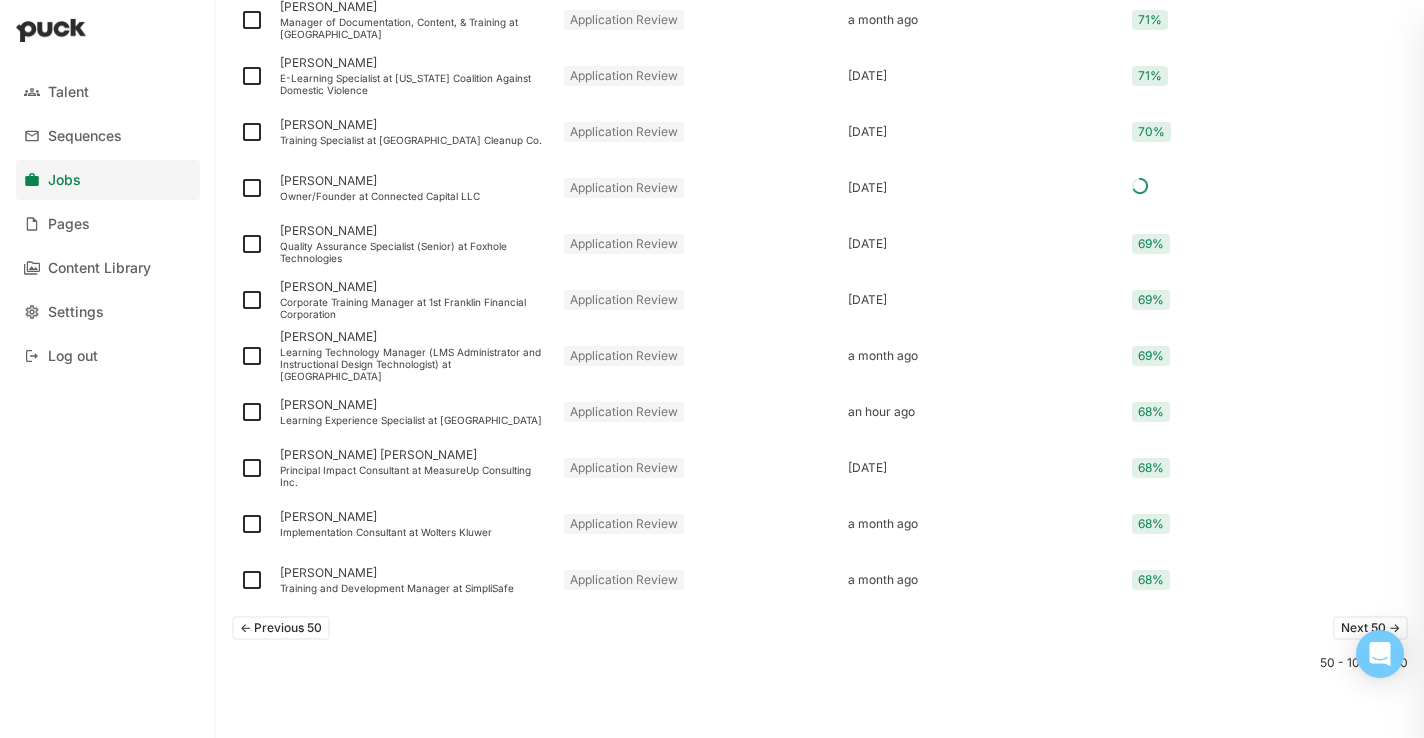 click on "Next 50 ->" at bounding box center [1370, 628] 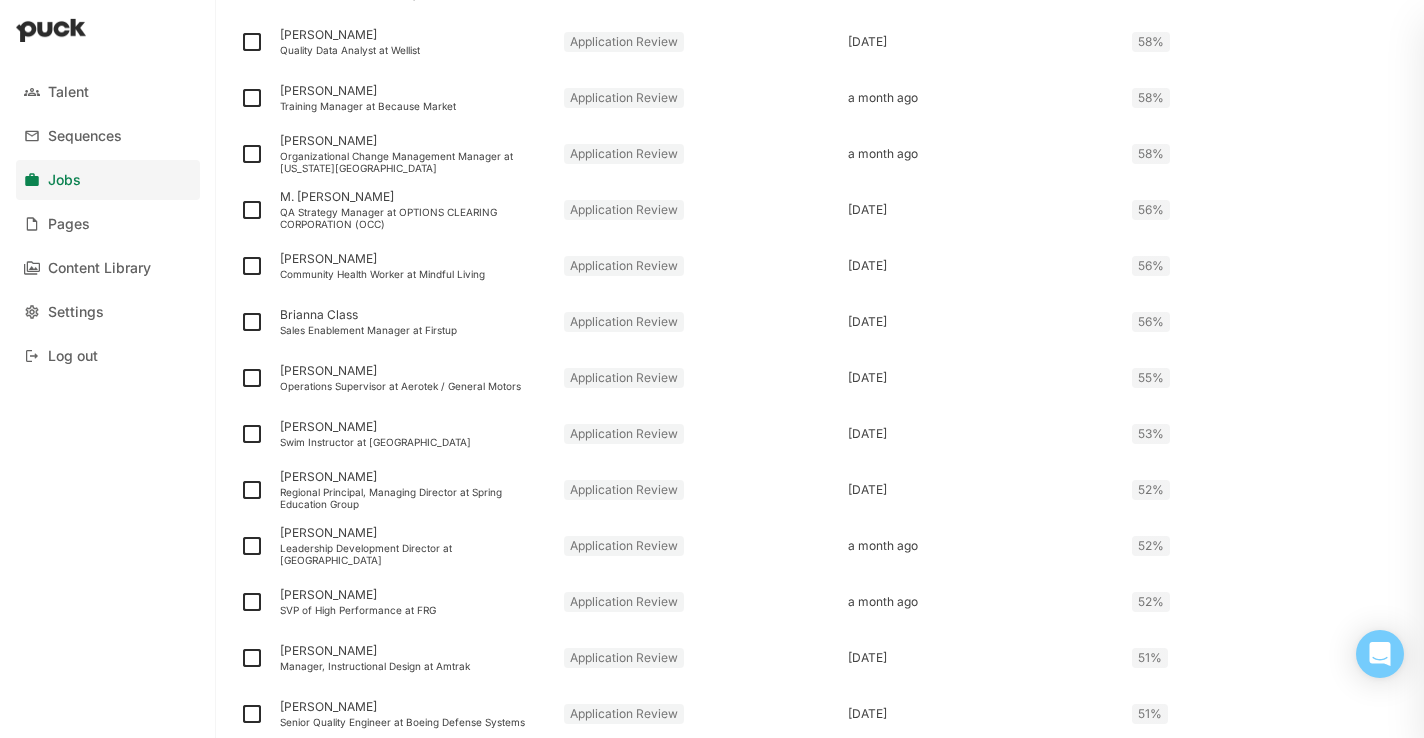 scroll, scrollTop: 2562, scrollLeft: 0, axis: vertical 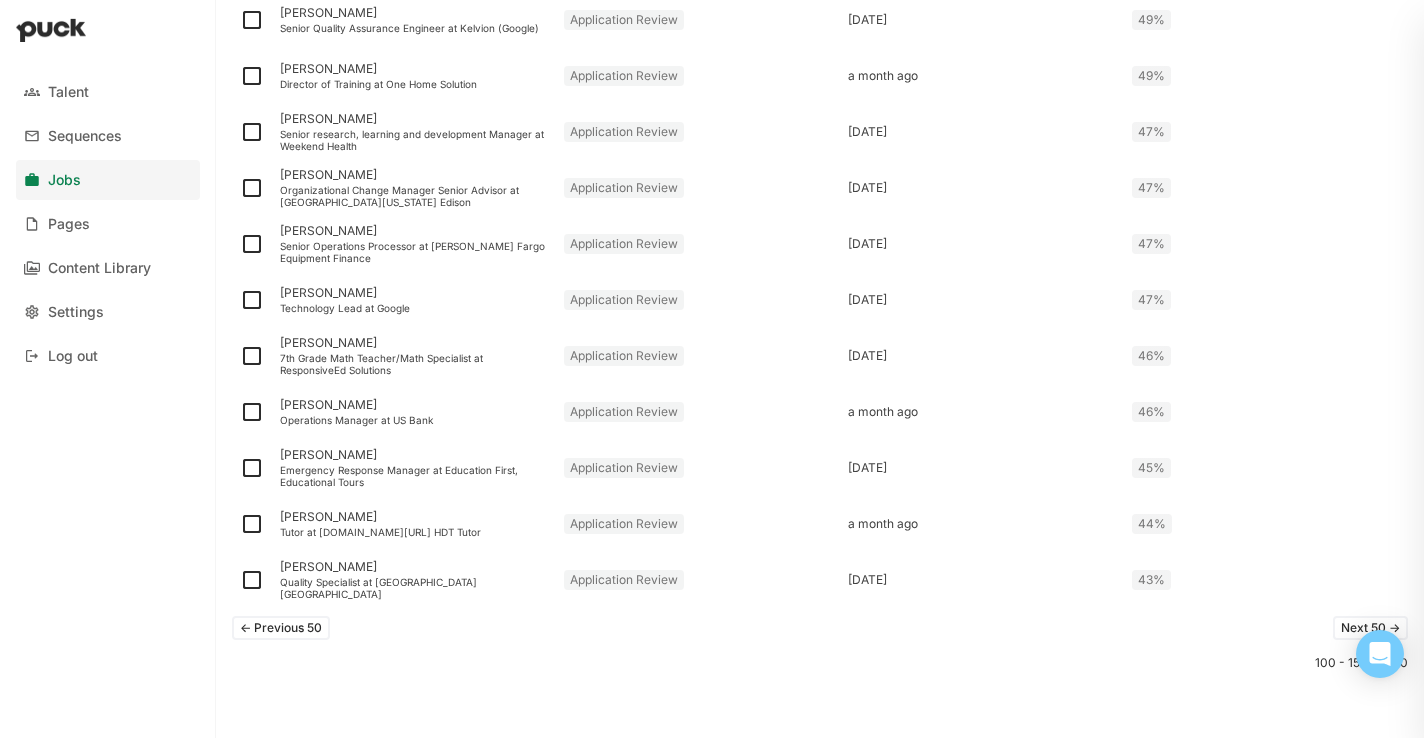 click on "Next 50 ->" at bounding box center (1370, 628) 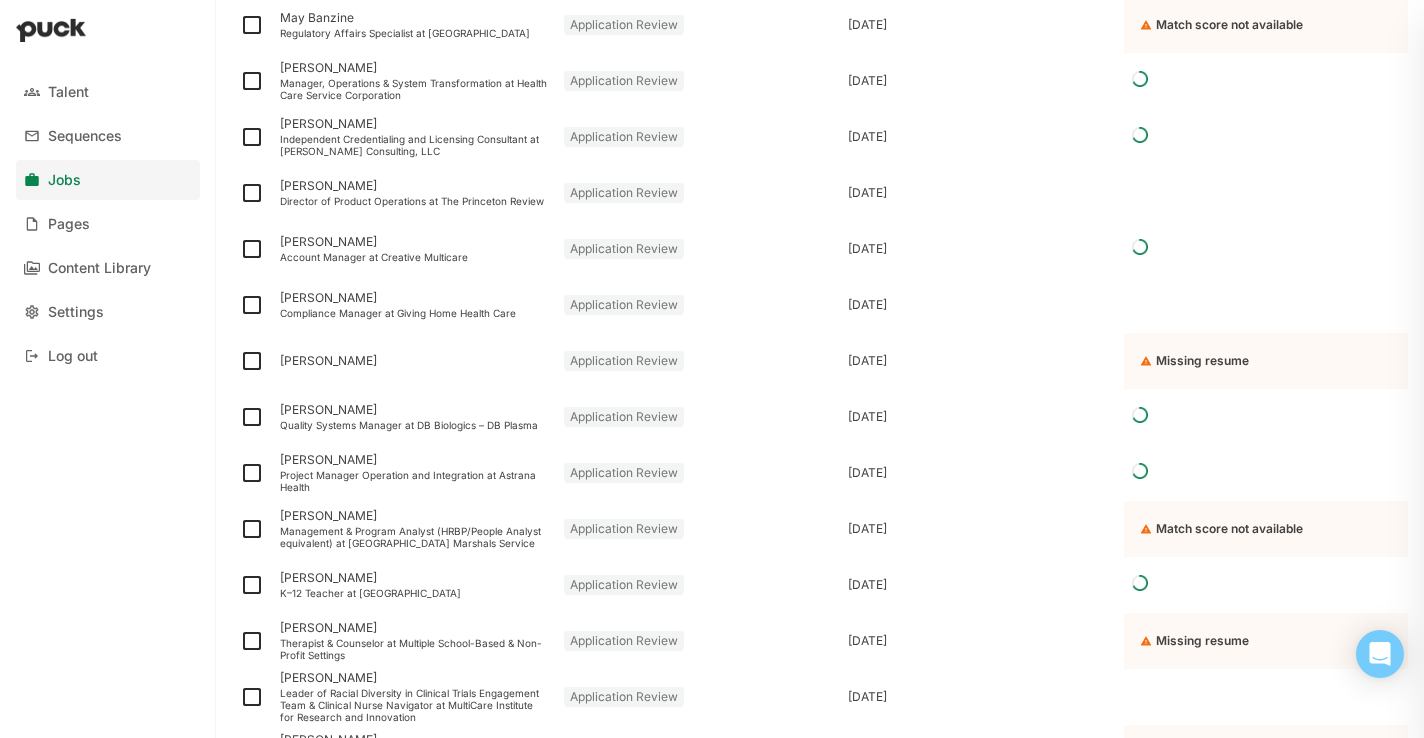 scroll, scrollTop: 2562, scrollLeft: 0, axis: vertical 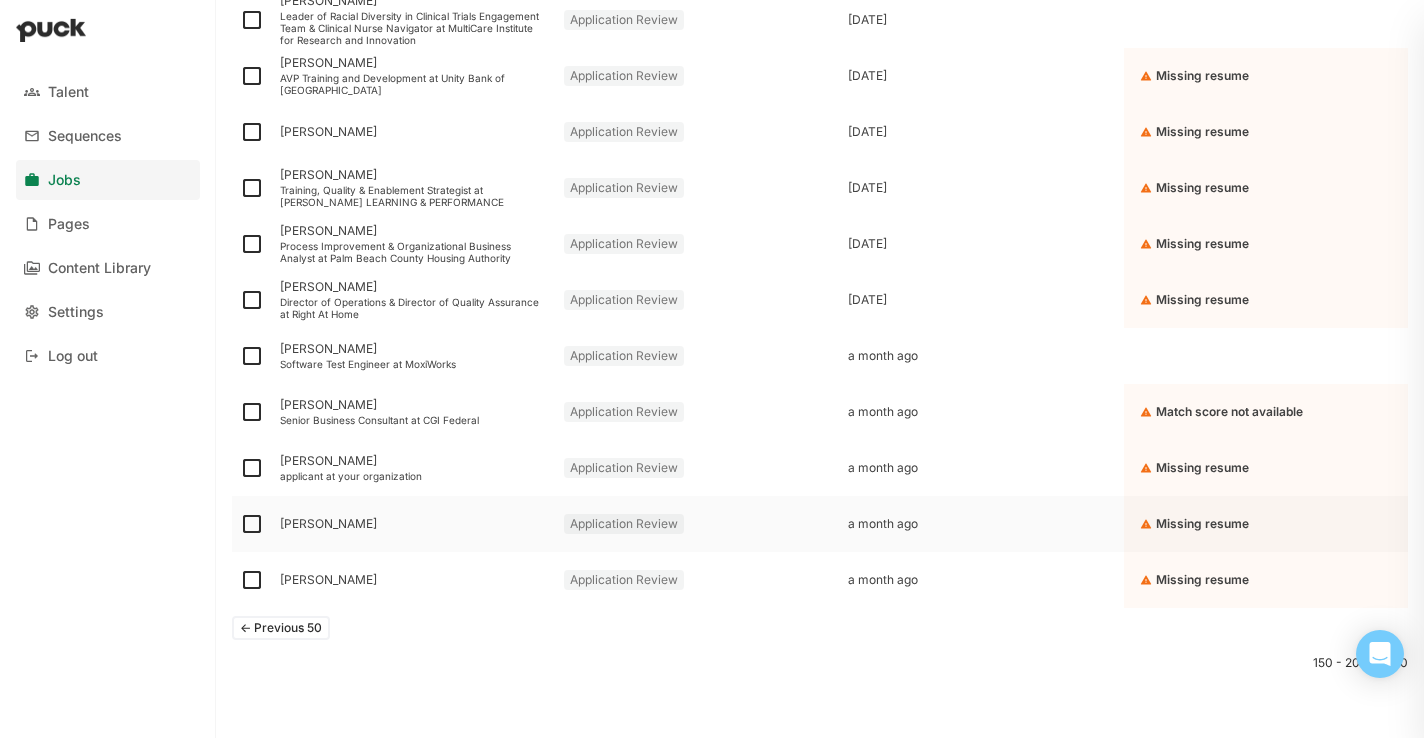 drag, startPoint x: 1369, startPoint y: 660, endPoint x: 1187, endPoint y: 520, distance: 229.61707 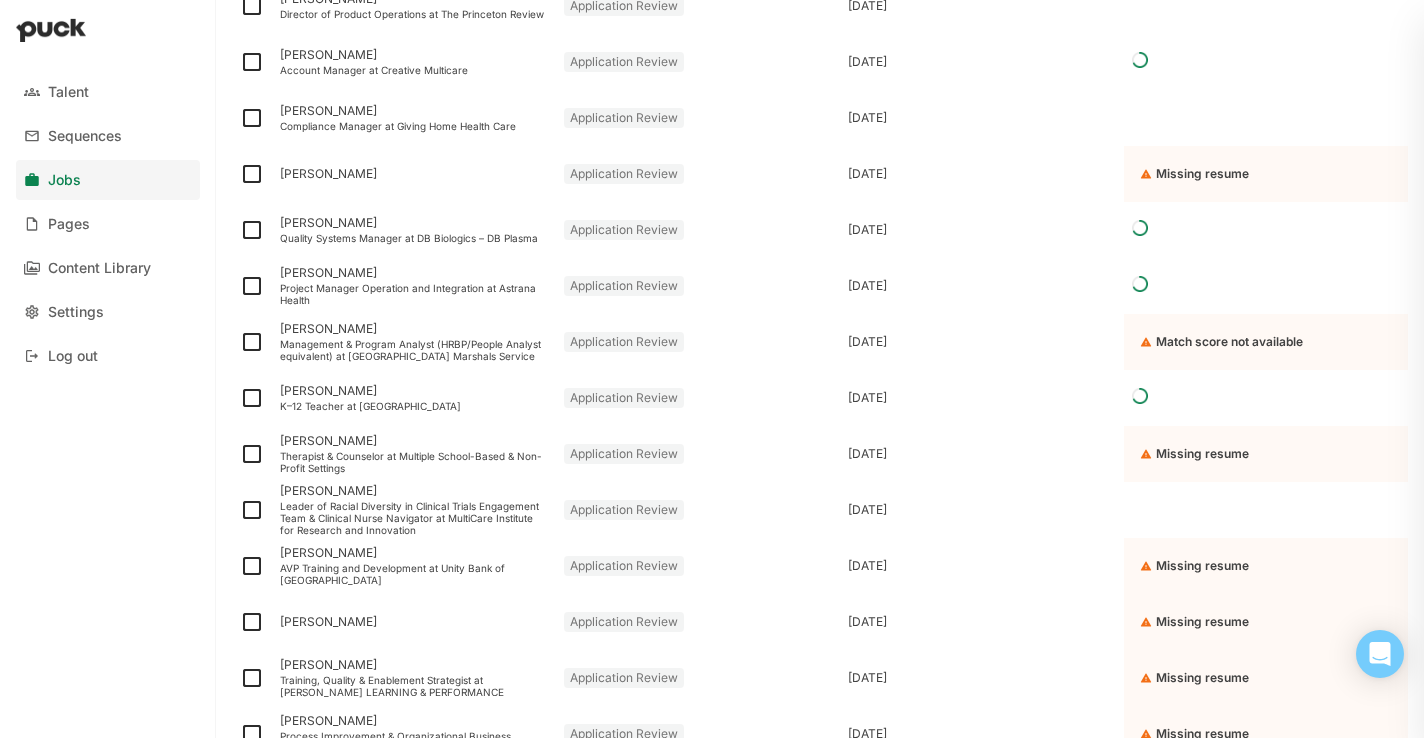 scroll, scrollTop: 2562, scrollLeft: 0, axis: vertical 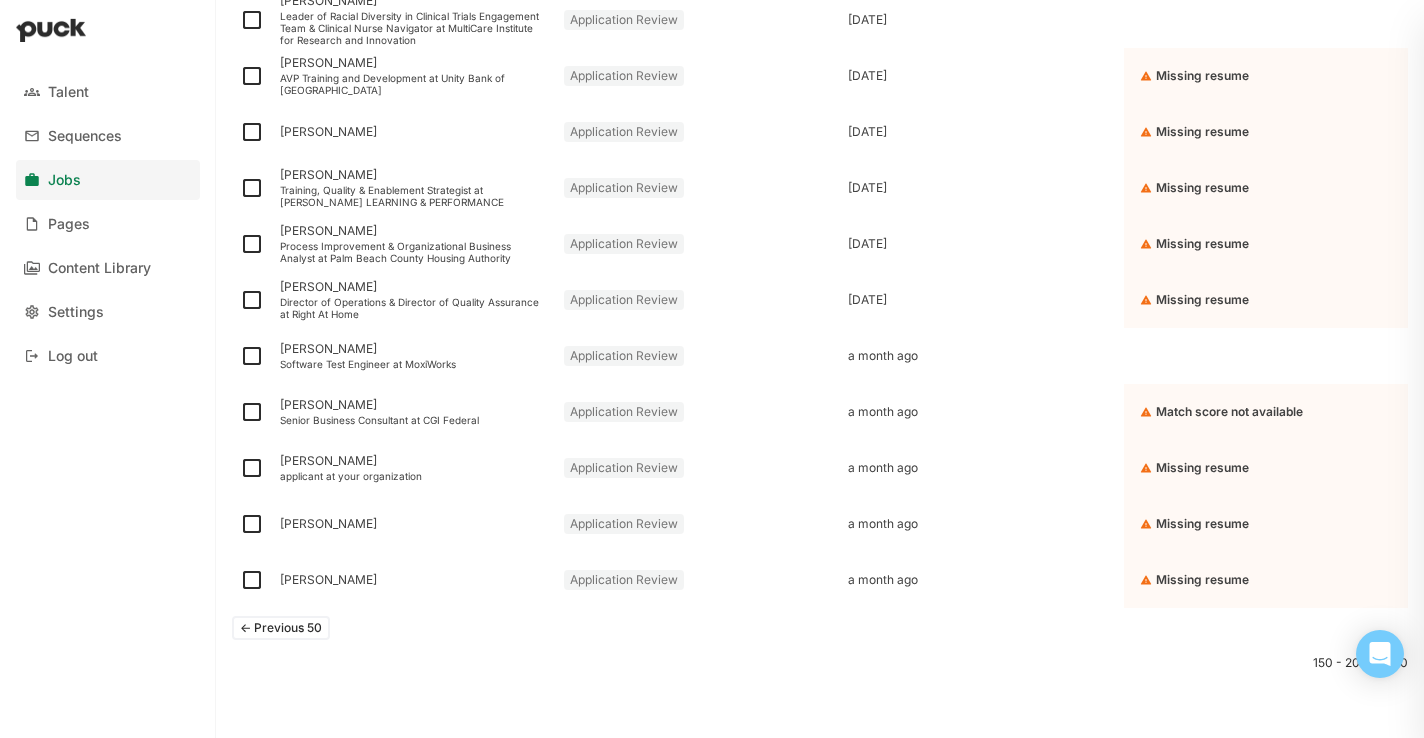 click on "<- Previous 50" at bounding box center (281, 628) 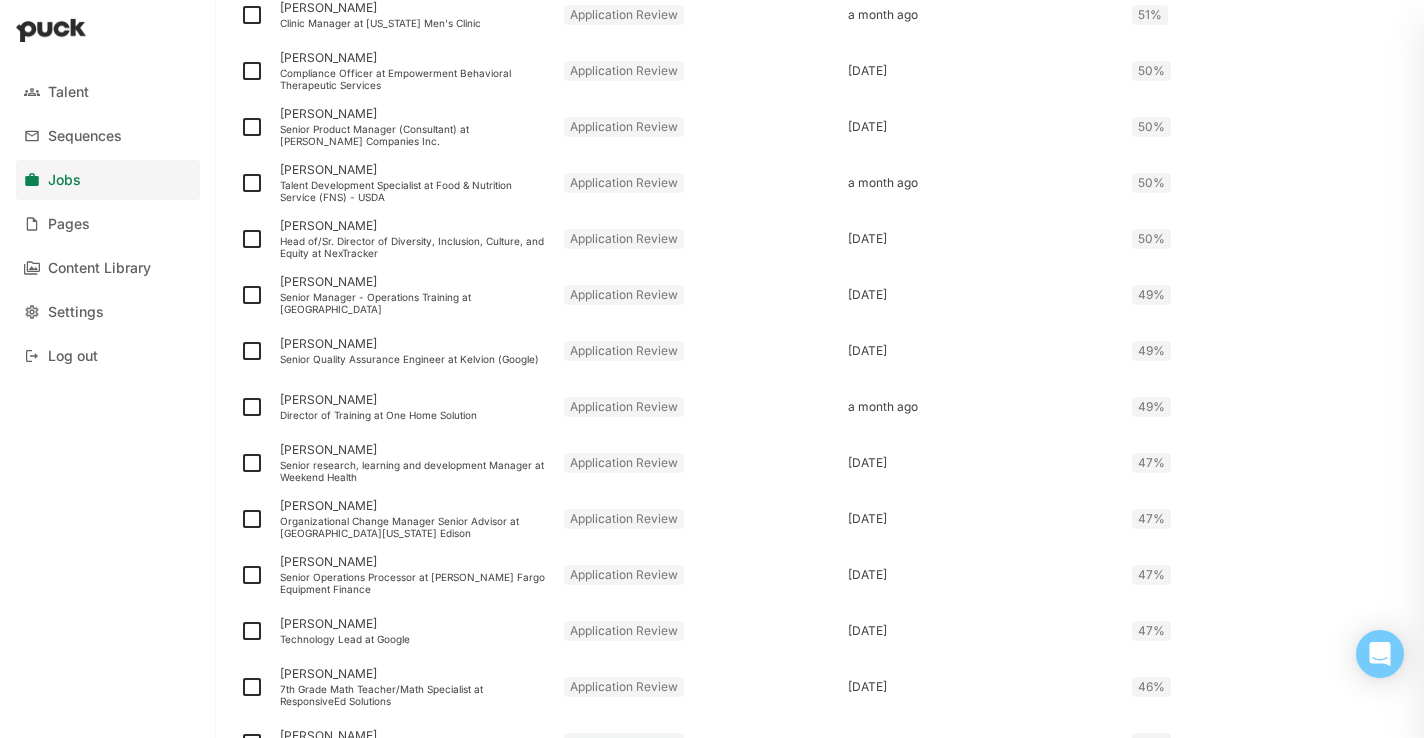 scroll, scrollTop: 2562, scrollLeft: 0, axis: vertical 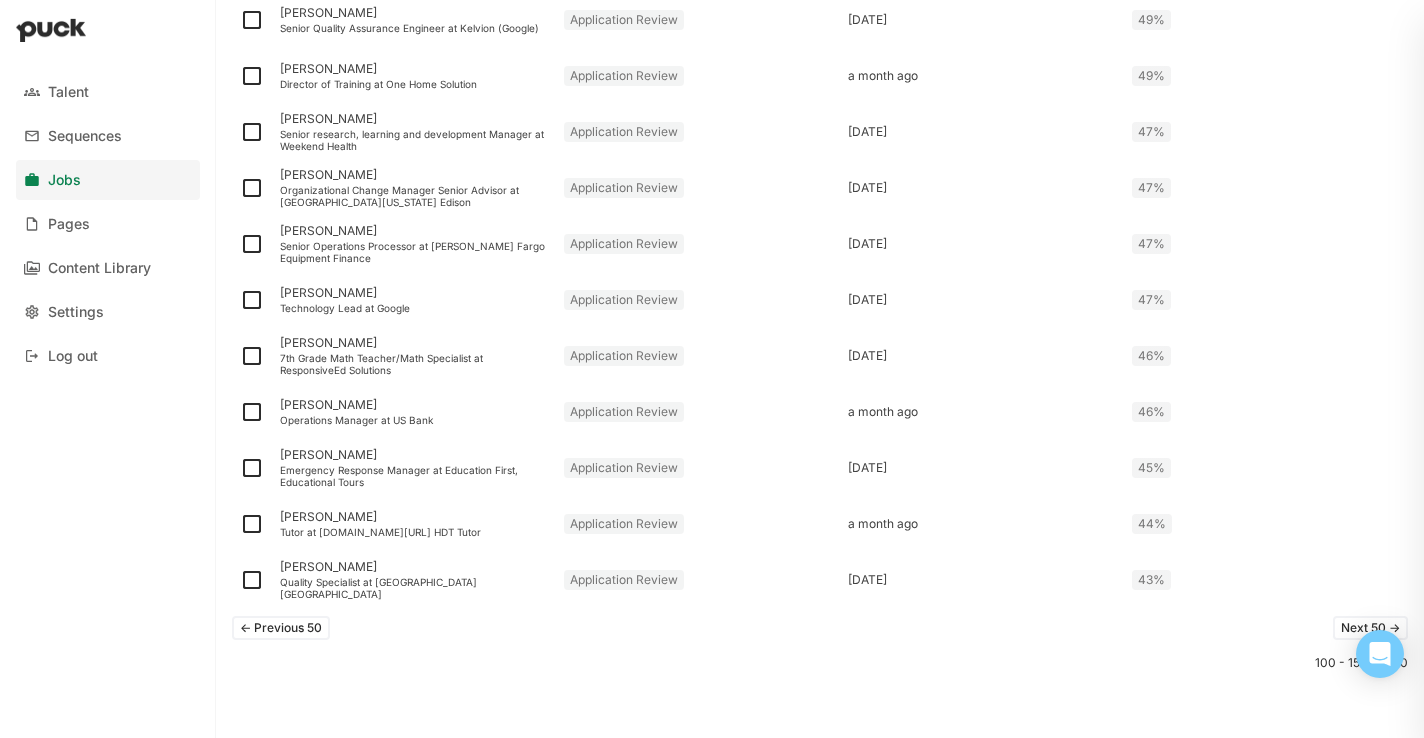click on "<- Previous 50" at bounding box center [281, 628] 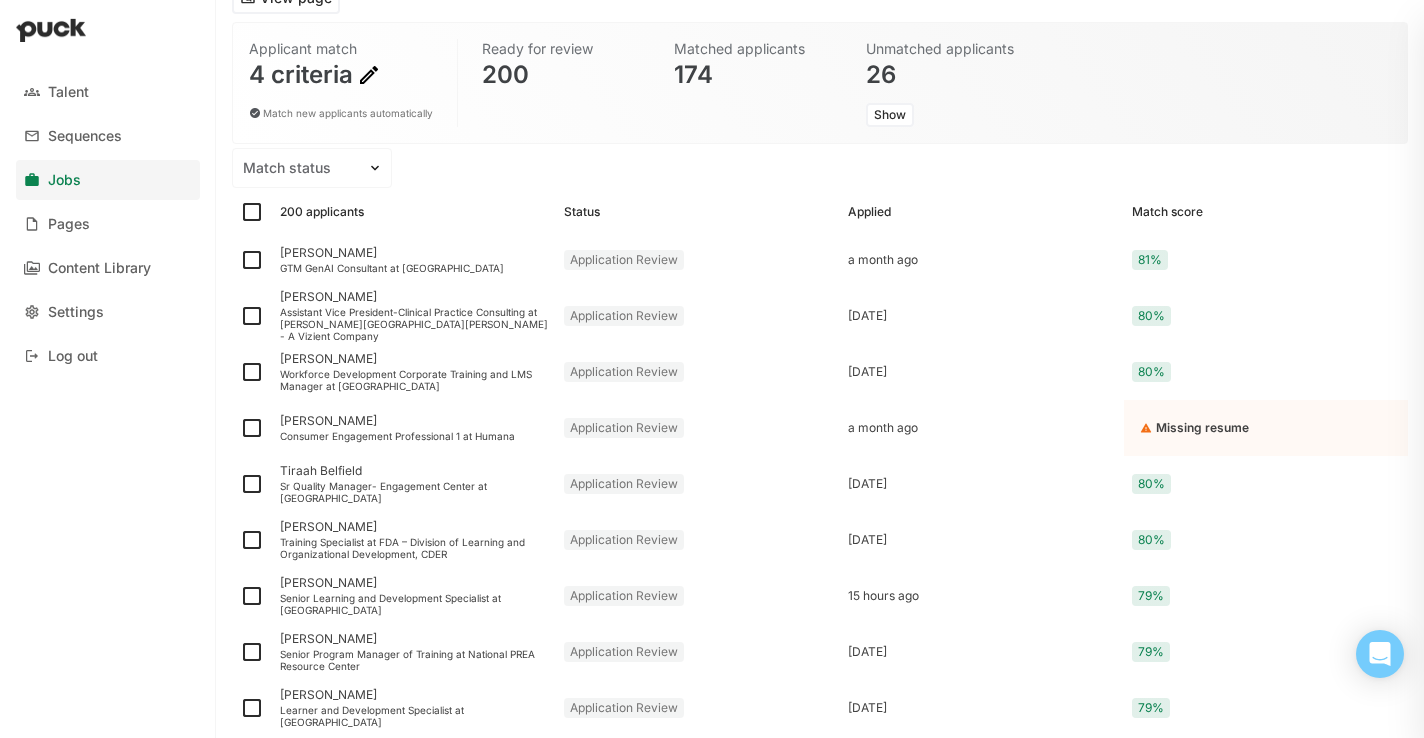 scroll, scrollTop: 139, scrollLeft: 0, axis: vertical 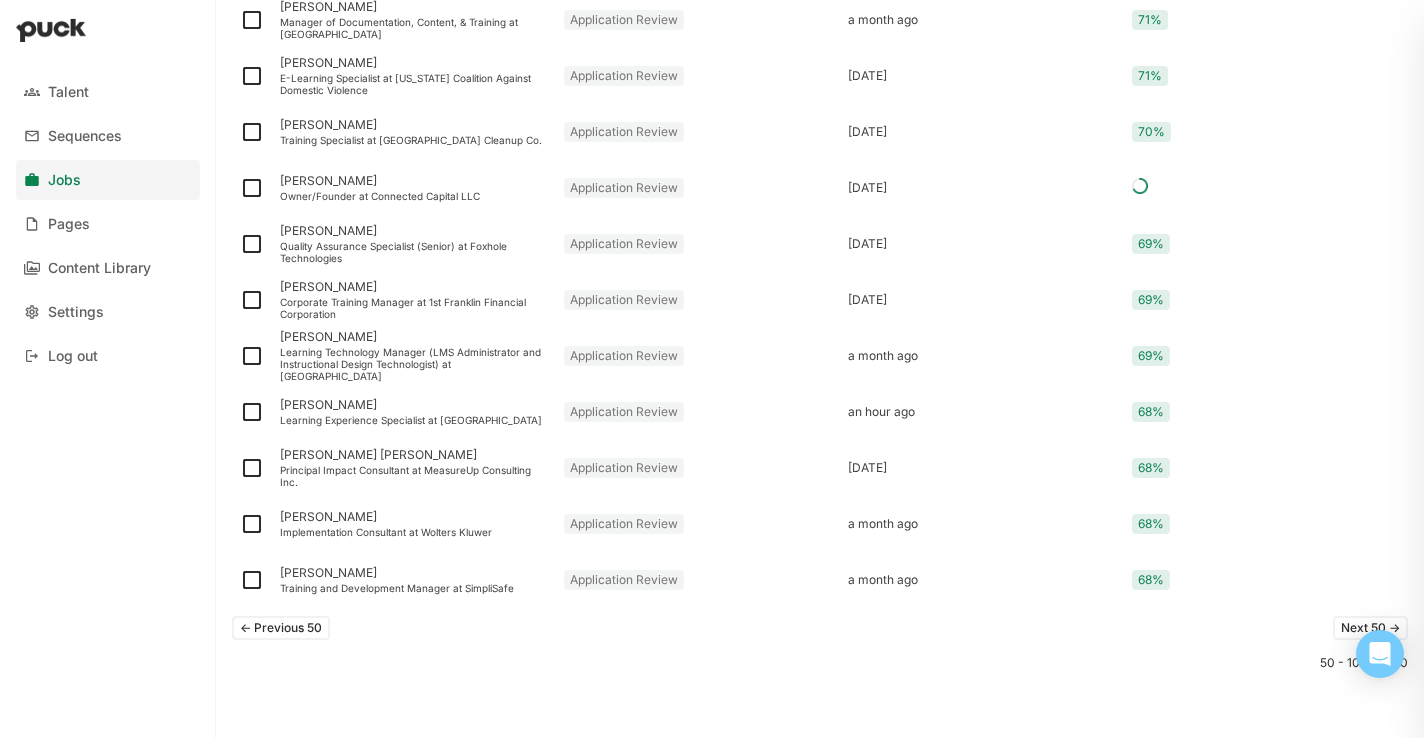 click on "<- Previous 50" at bounding box center (281, 628) 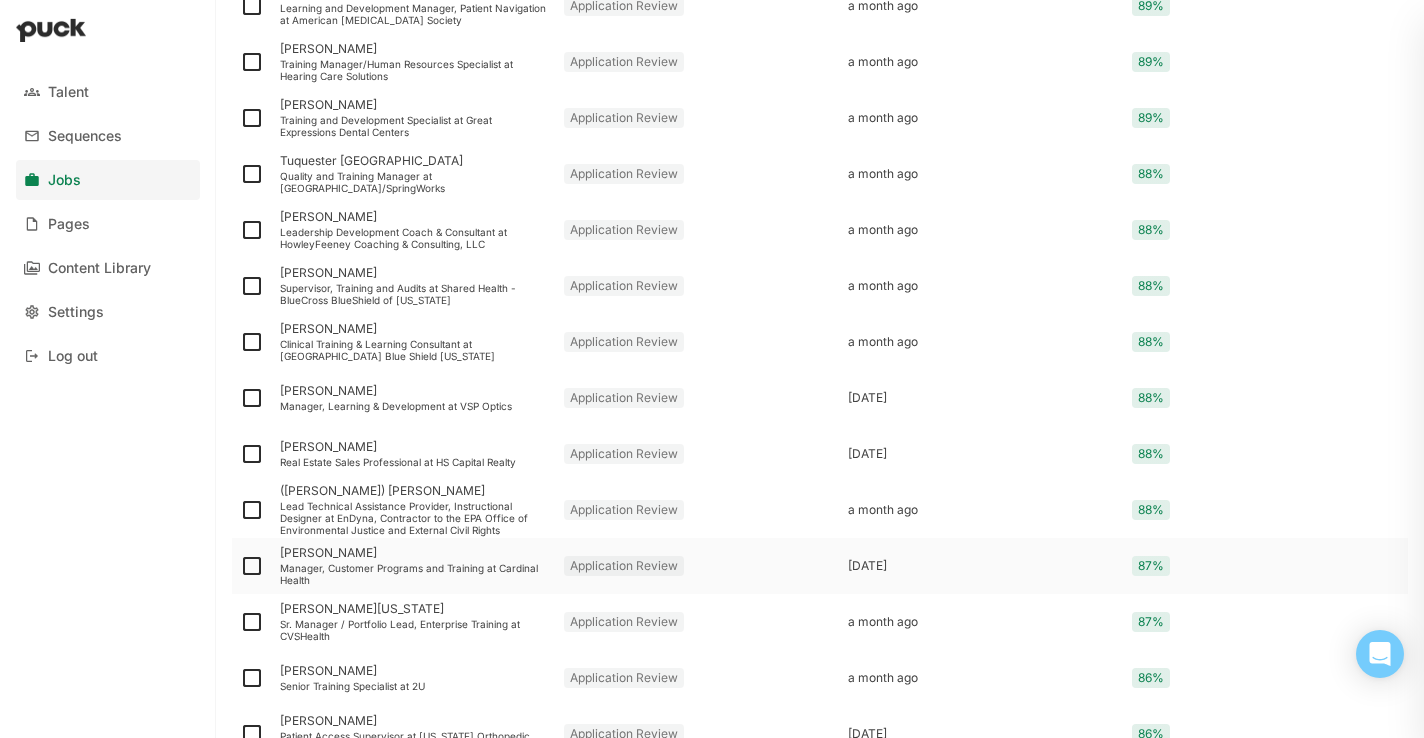 scroll, scrollTop: 1514, scrollLeft: 0, axis: vertical 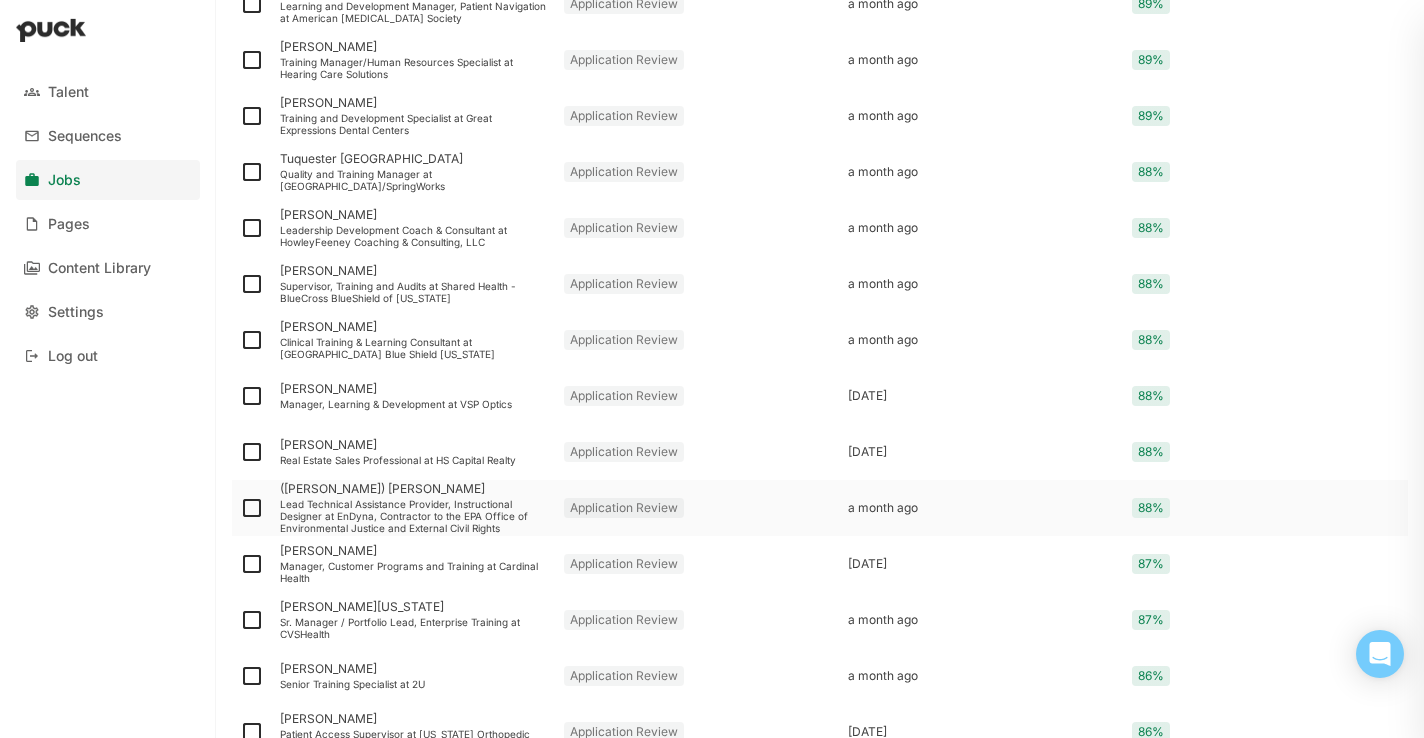 click on "Lead Technical Assistance Provider, Instructional Designer at EnDyna, Contractor to the EPA Office of Environmental Justice and External Civil Rights" at bounding box center (414, 516) 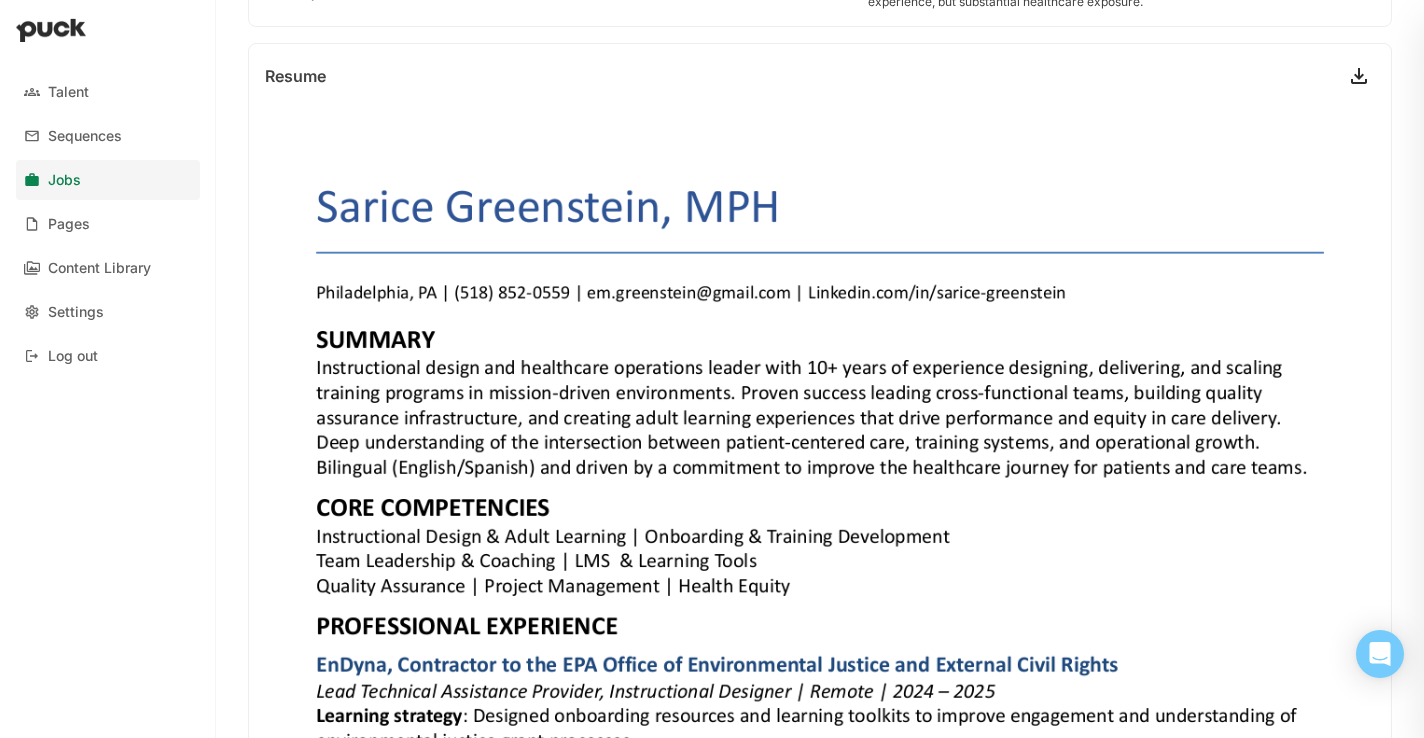 scroll, scrollTop: 0, scrollLeft: 0, axis: both 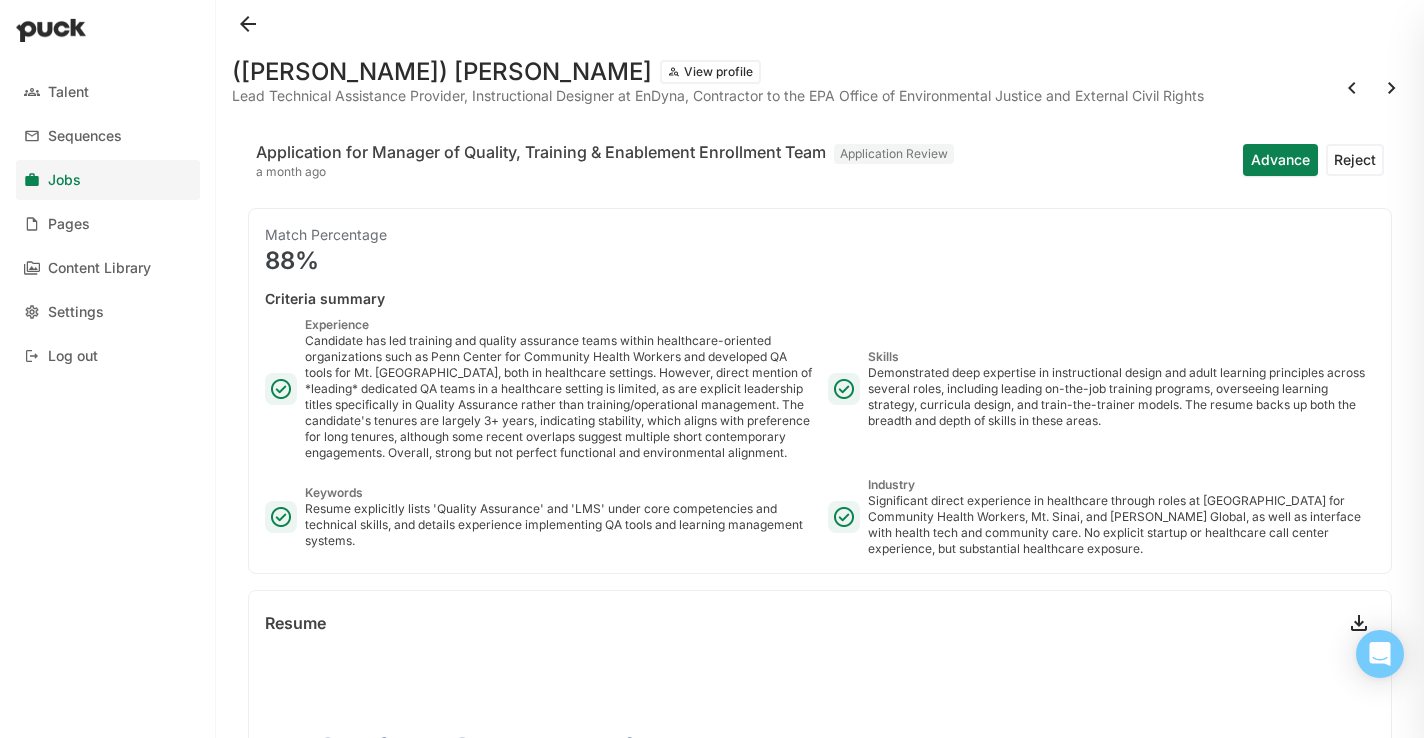 click at bounding box center [248, 24] 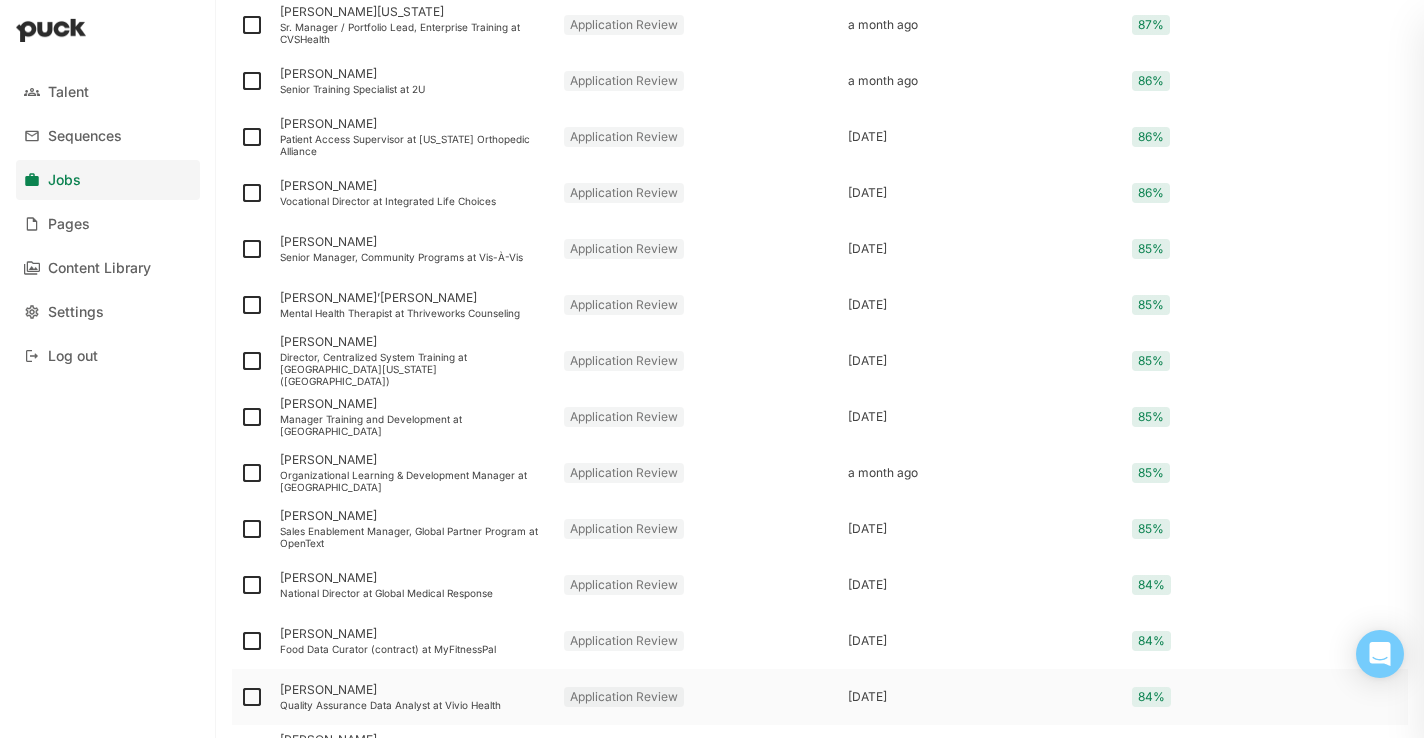 scroll, scrollTop: 2562, scrollLeft: 0, axis: vertical 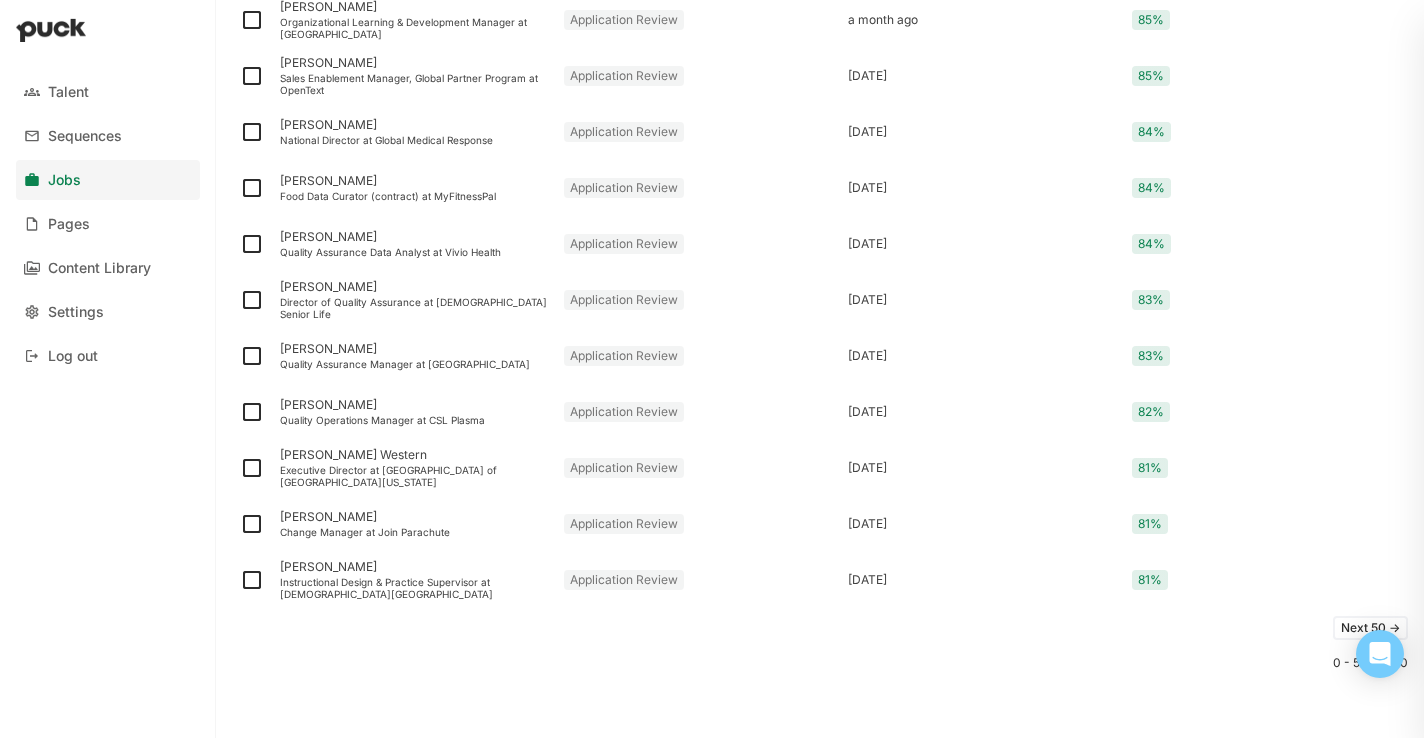 click on "Next 50 ->" at bounding box center [1370, 628] 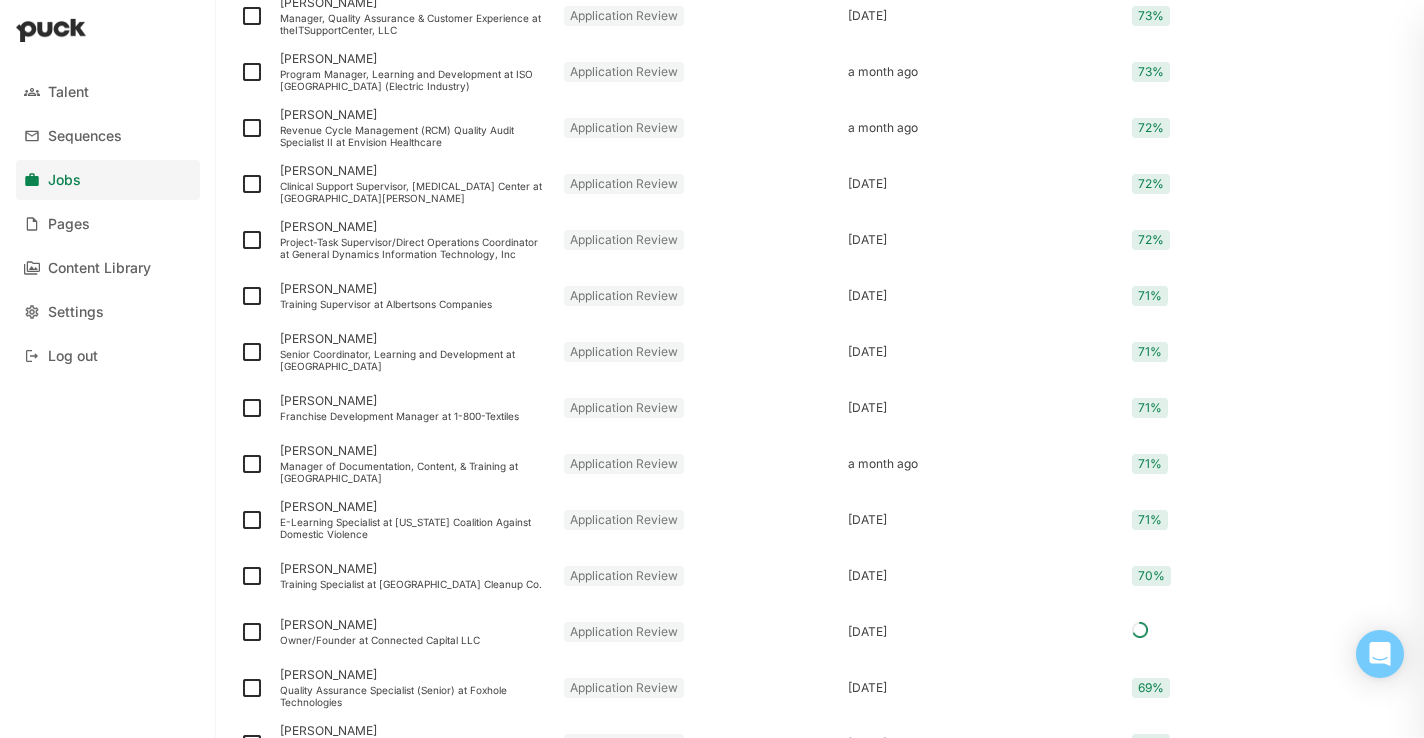 scroll, scrollTop: 2562, scrollLeft: 0, axis: vertical 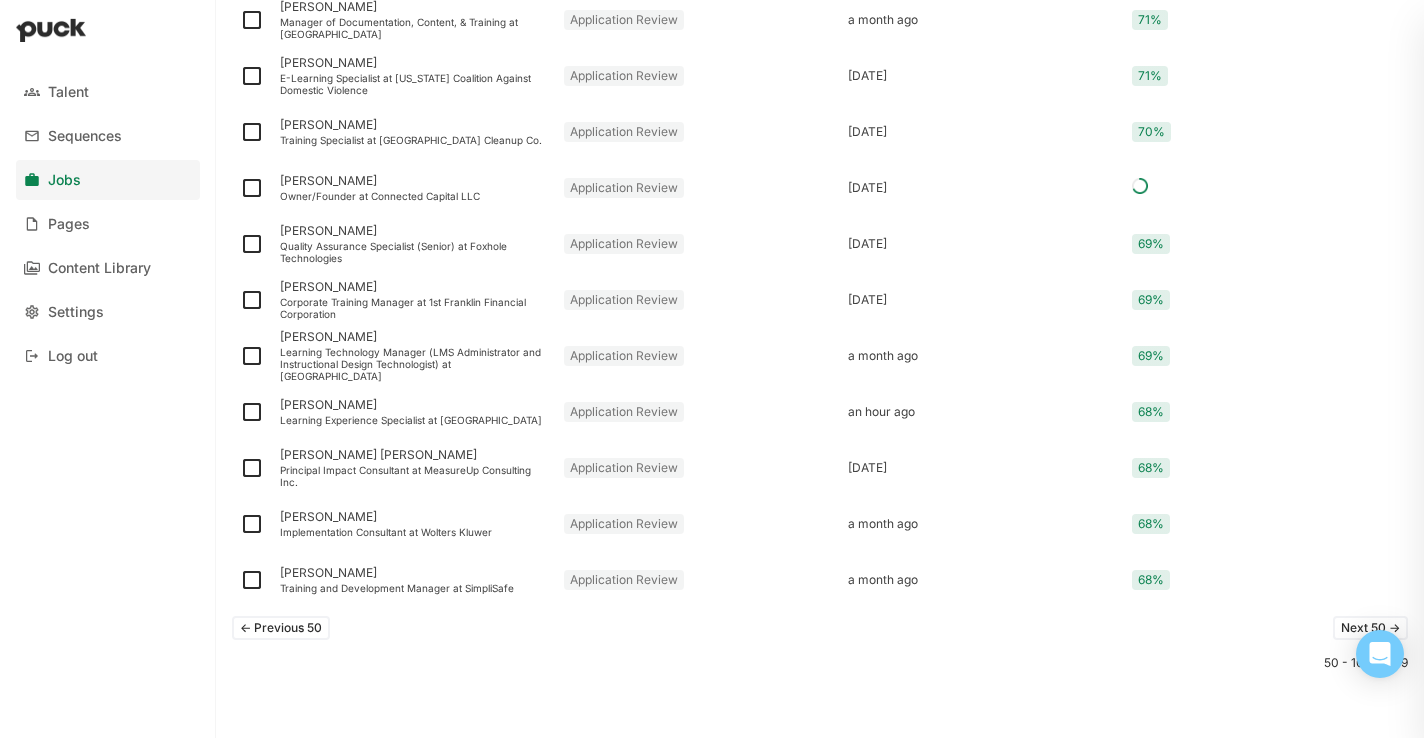 click on "<- Previous 50" at bounding box center (281, 628) 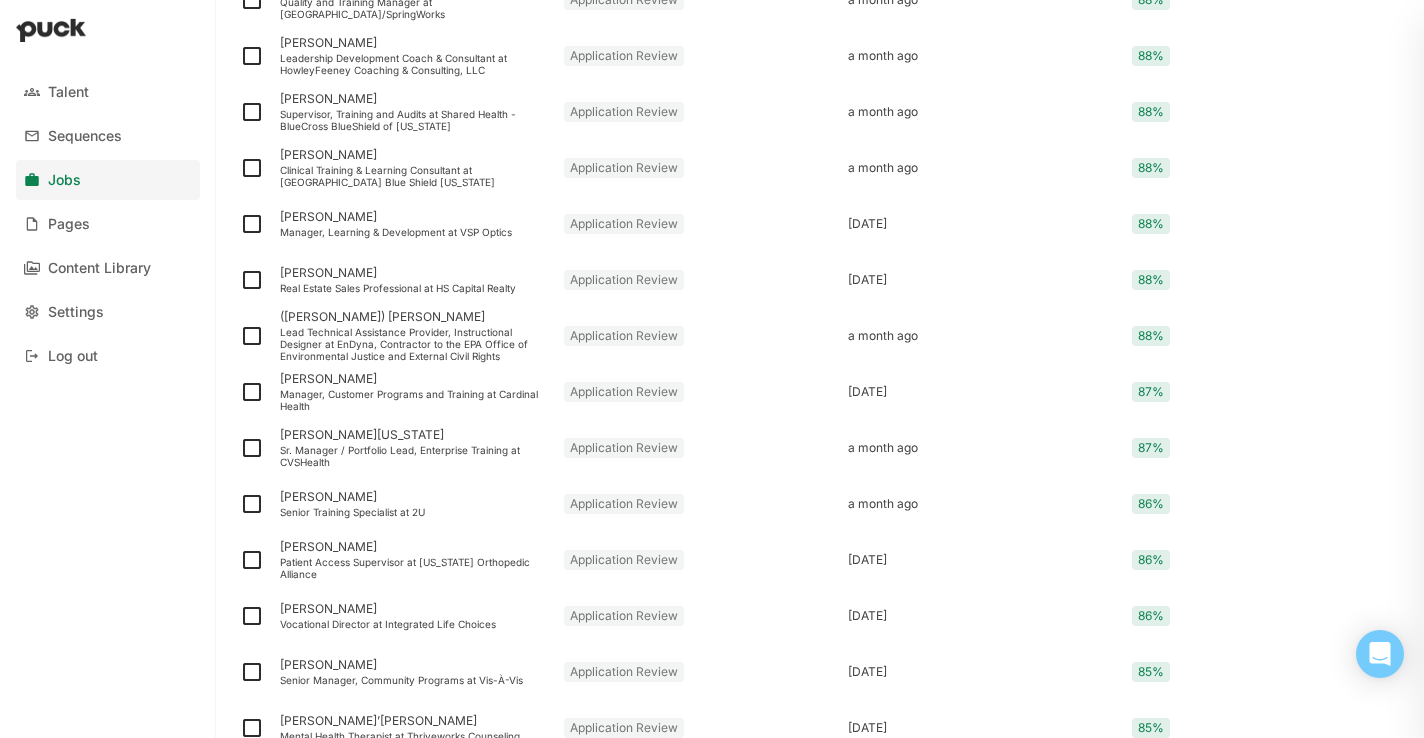 scroll, scrollTop: 1634, scrollLeft: 0, axis: vertical 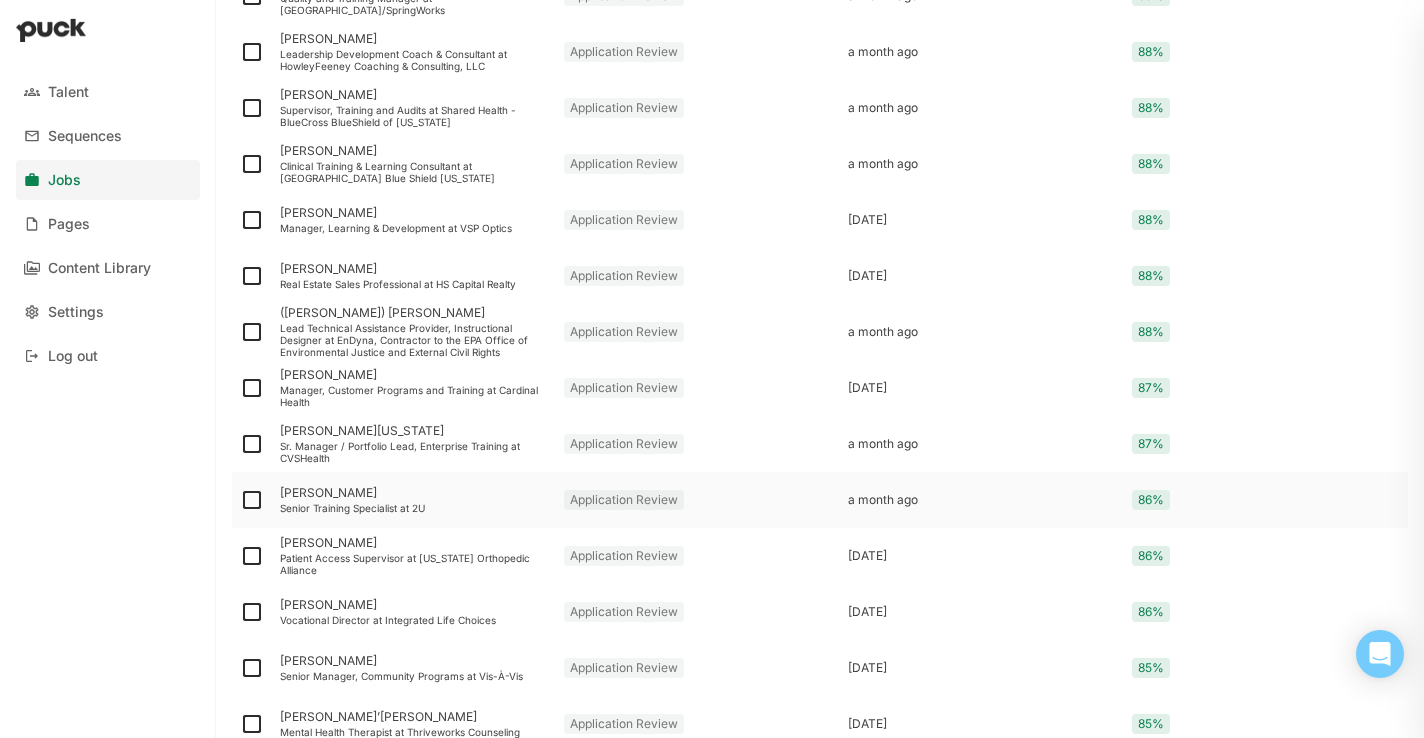 click on "Senior Training Specialist at 2U" at bounding box center (414, 508) 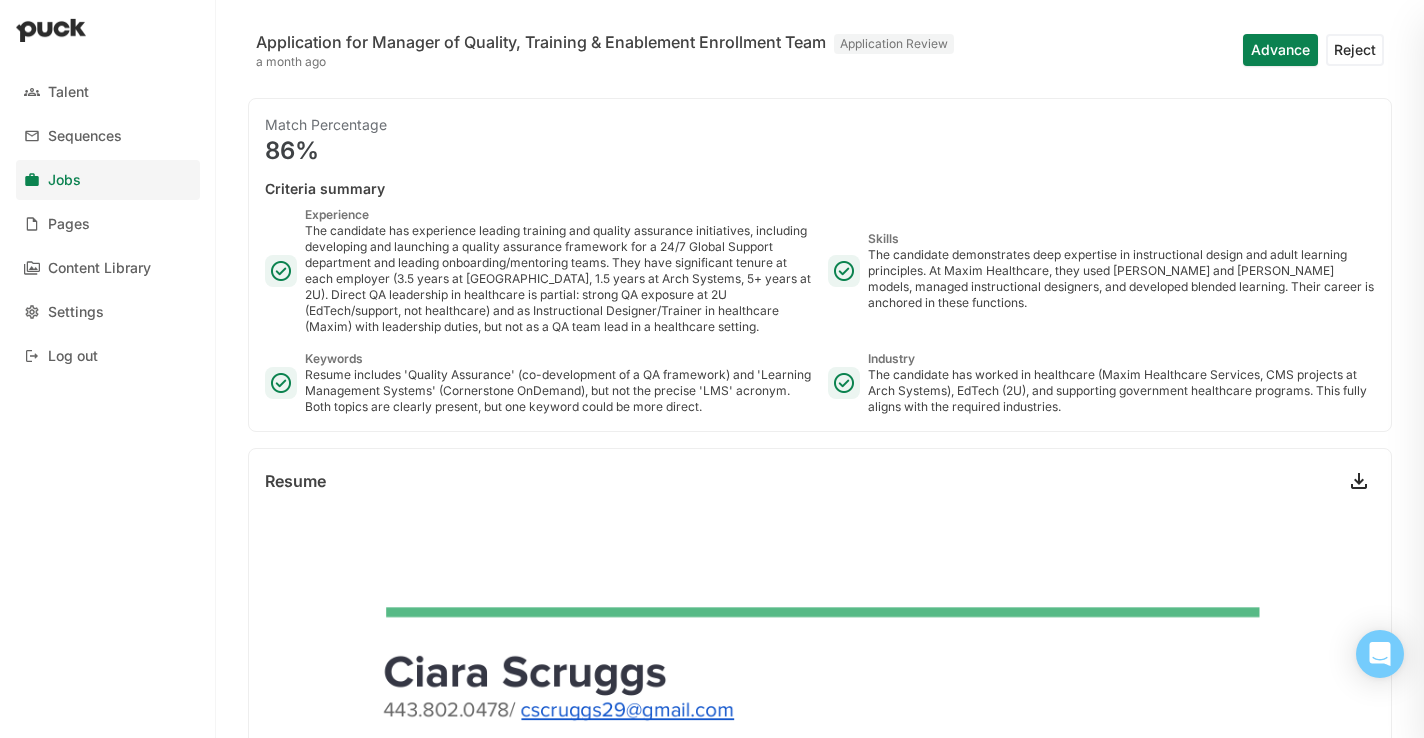 scroll, scrollTop: 0, scrollLeft: 0, axis: both 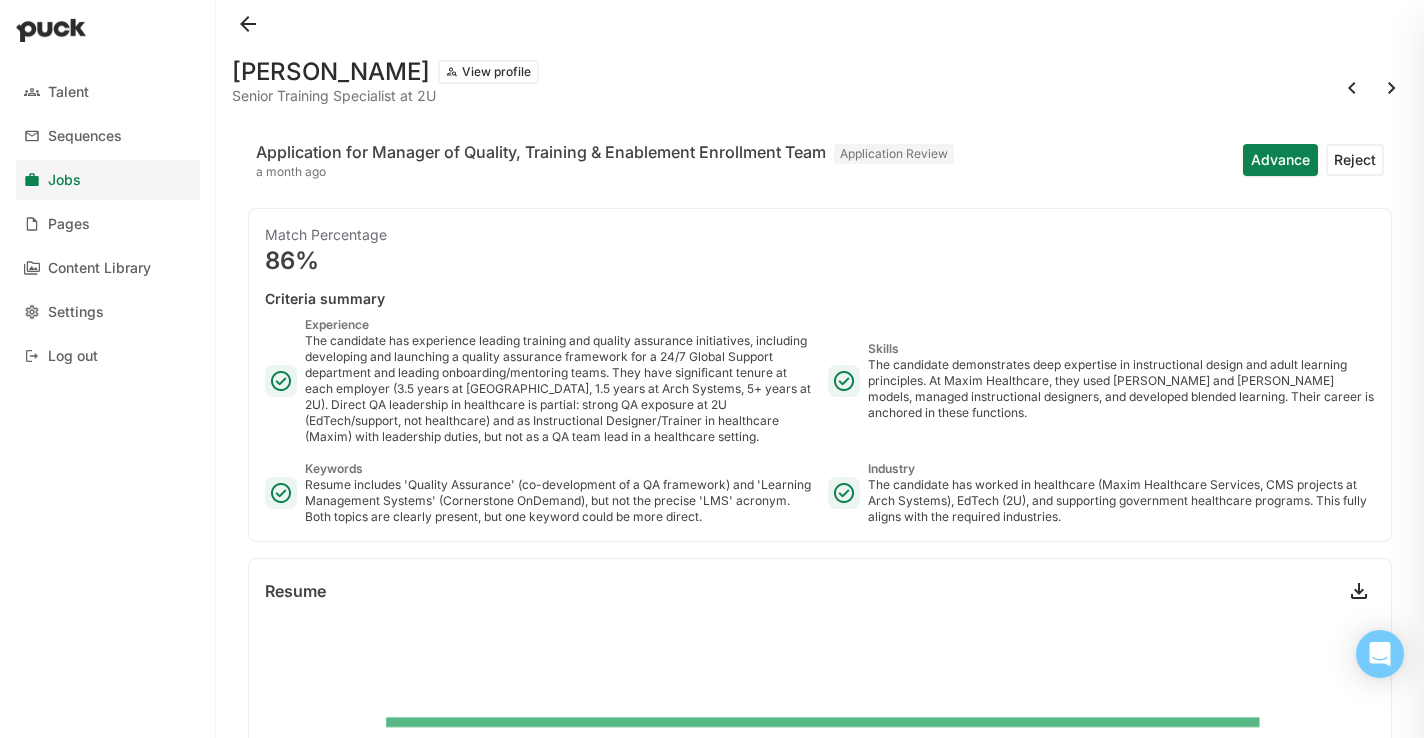 click at bounding box center (248, 24) 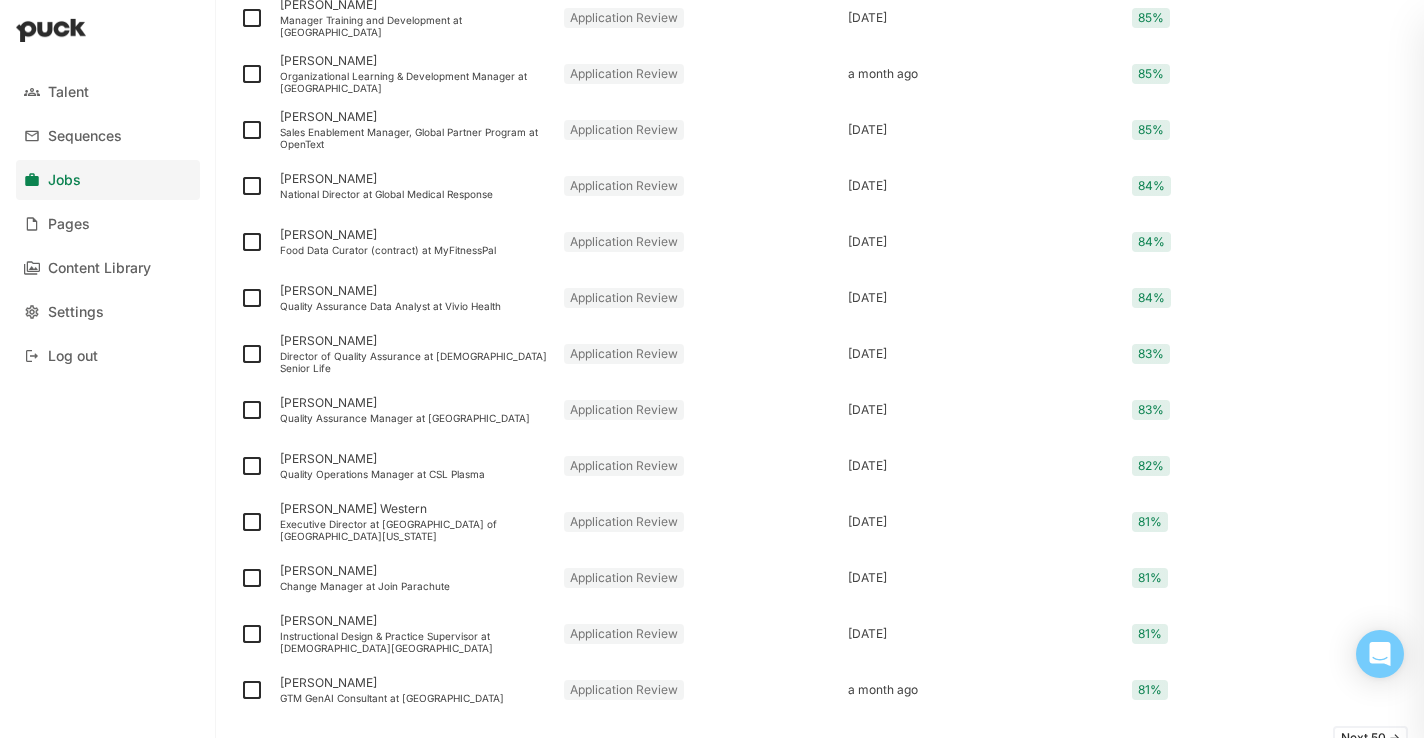 scroll, scrollTop: 2562, scrollLeft: 0, axis: vertical 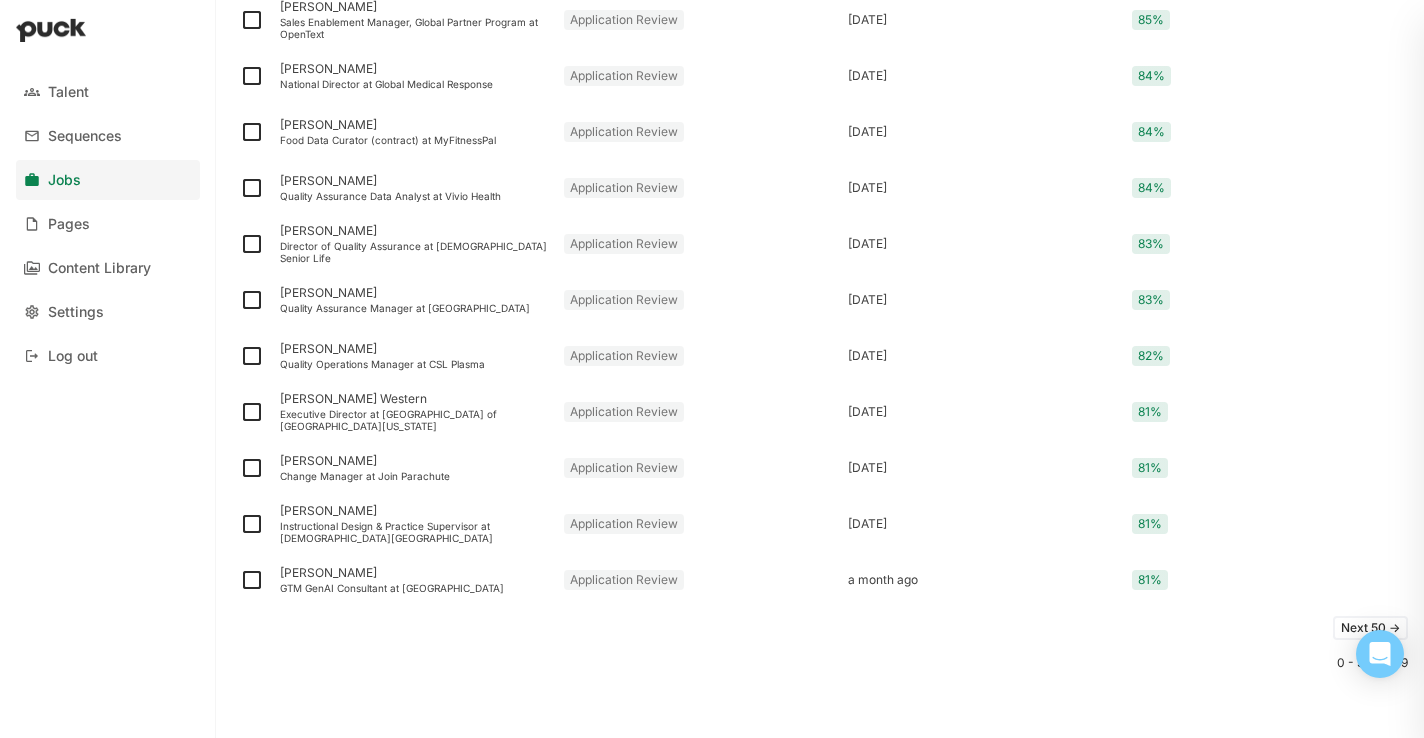 click on "Next 50 ->" at bounding box center (1370, 628) 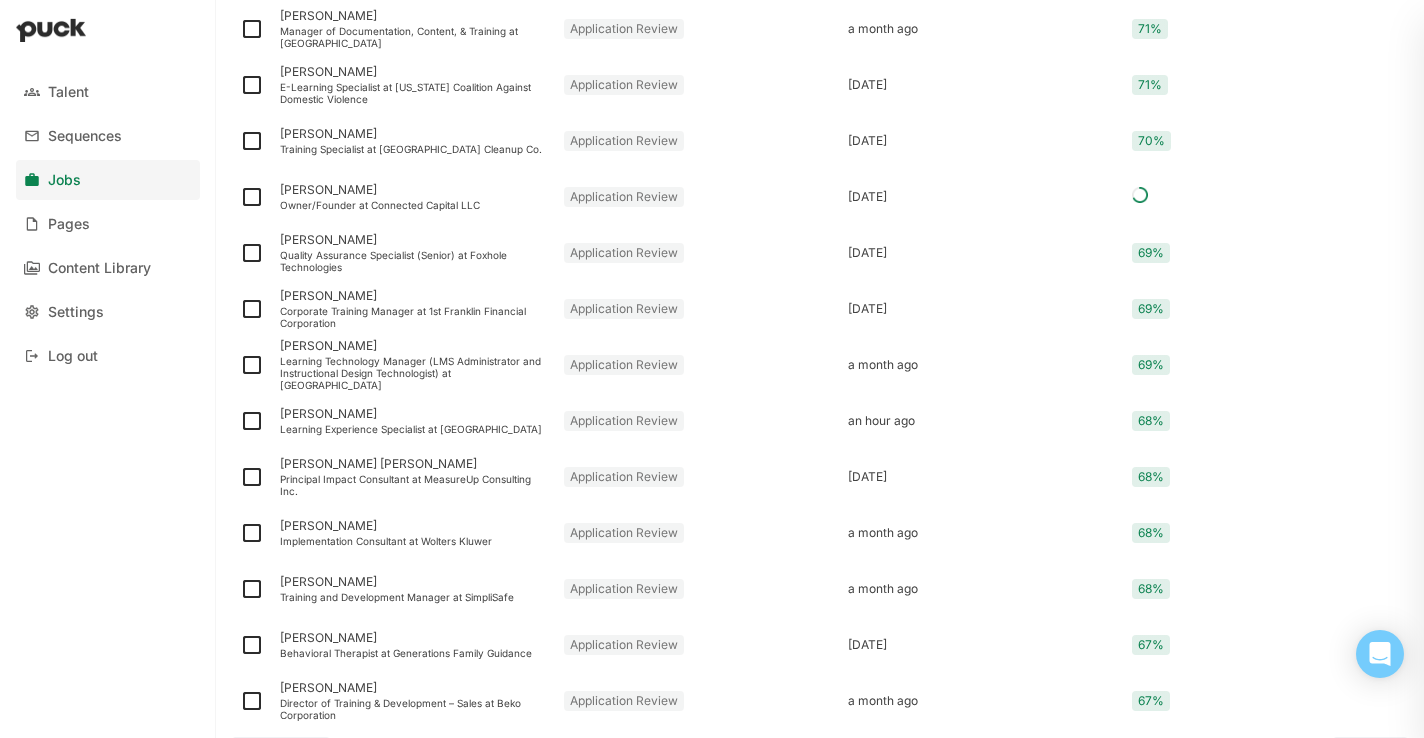 scroll, scrollTop: 2562, scrollLeft: 0, axis: vertical 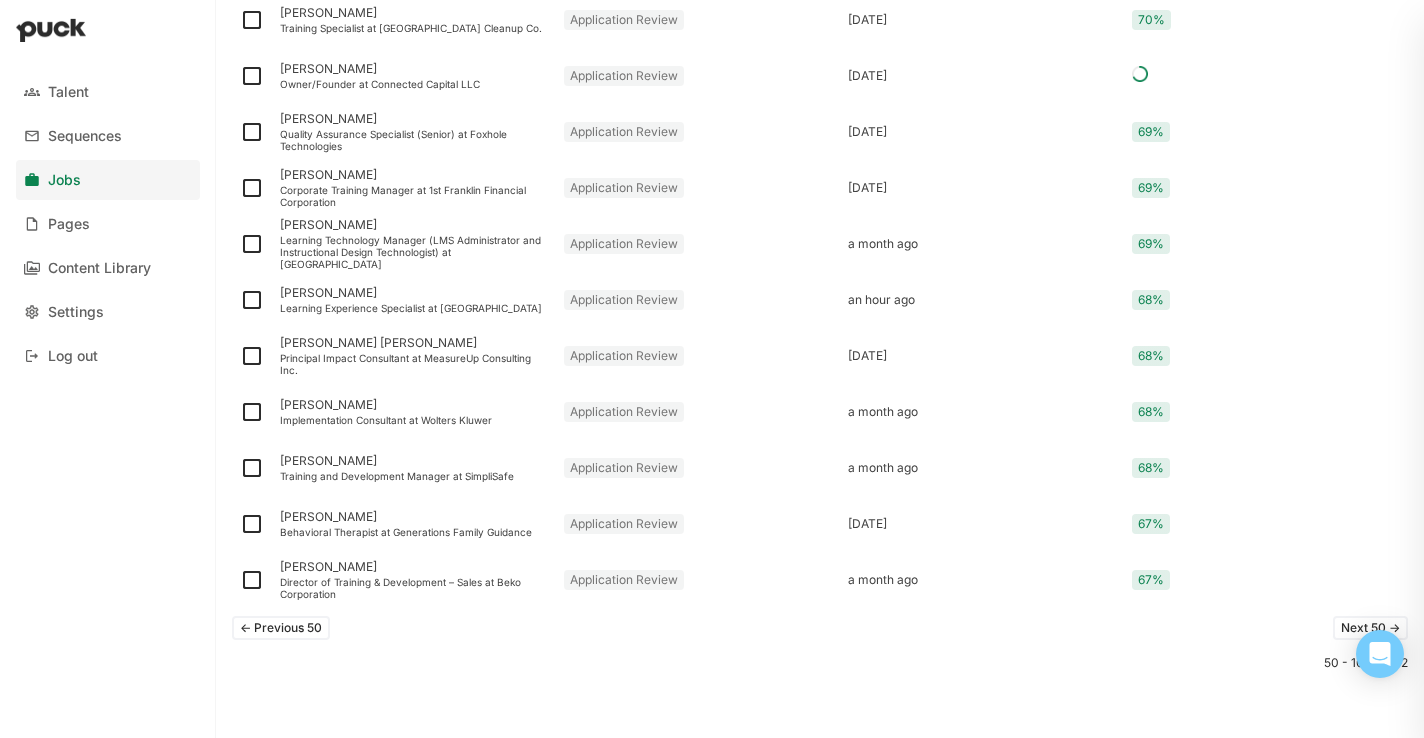 click on "<- Previous 50" at bounding box center [281, 628] 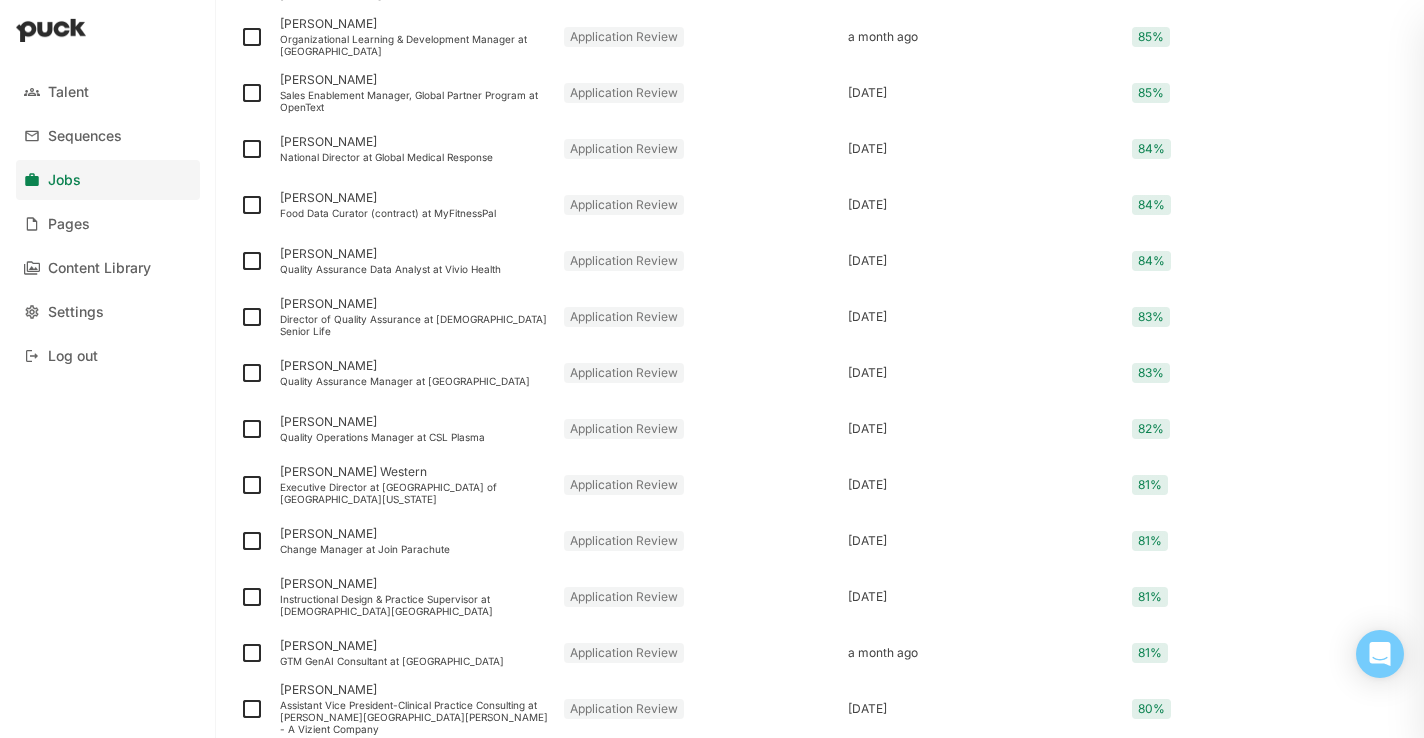 scroll, scrollTop: 2562, scrollLeft: 0, axis: vertical 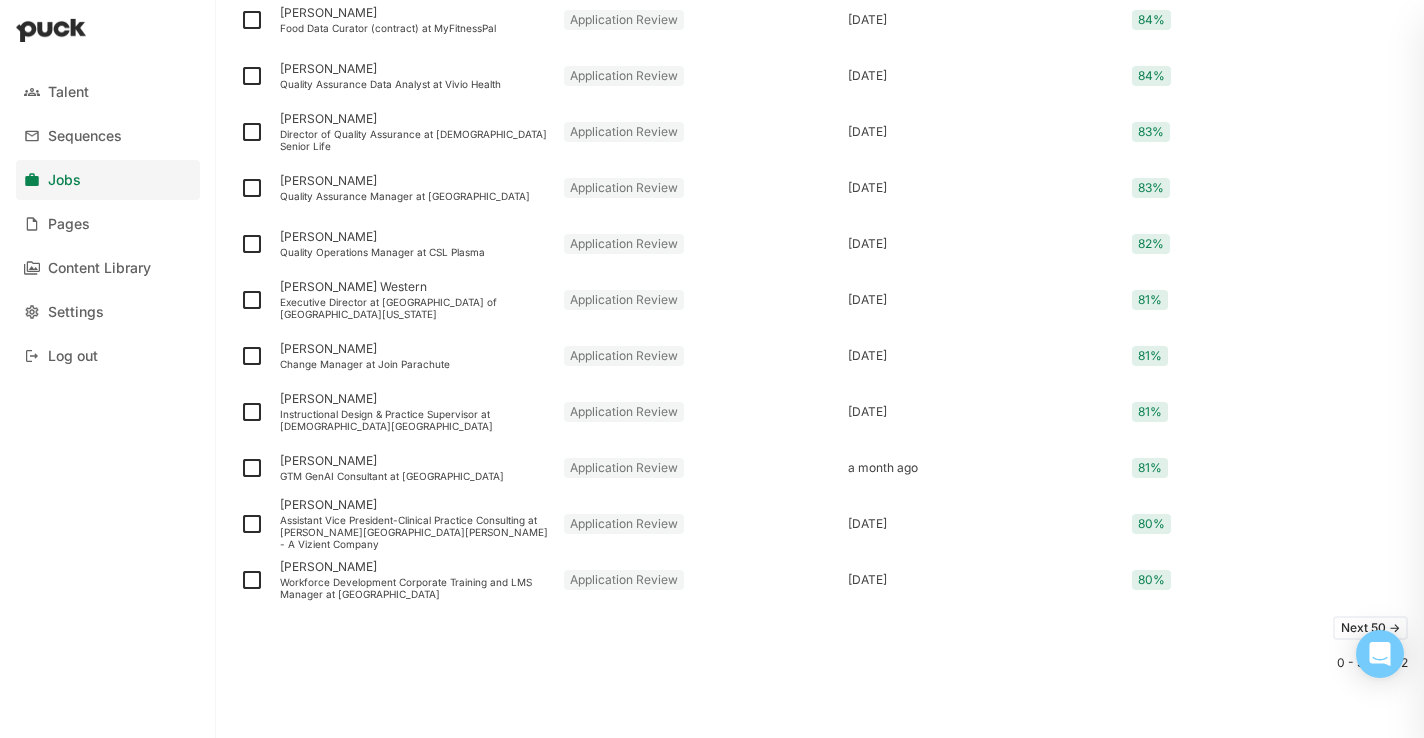click on "Next 50 ->" at bounding box center [1370, 628] 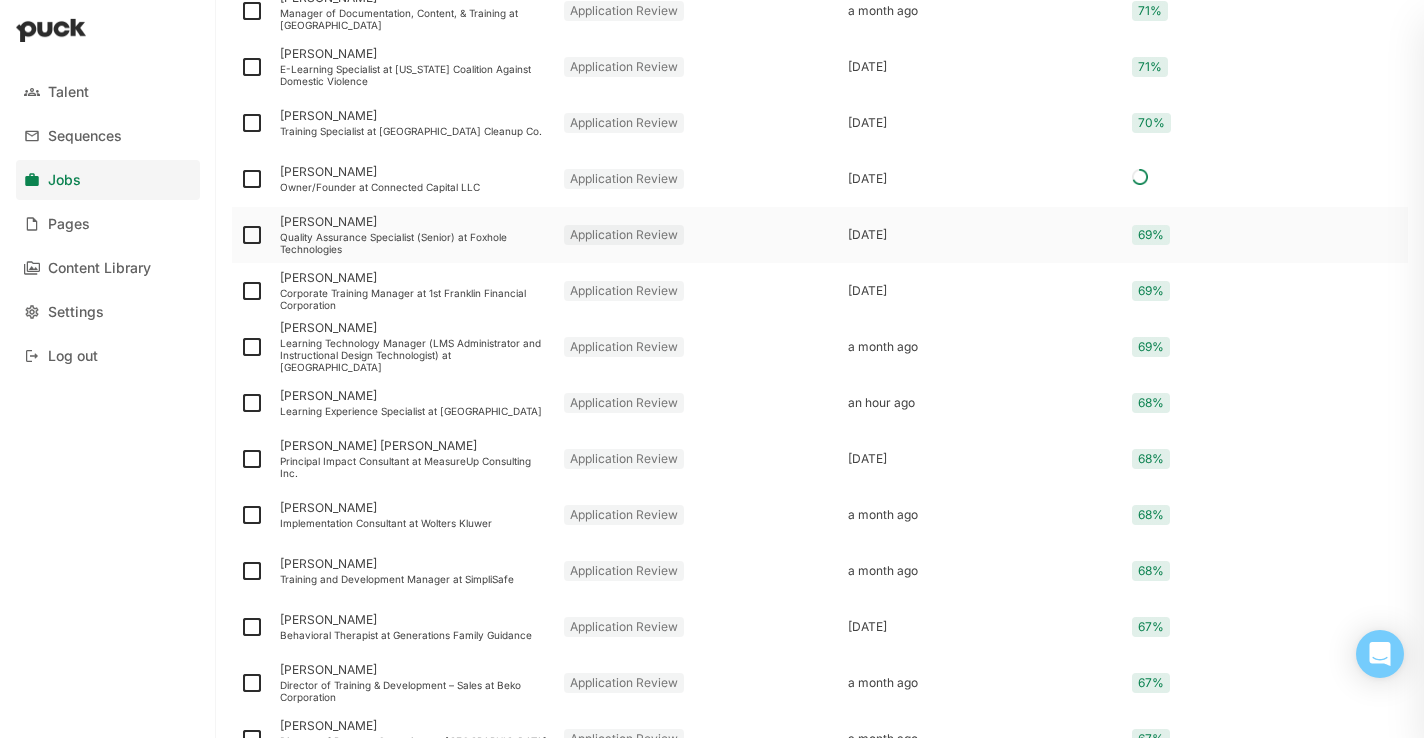 scroll, scrollTop: 2562, scrollLeft: 0, axis: vertical 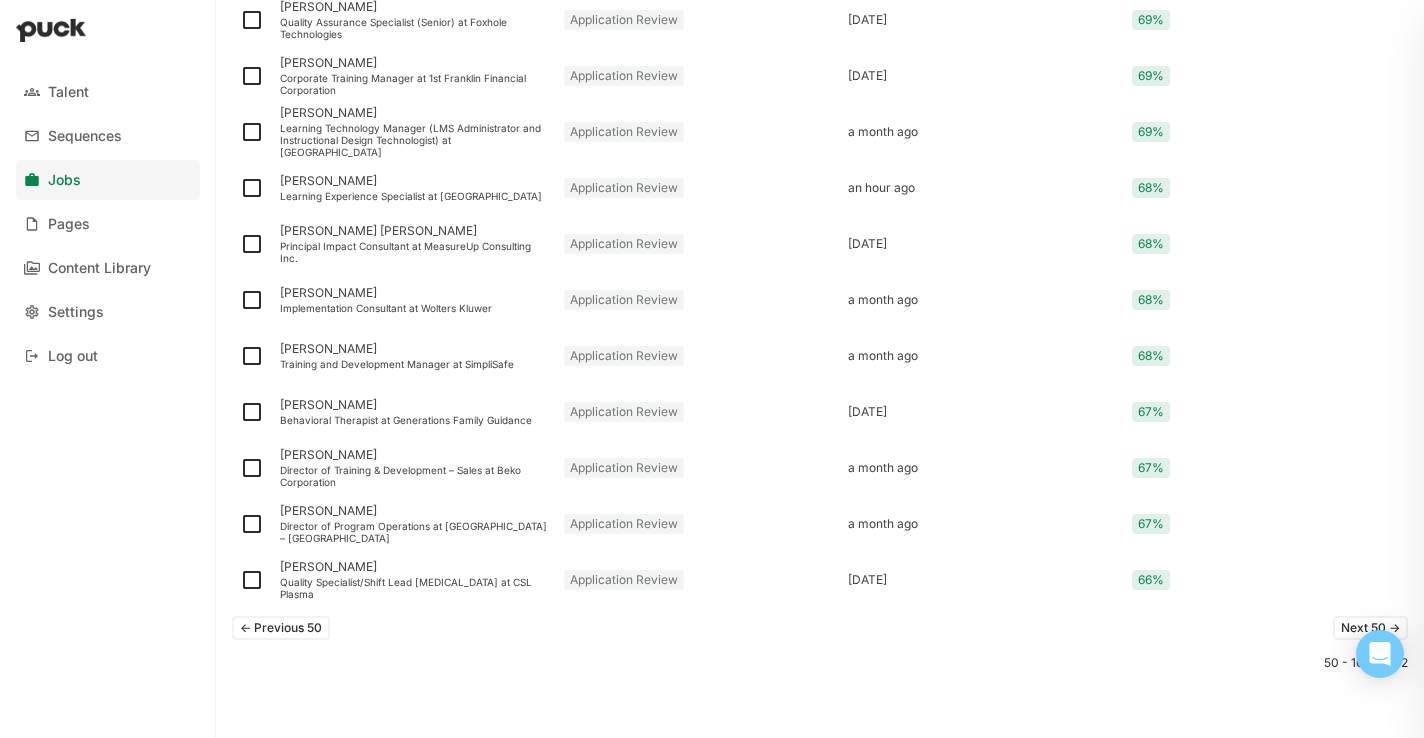 click on "<- Previous 50" at bounding box center (281, 628) 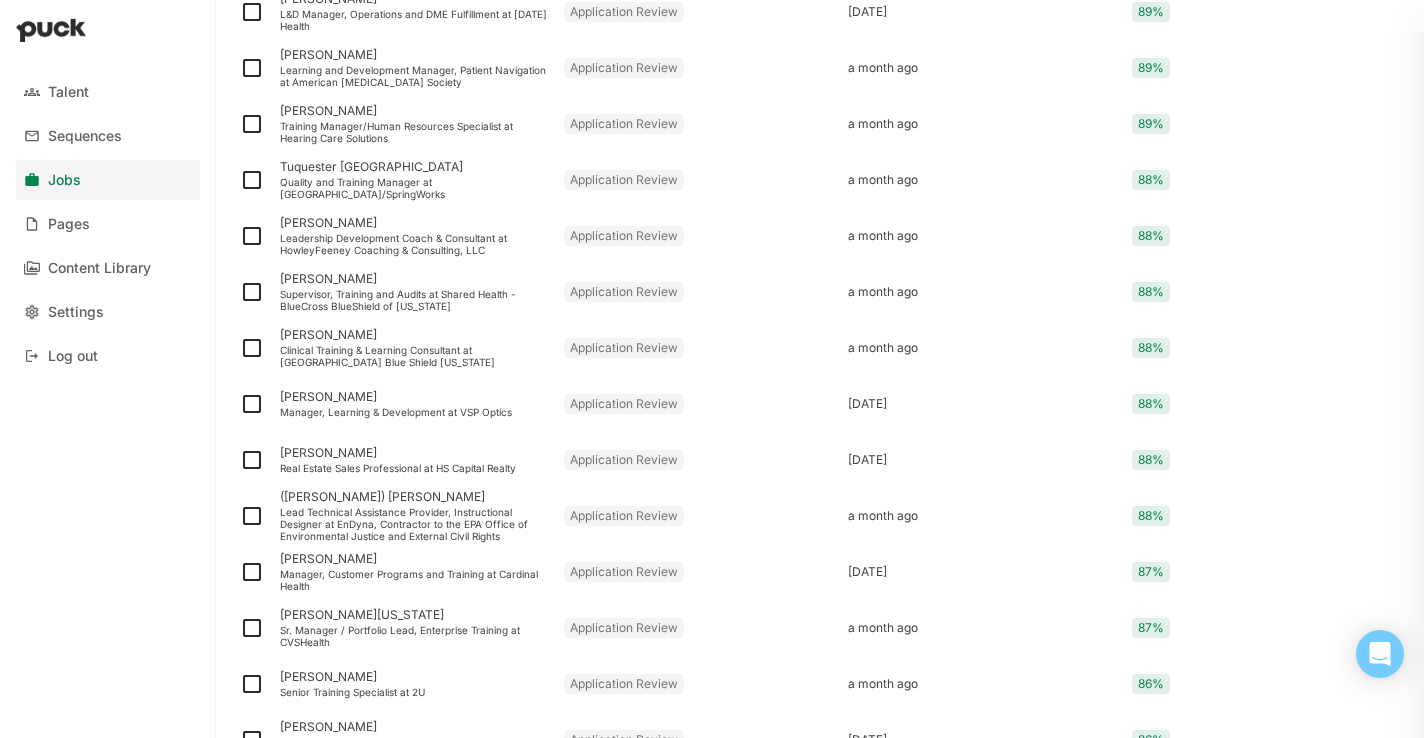 scroll, scrollTop: 1339, scrollLeft: 0, axis: vertical 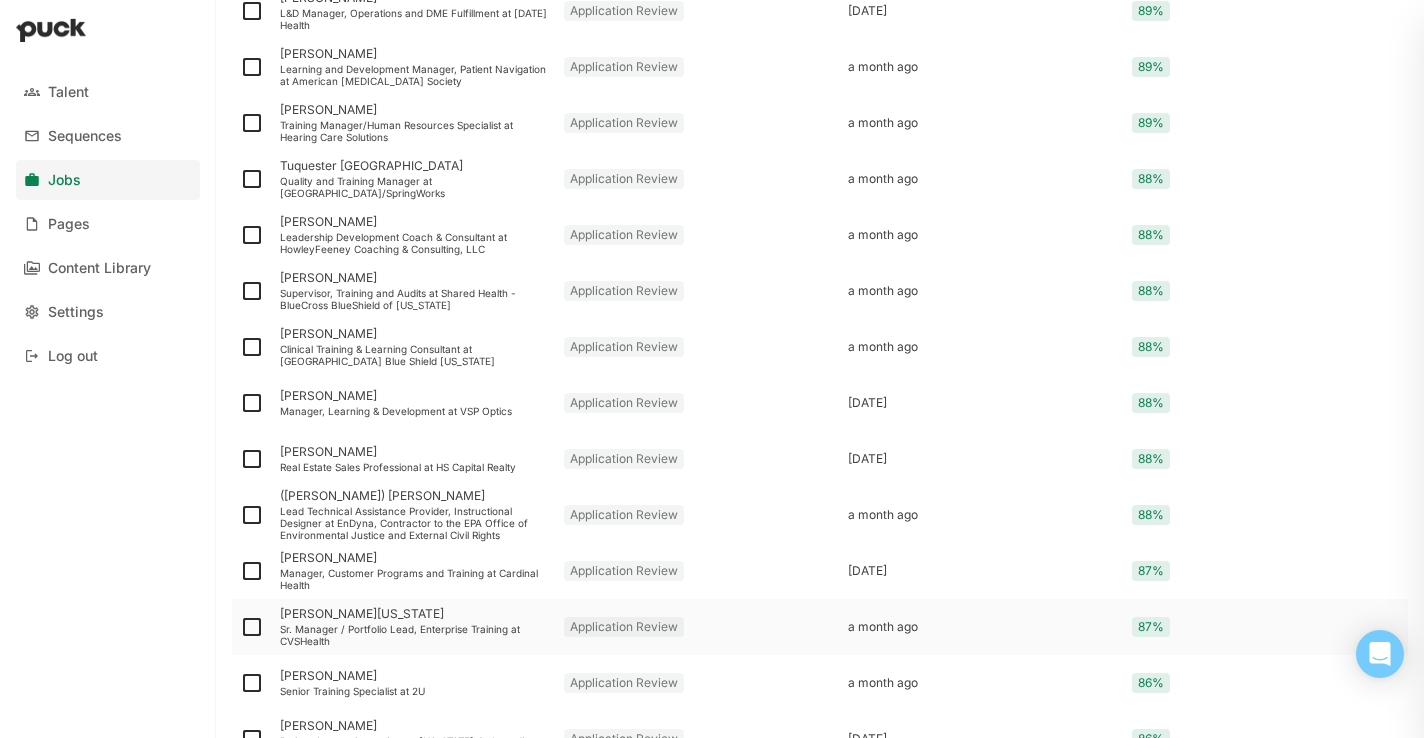 click on "Sr. Manager / Portfolio Lead, Enterprise Training at CVSHealth" at bounding box center (414, 635) 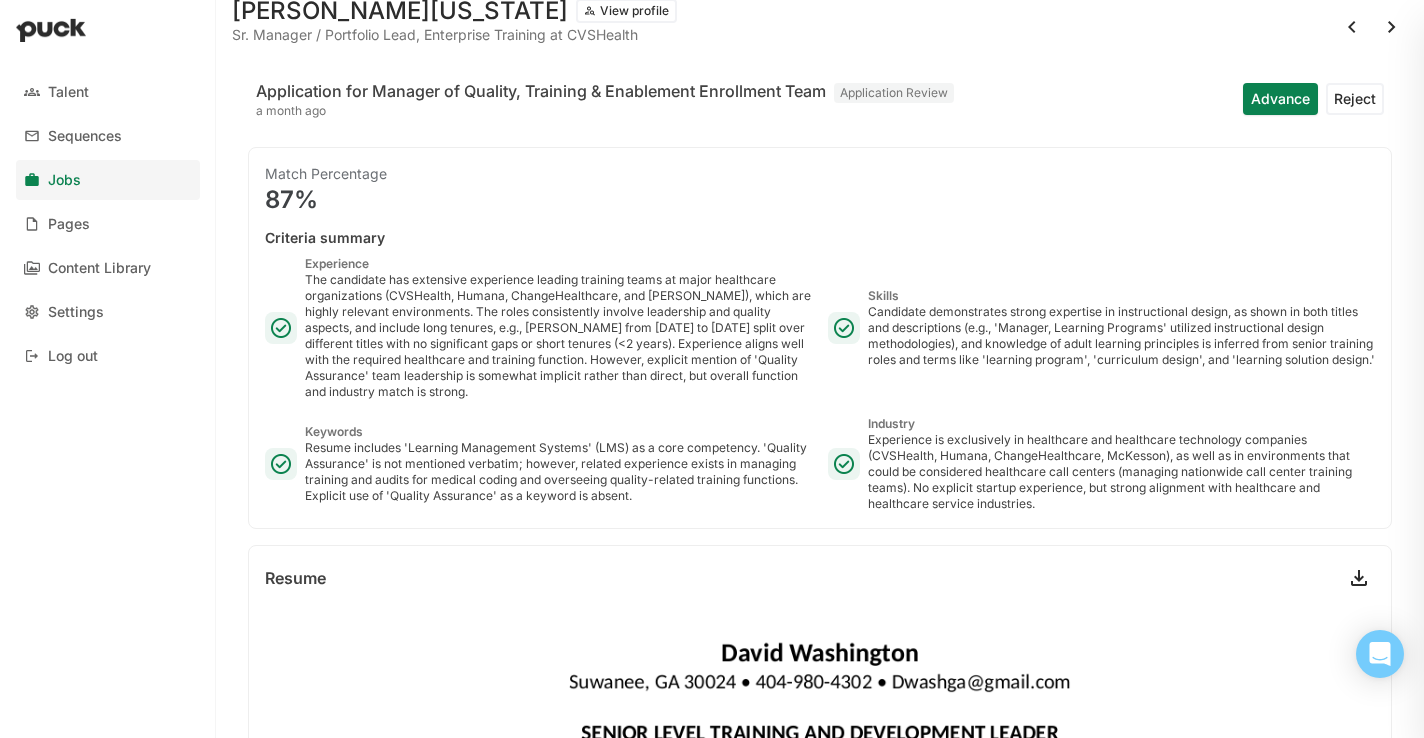 scroll, scrollTop: 0, scrollLeft: 0, axis: both 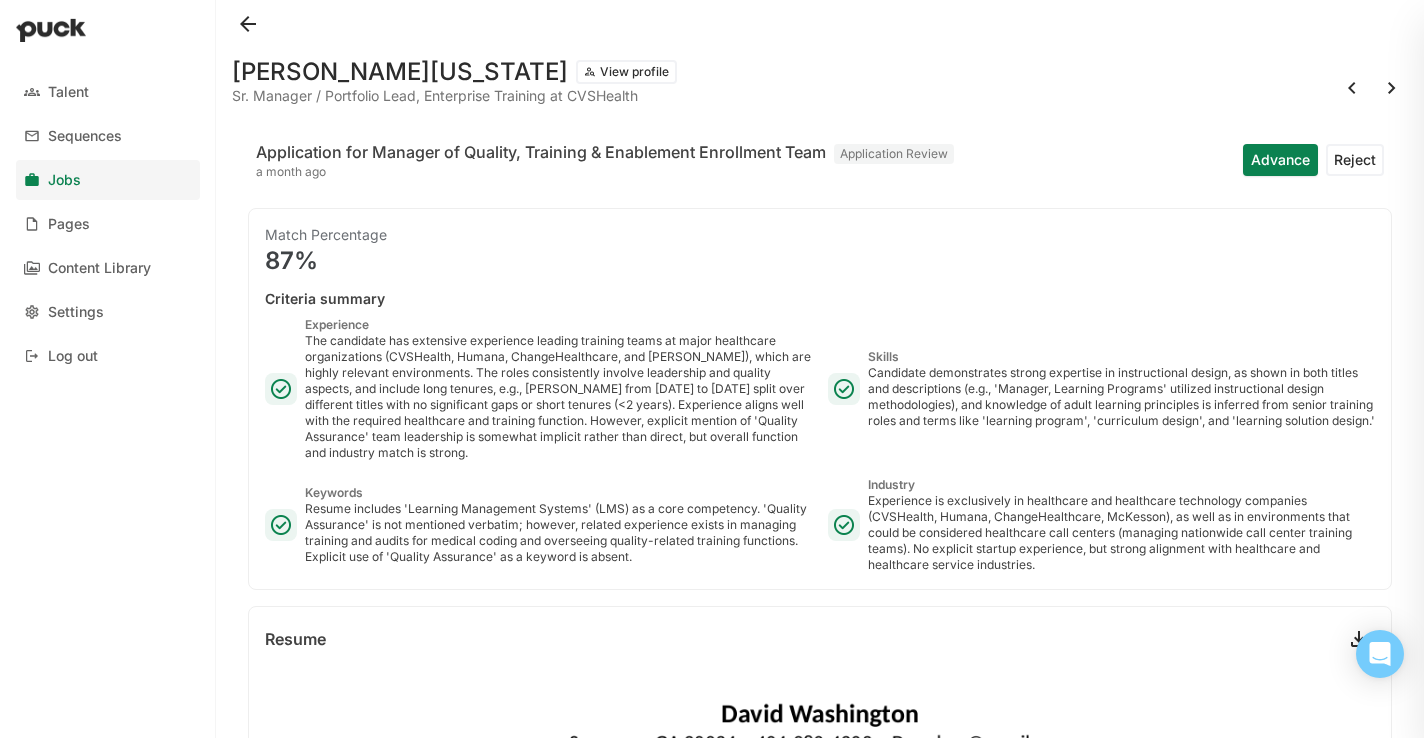 click at bounding box center [248, 24] 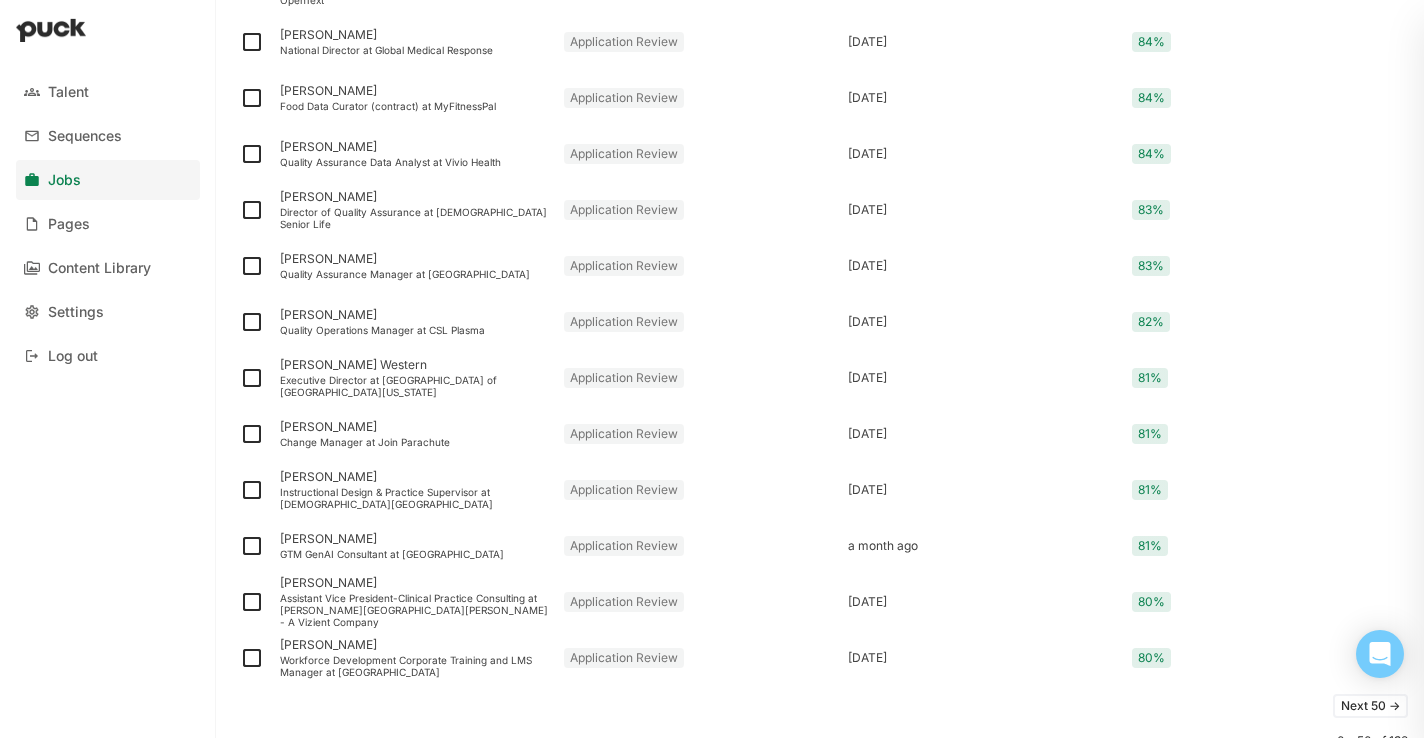 scroll, scrollTop: 2562, scrollLeft: 0, axis: vertical 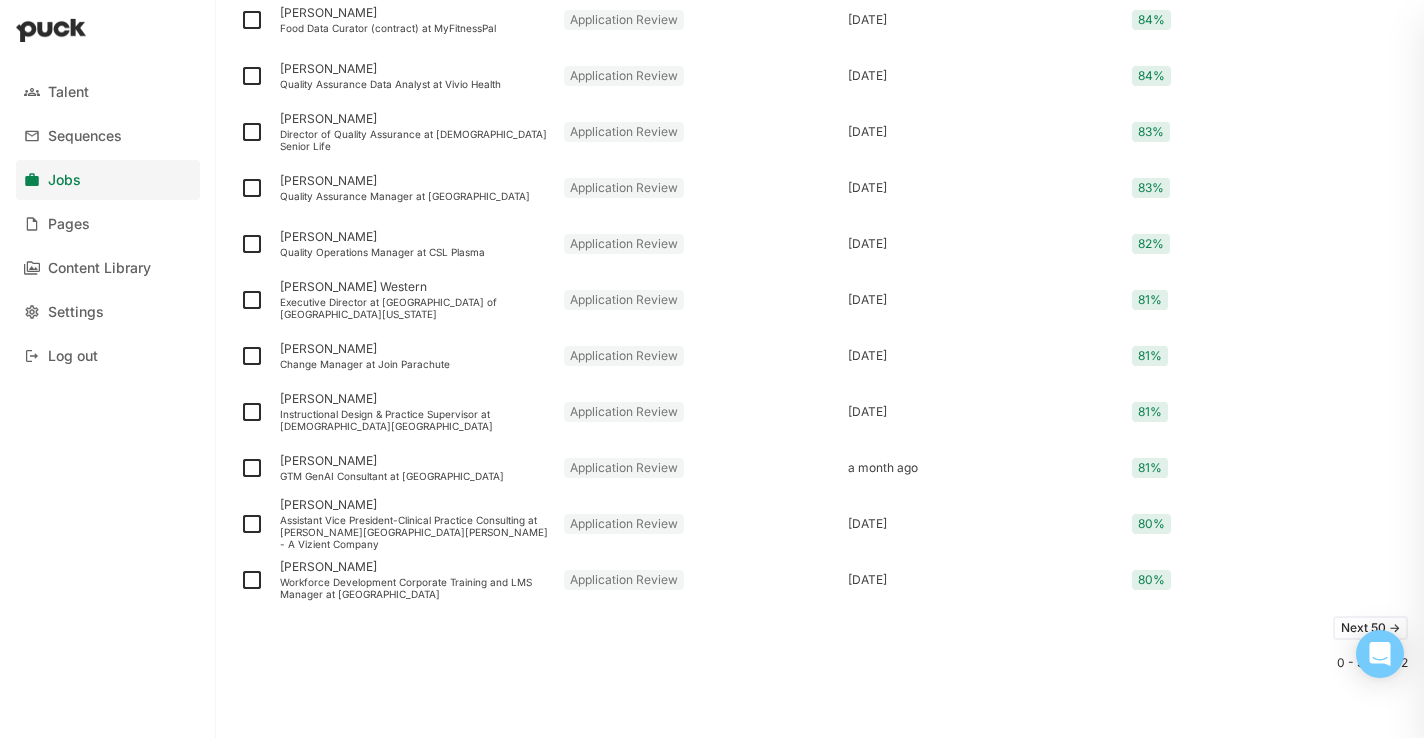 click on "Next 50 ->" at bounding box center [1370, 628] 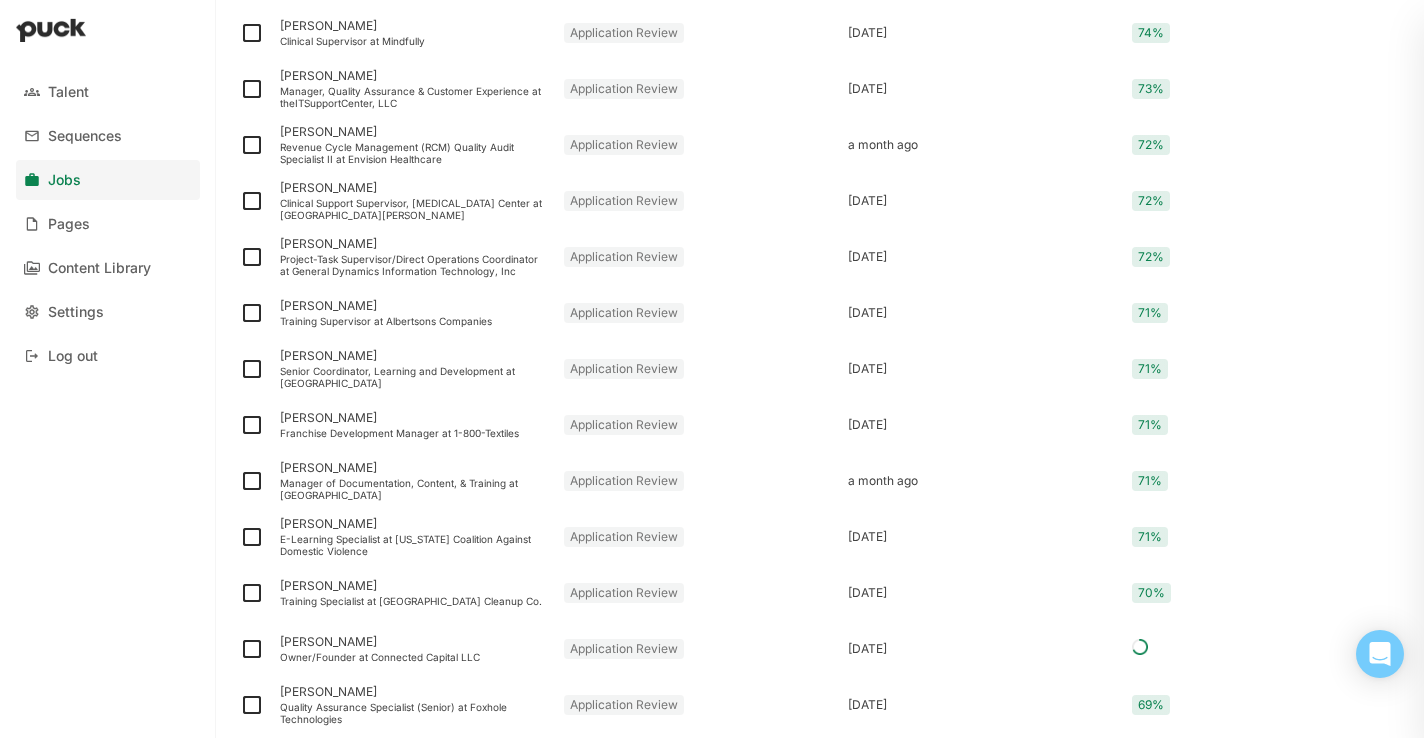scroll, scrollTop: 2562, scrollLeft: 0, axis: vertical 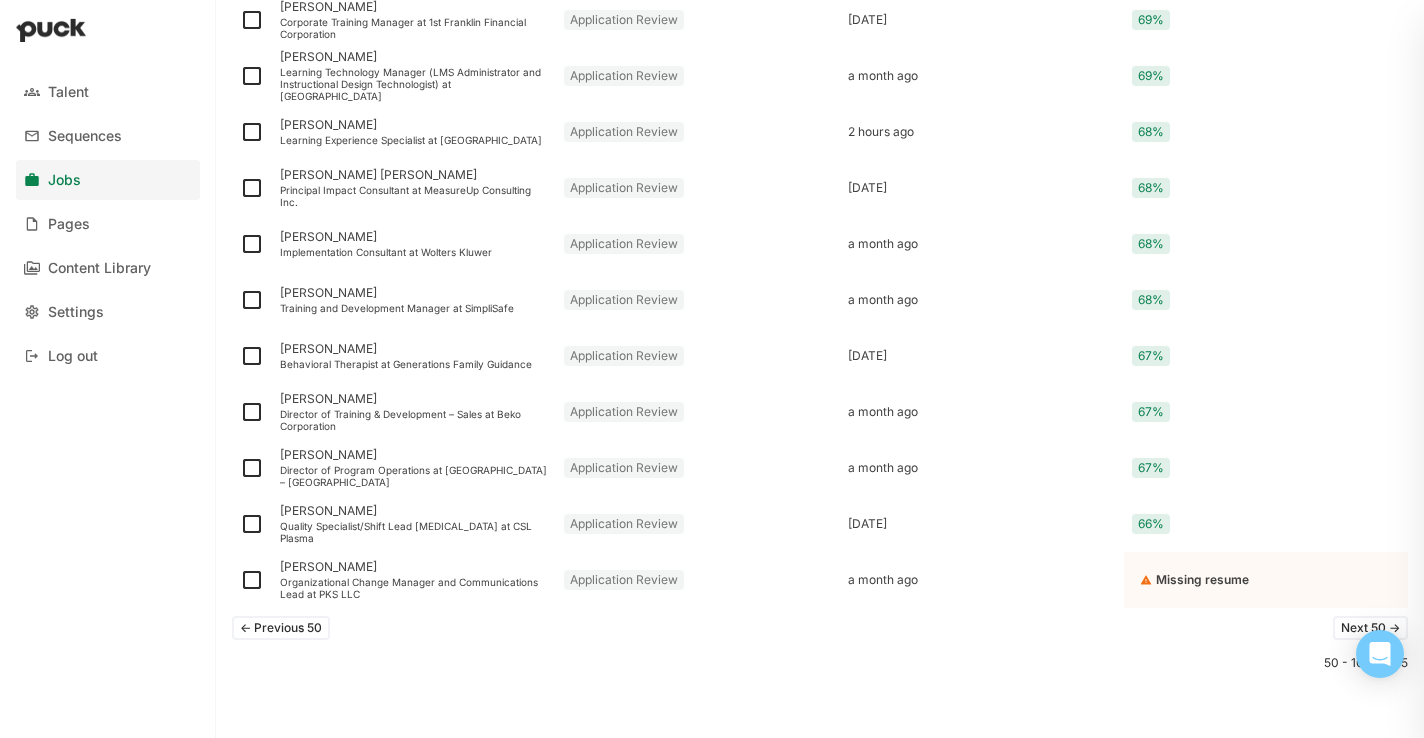 click on "Next 50 ->" at bounding box center [1370, 628] 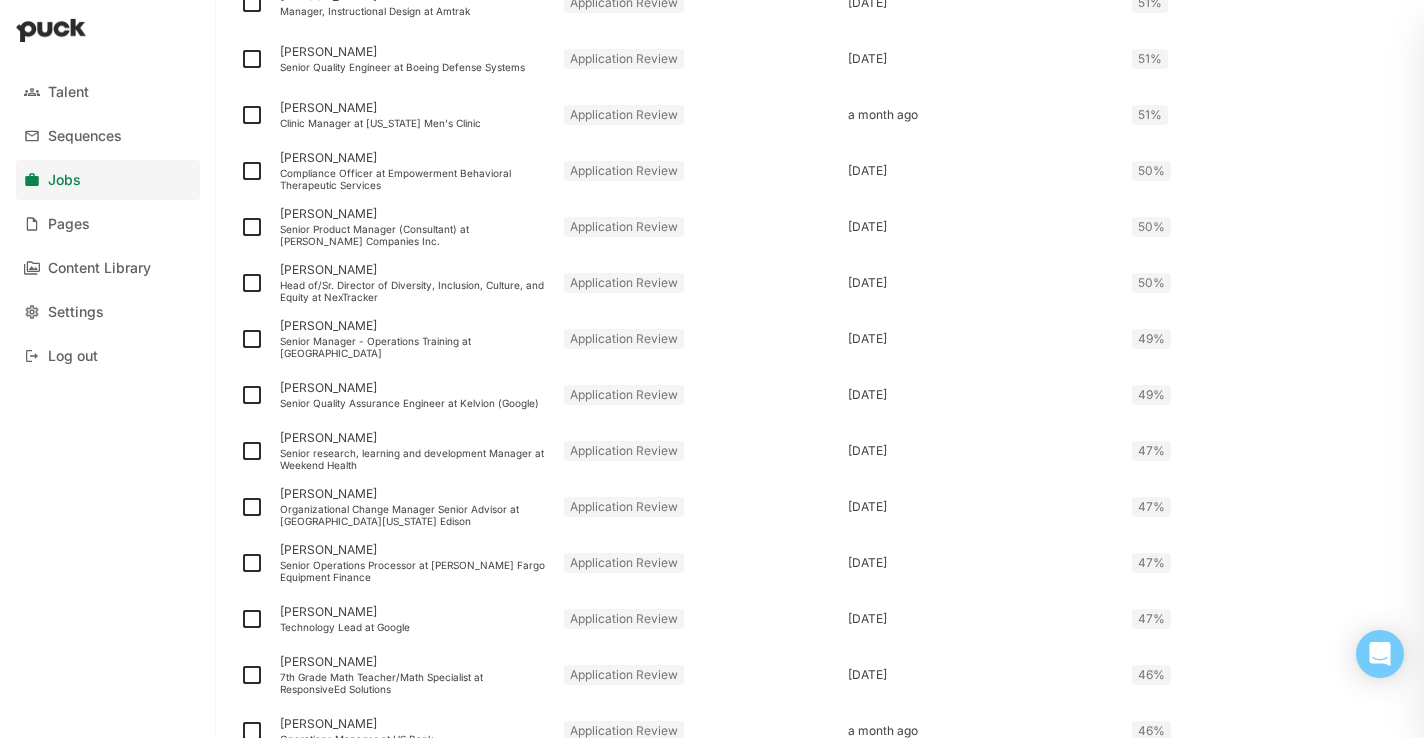 scroll, scrollTop: 1521, scrollLeft: 0, axis: vertical 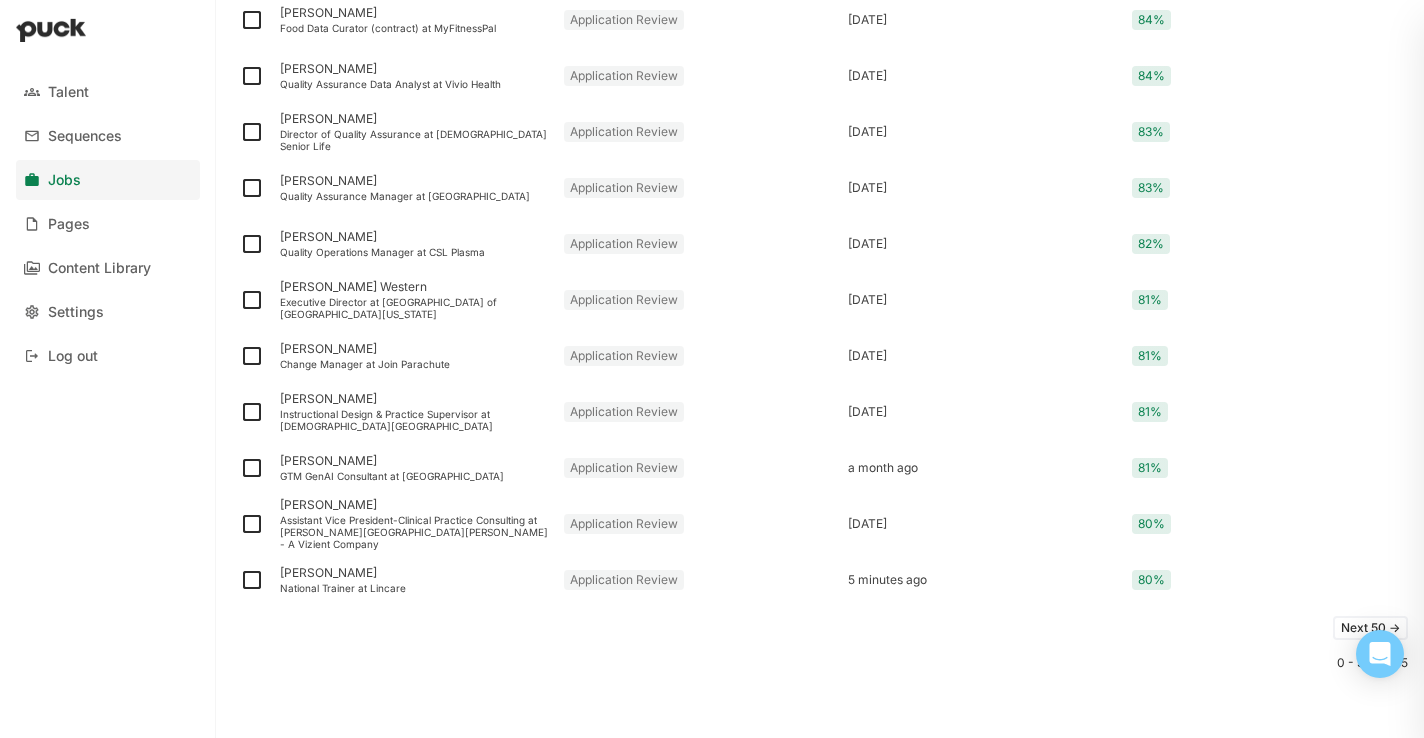 click on "Next 50 ->" at bounding box center [1370, 628] 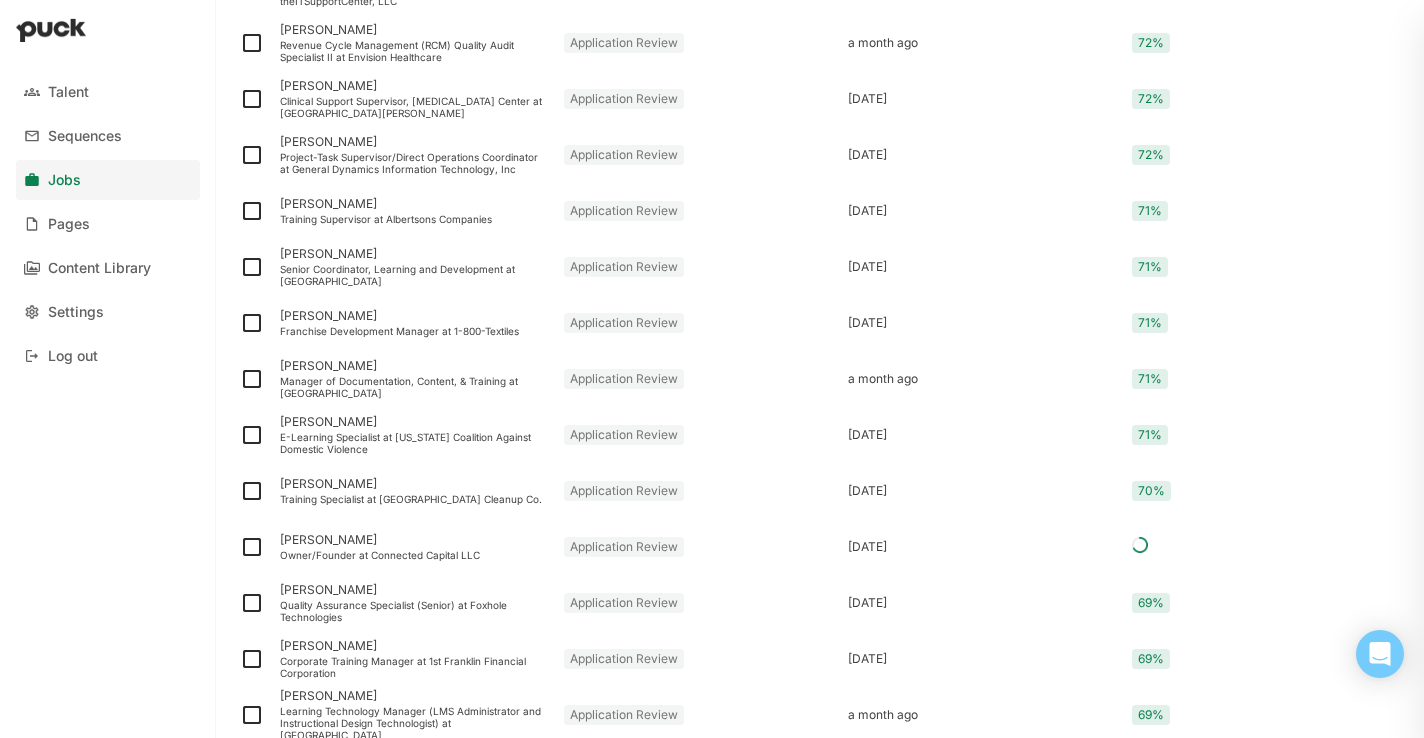 scroll, scrollTop: 2562, scrollLeft: 0, axis: vertical 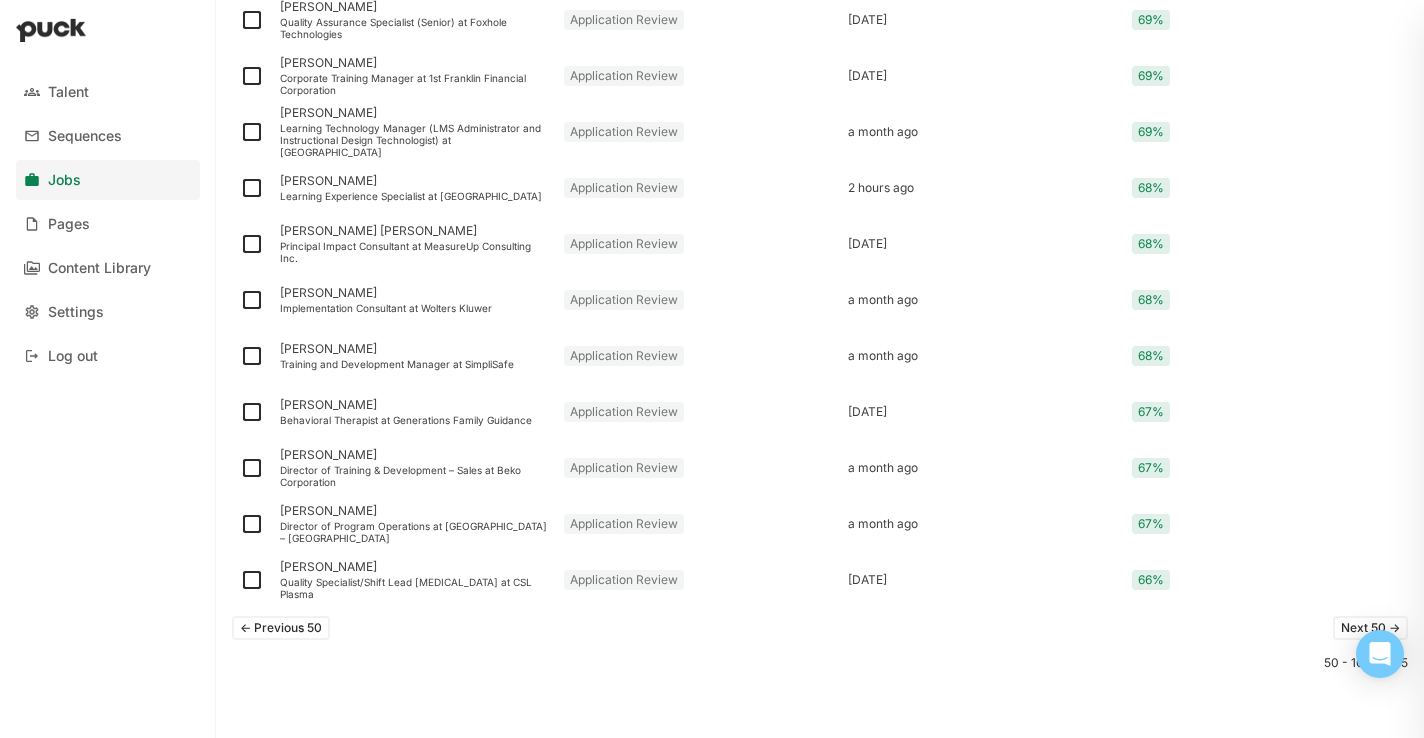 click on "Next 50 ->" at bounding box center [1370, 628] 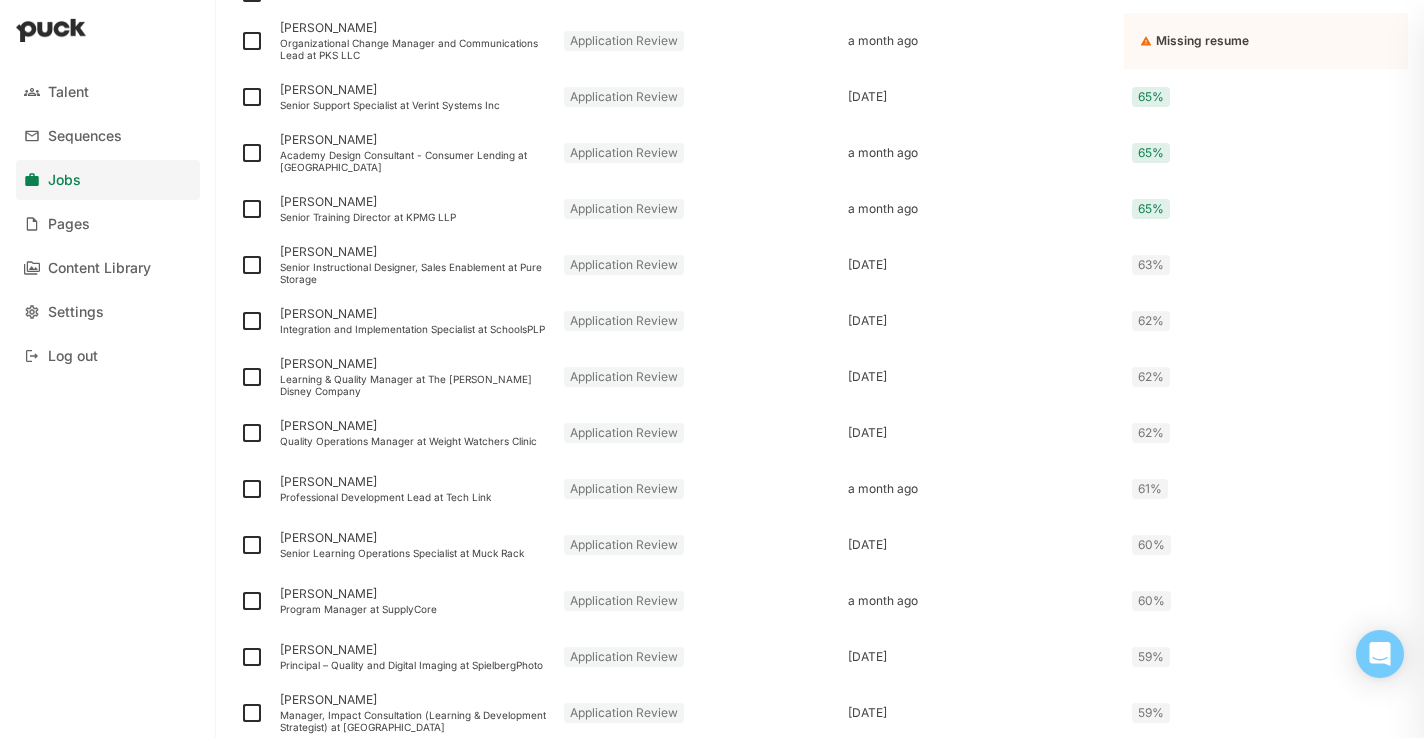 scroll, scrollTop: 355, scrollLeft: 0, axis: vertical 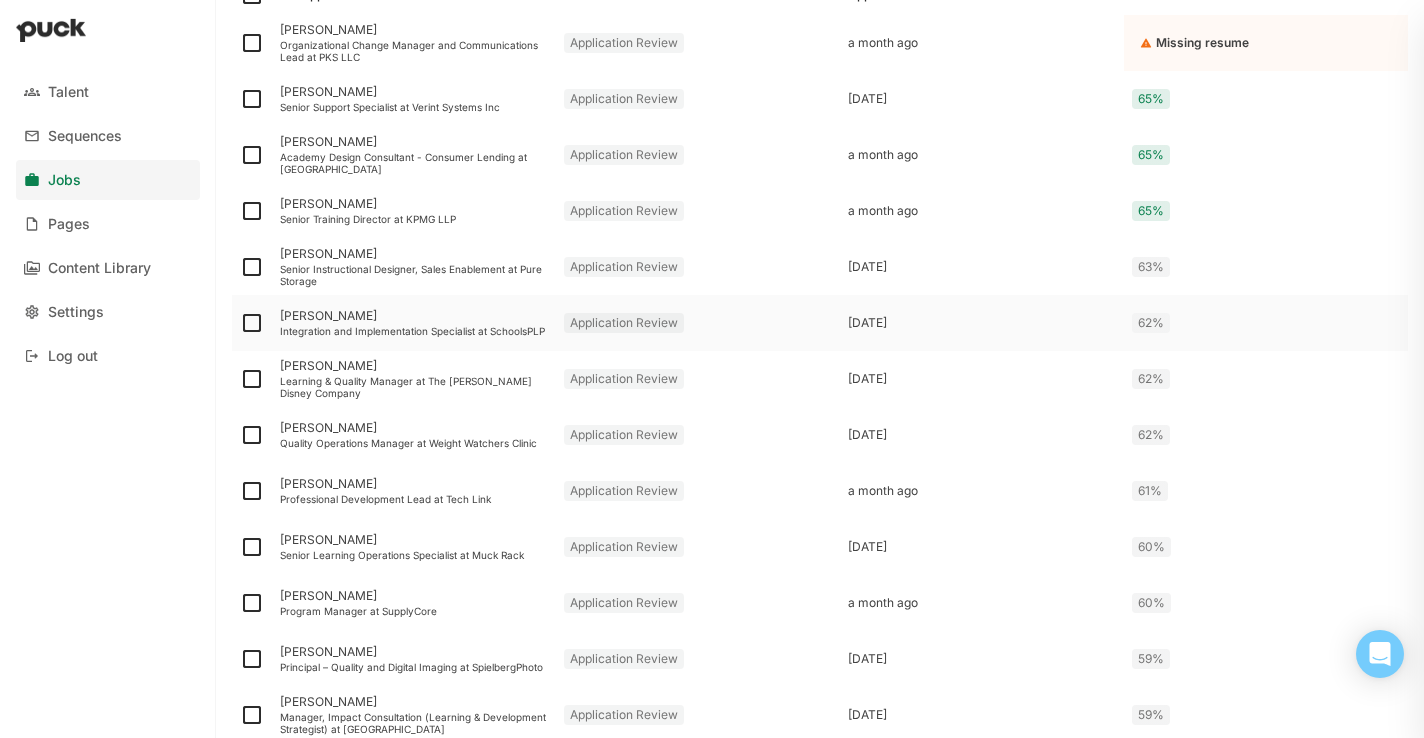 click on "Mallory Collins Integration and Implementation Specialist at SchoolsPLP" at bounding box center [414, 323] 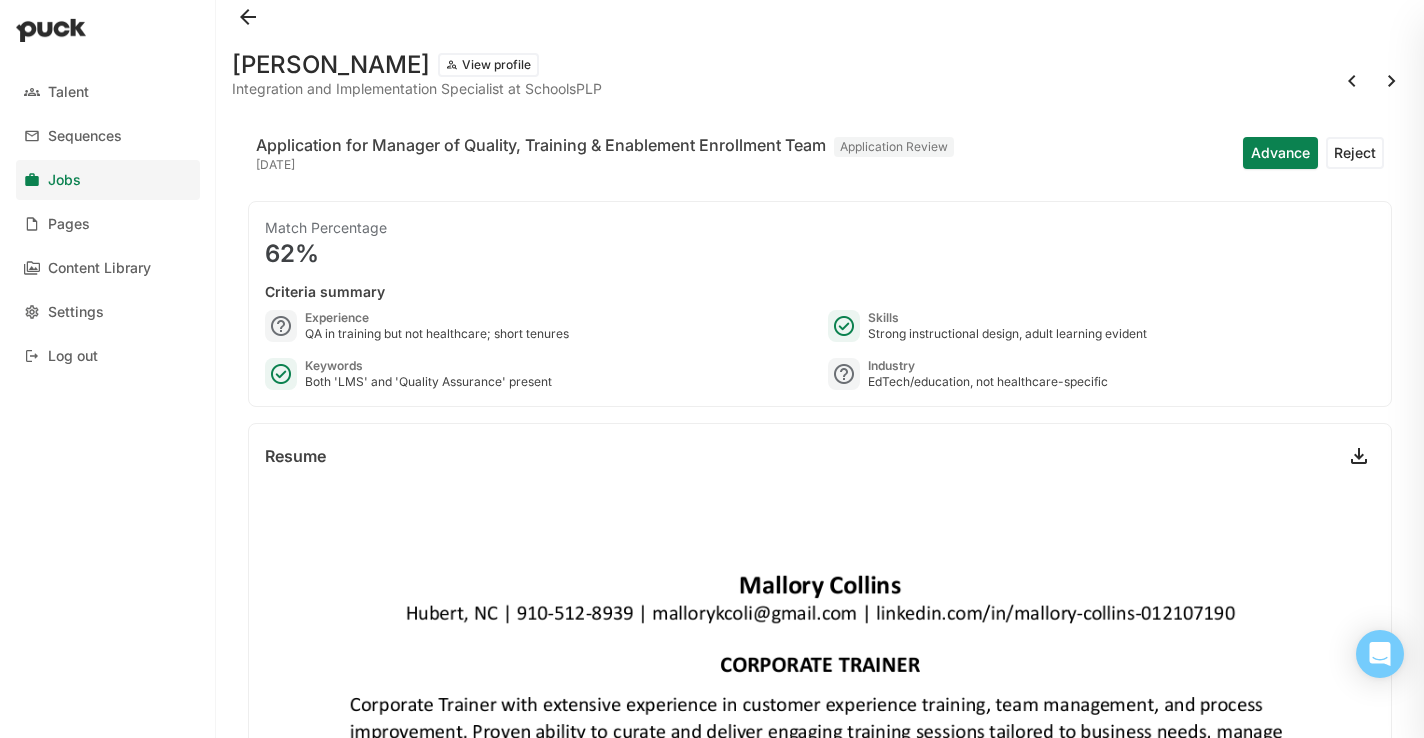 scroll, scrollTop: 9, scrollLeft: 0, axis: vertical 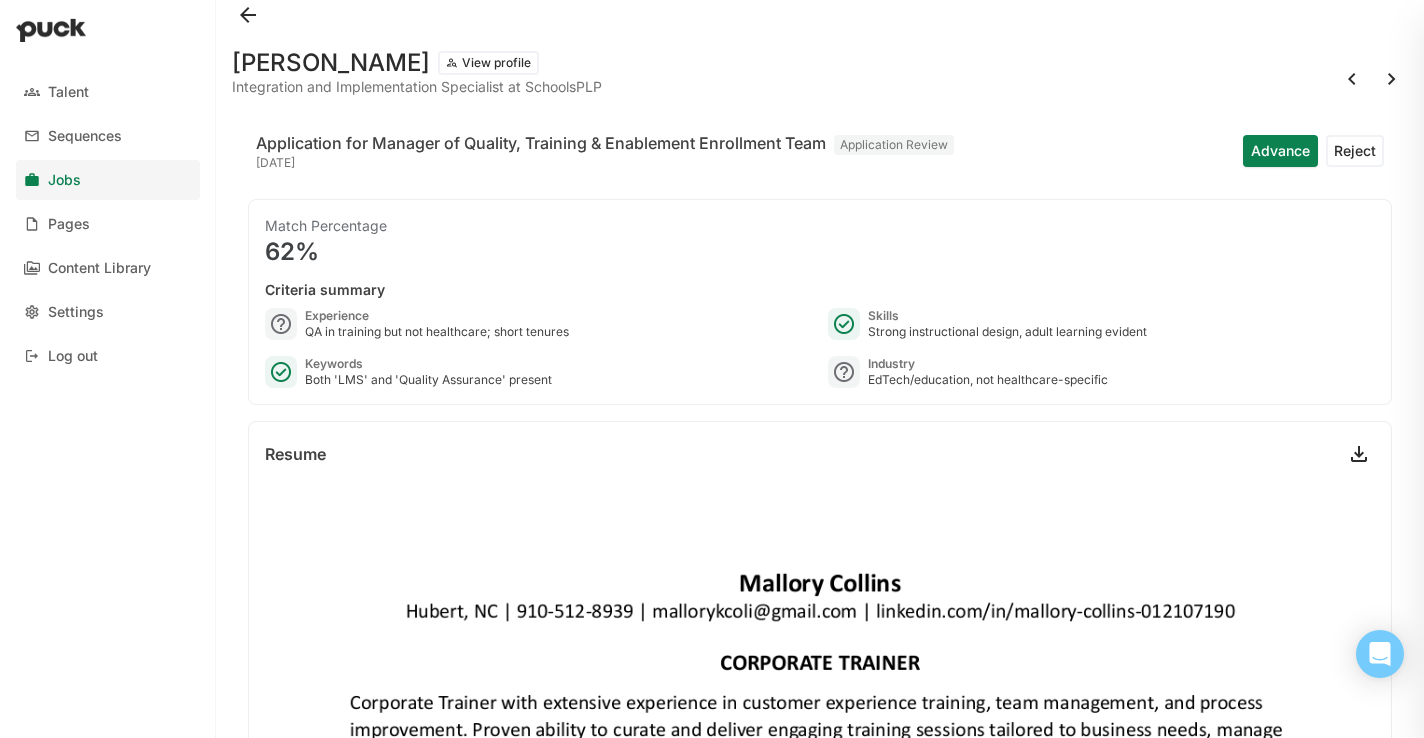 click at bounding box center [248, 15] 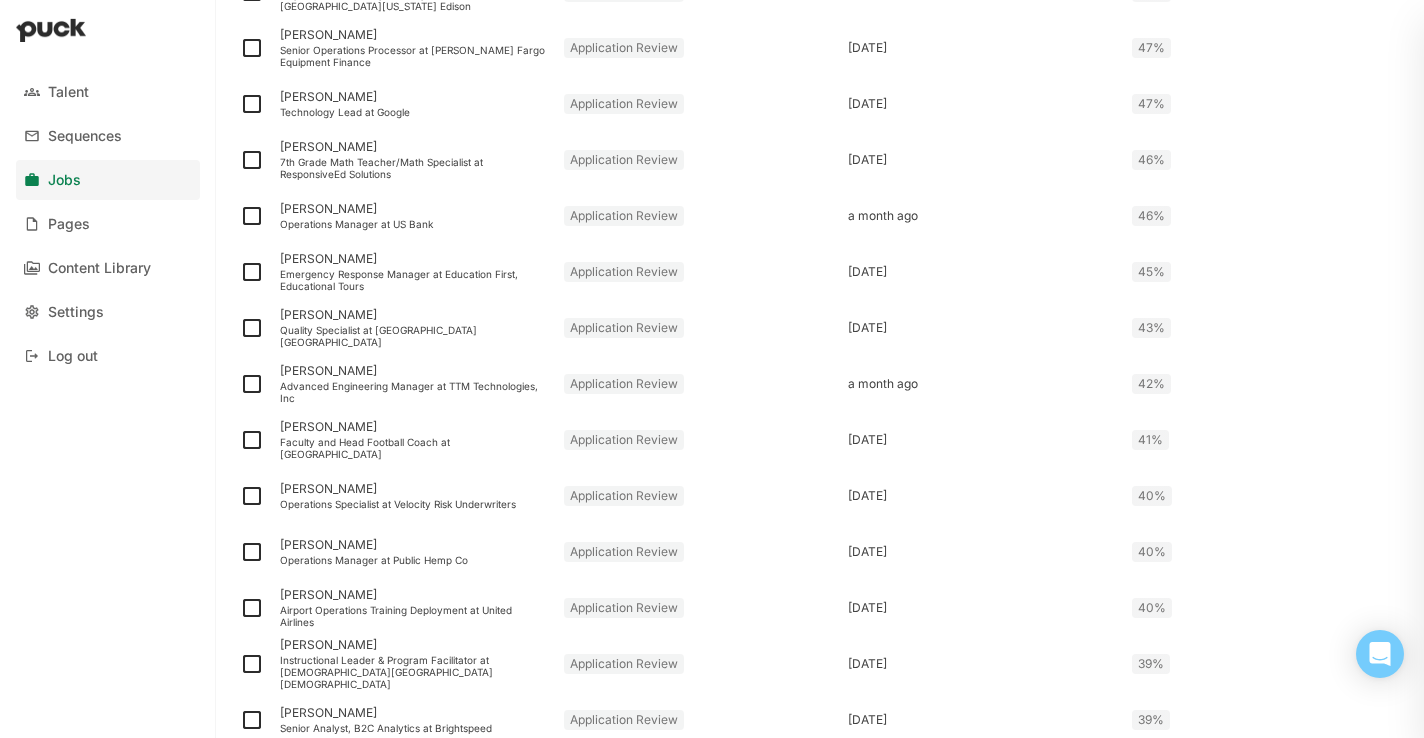 scroll, scrollTop: 2562, scrollLeft: 0, axis: vertical 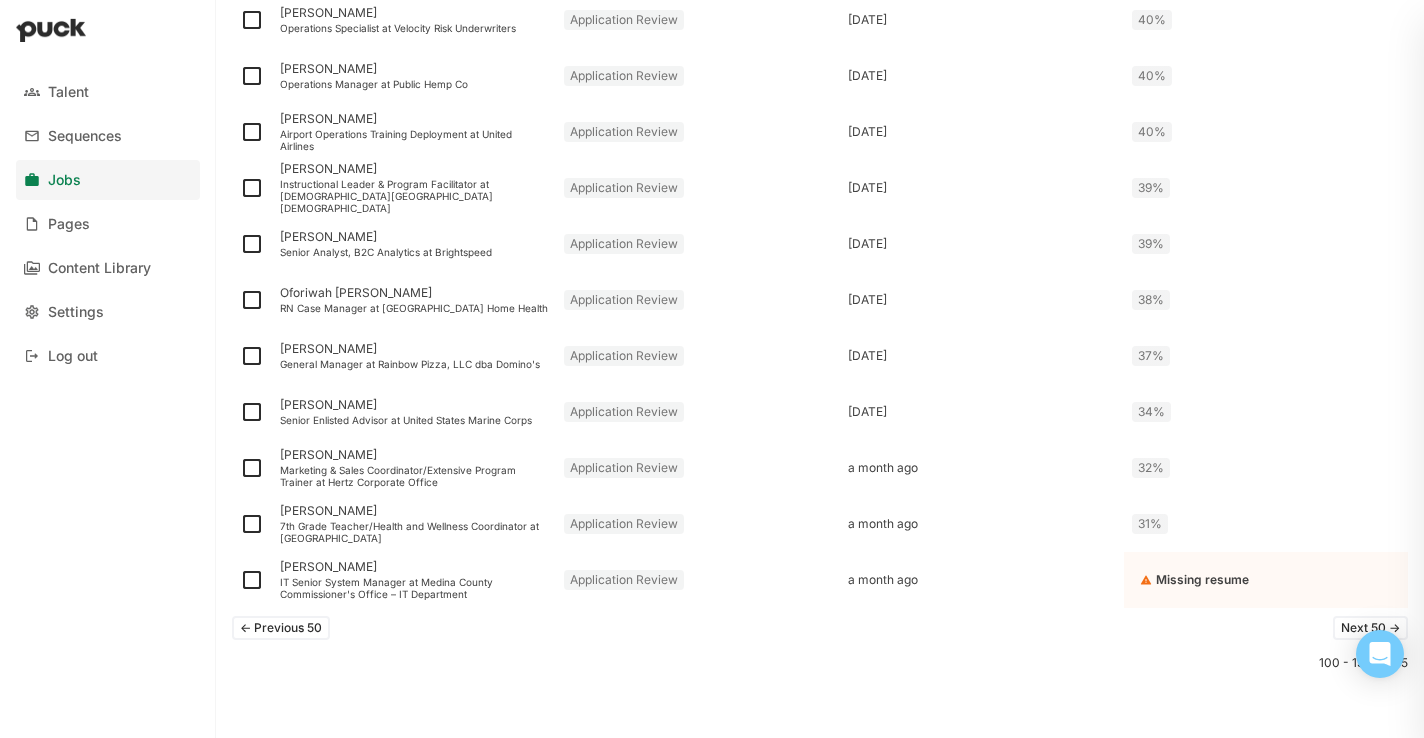 click on "<- Previous 50" at bounding box center (281, 628) 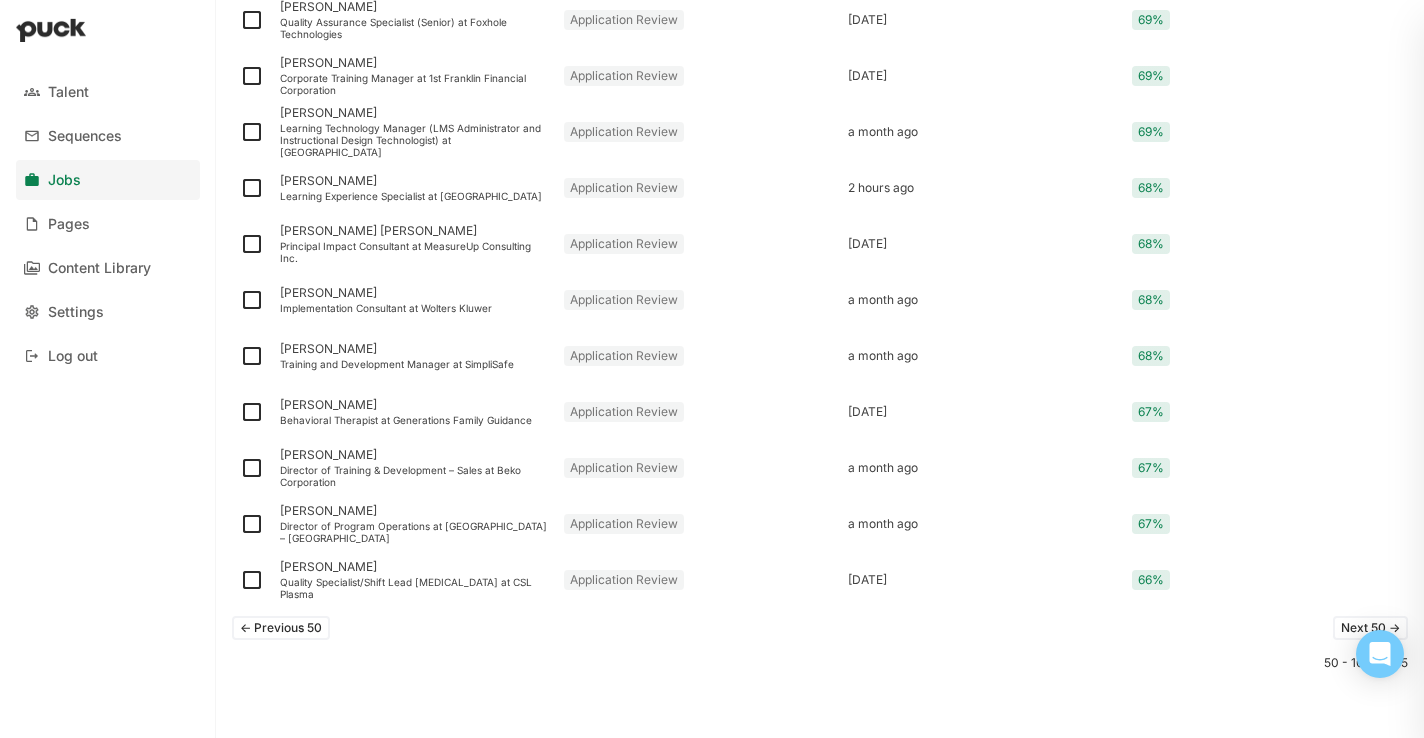 click on "<- Previous 50" at bounding box center [281, 628] 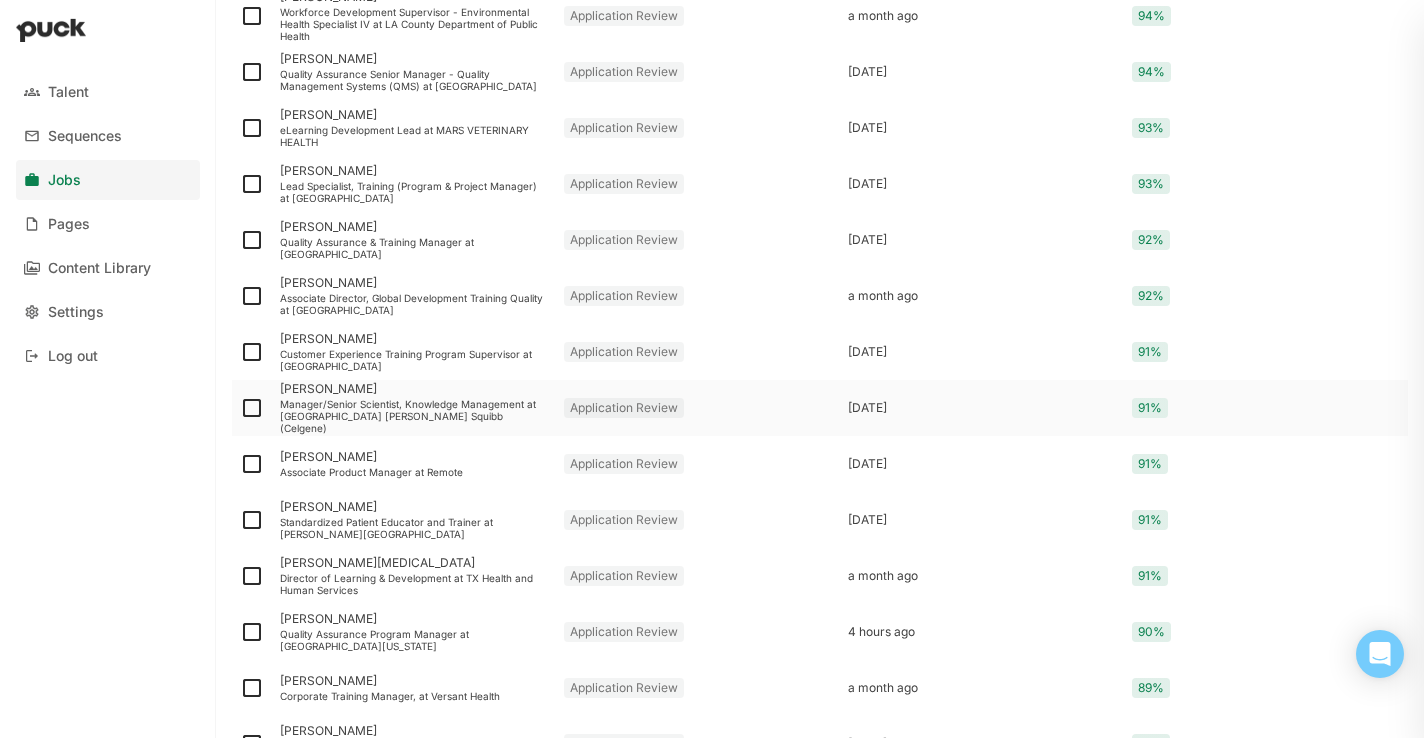 scroll, scrollTop: 0, scrollLeft: 0, axis: both 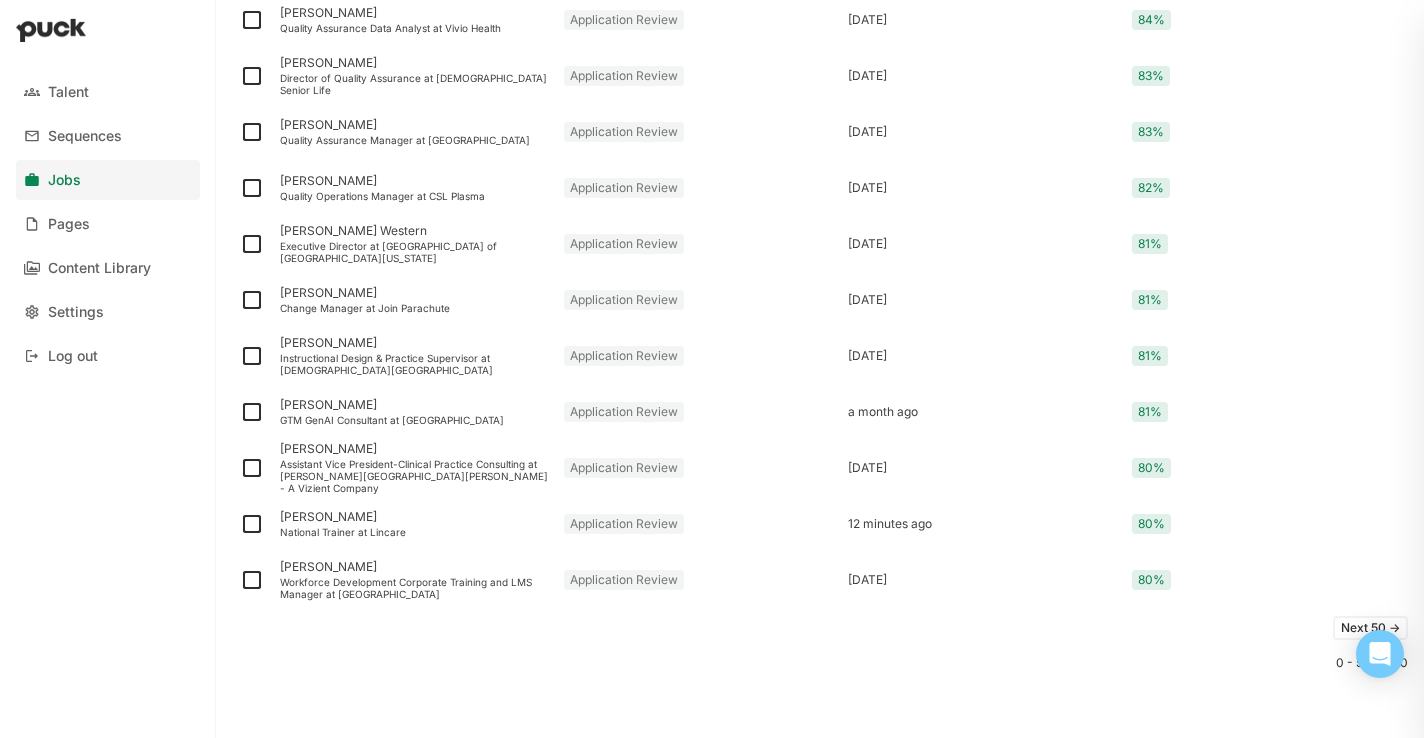 click on "Next 50 ->" at bounding box center (1370, 628) 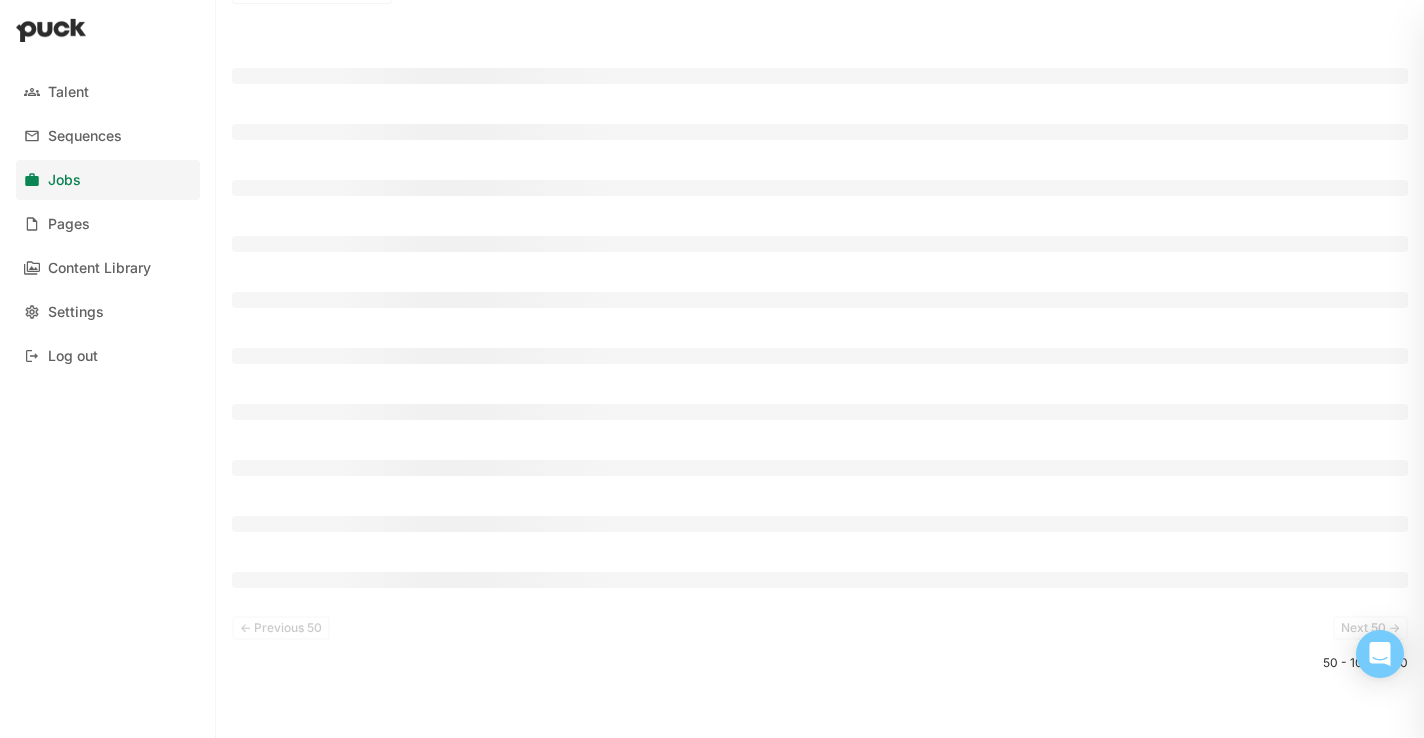 scroll, scrollTop: 2562, scrollLeft: 0, axis: vertical 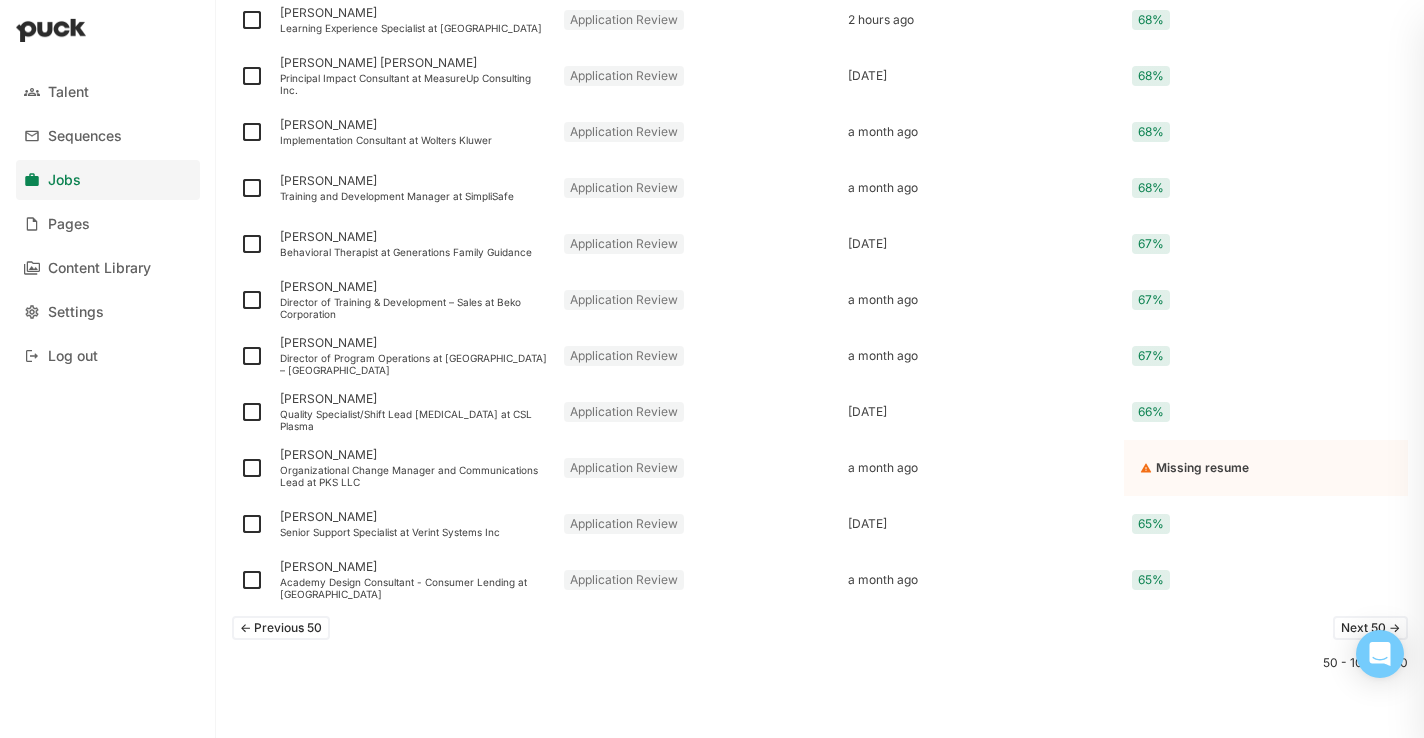 click on "Next 50 ->" at bounding box center [1370, 628] 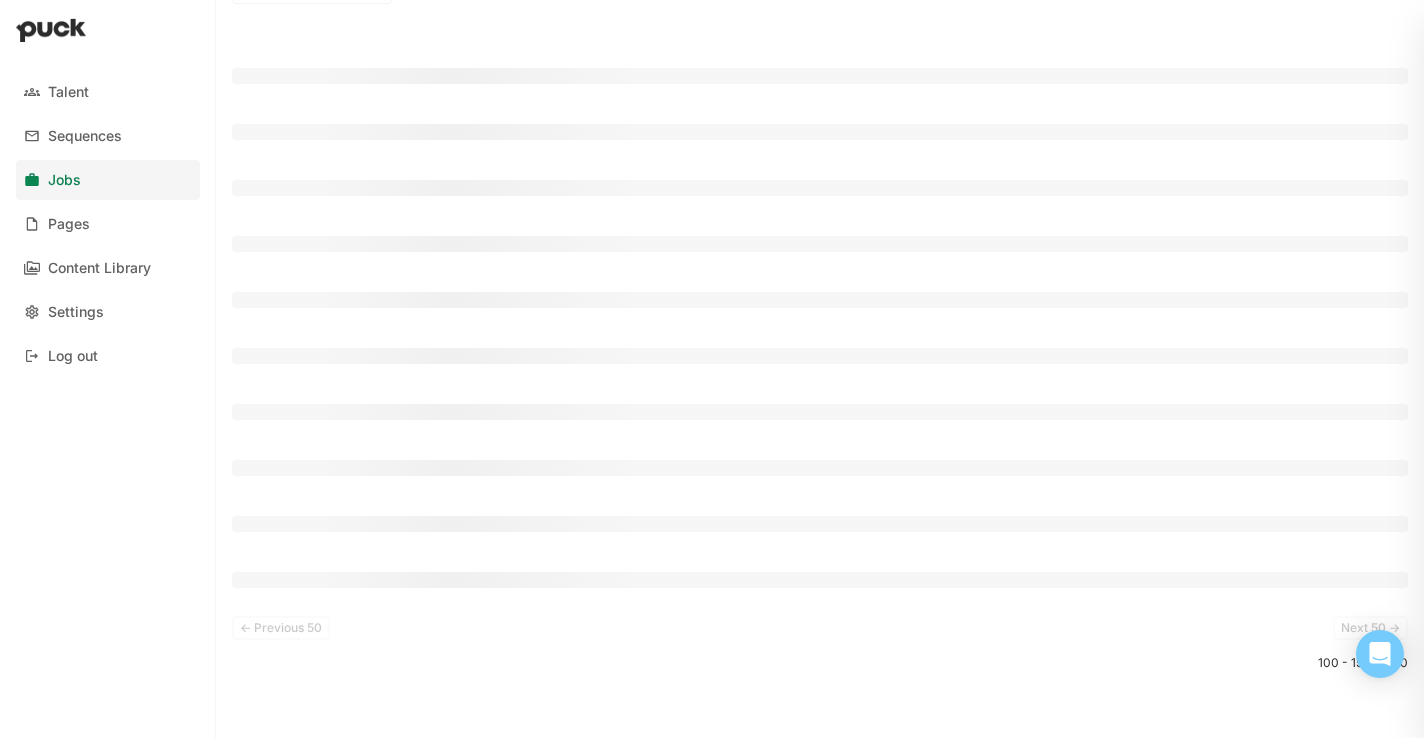 scroll, scrollTop: 2562, scrollLeft: 0, axis: vertical 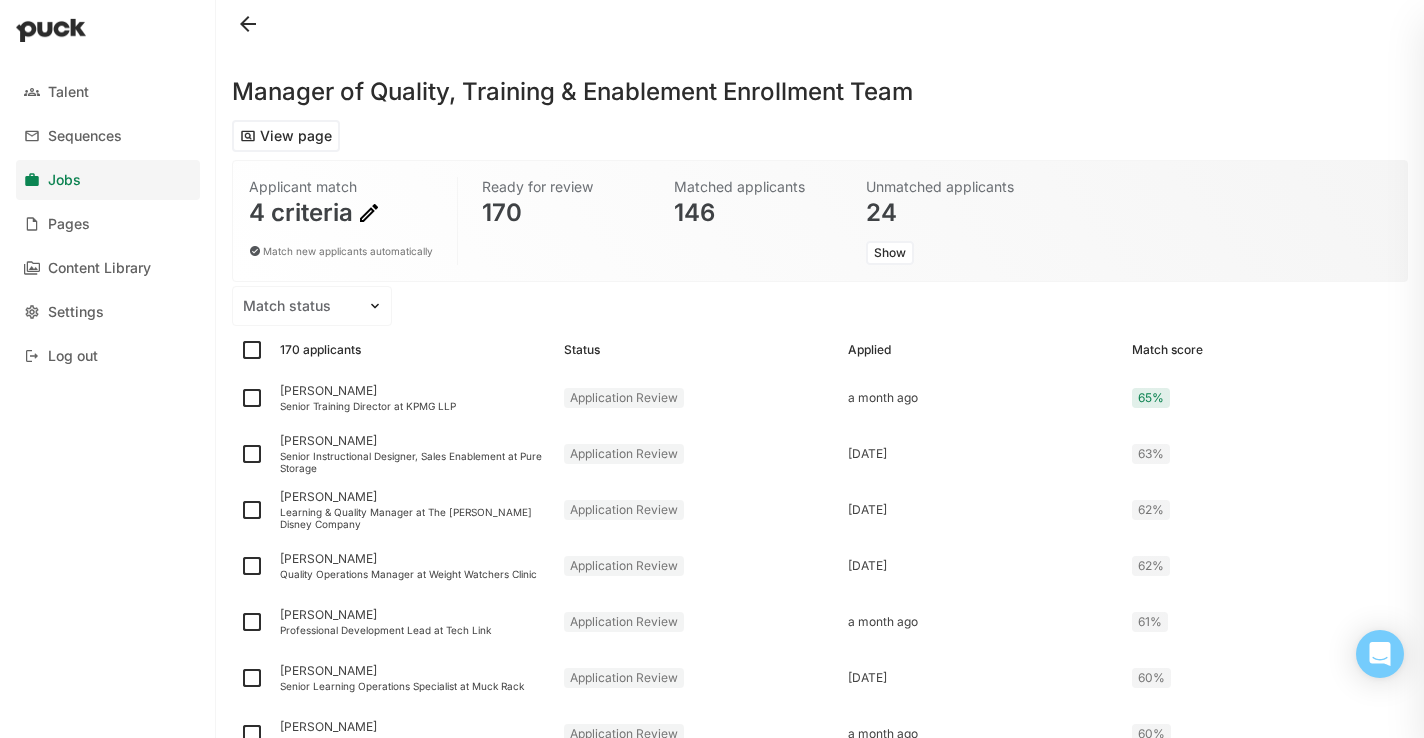 click at bounding box center [248, 24] 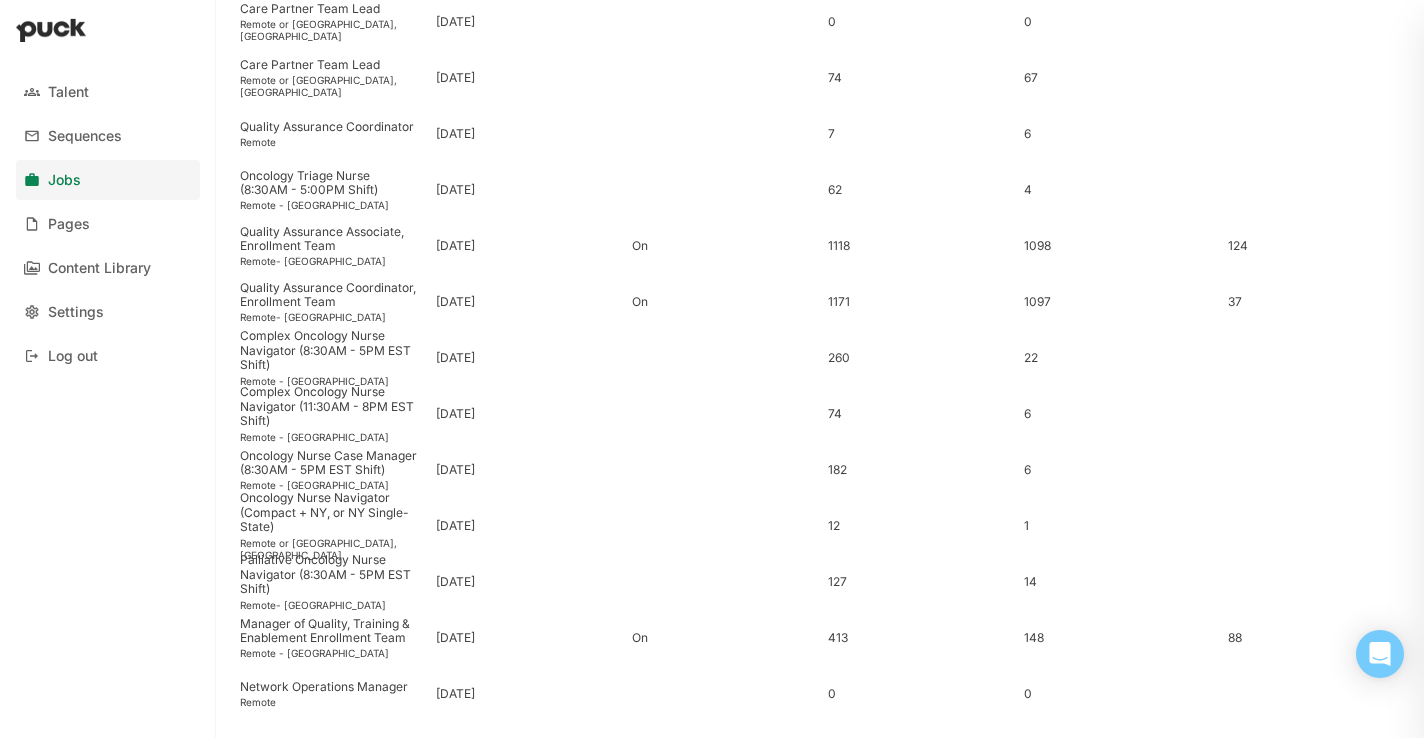 scroll, scrollTop: 543, scrollLeft: 0, axis: vertical 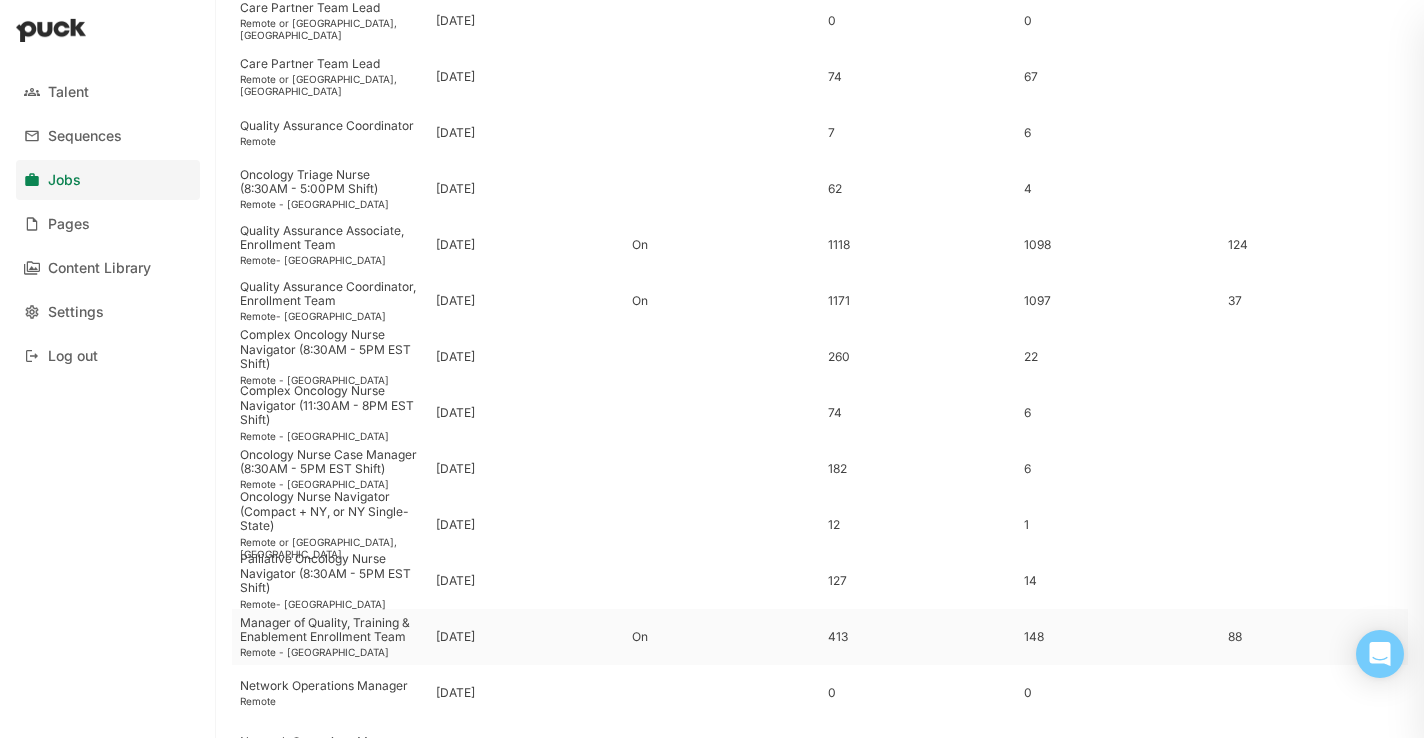 click on "Manager of Quality, Training & Enablement Enrollment Team" at bounding box center [330, 630] 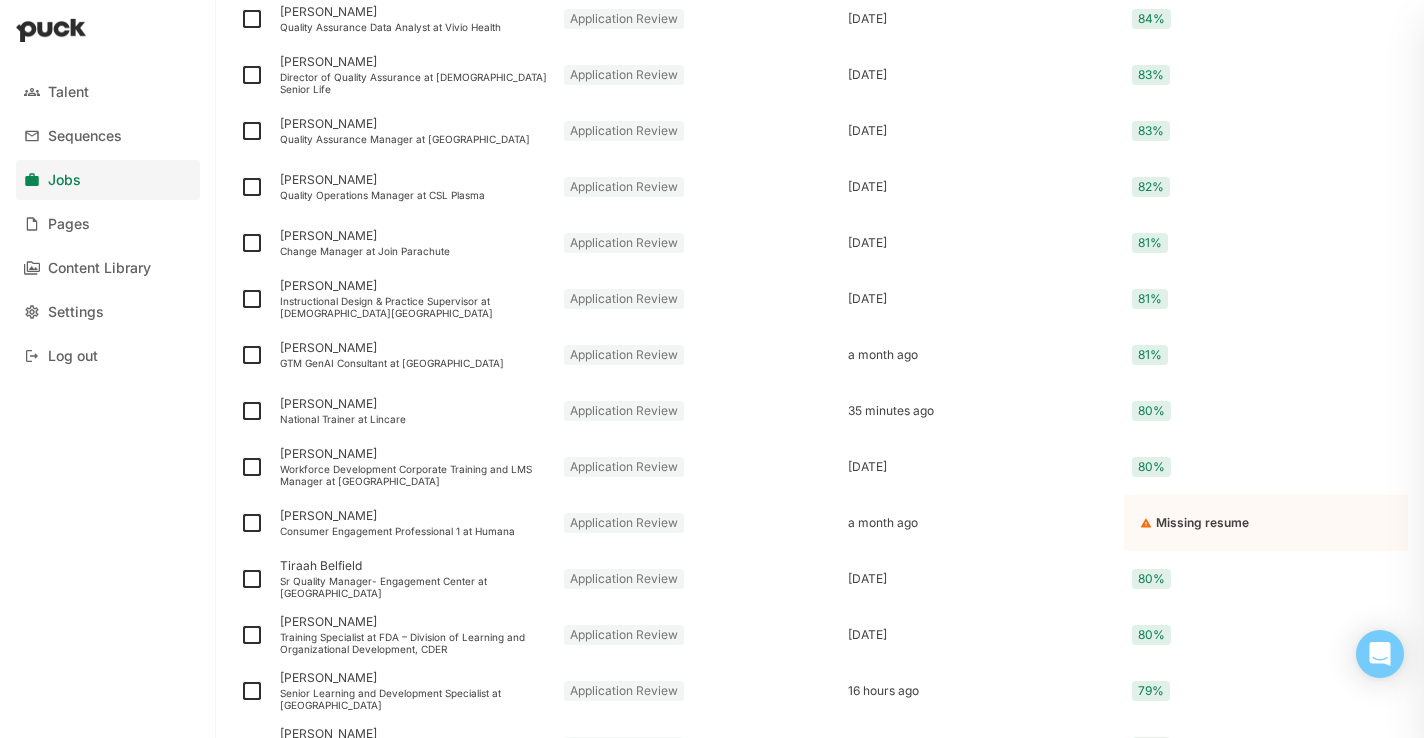 scroll, scrollTop: 2562, scrollLeft: 0, axis: vertical 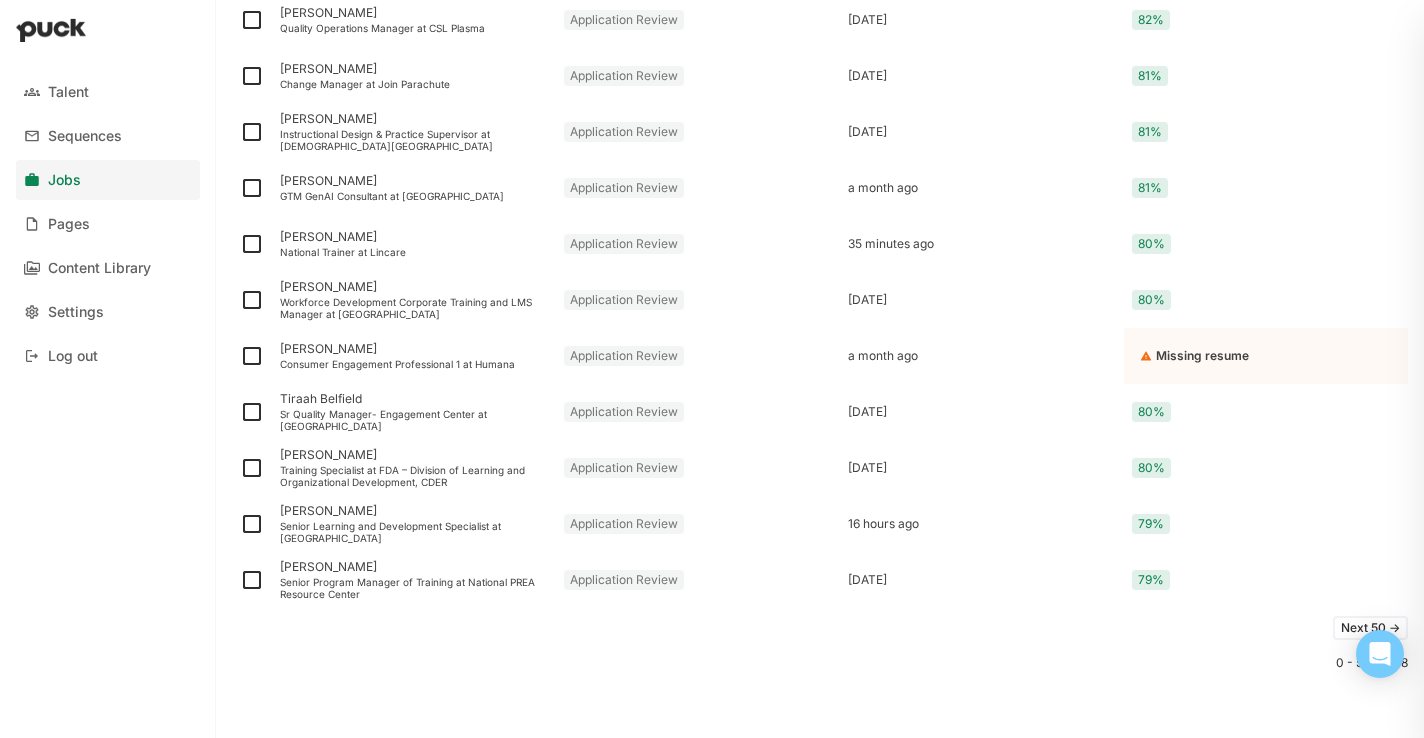 click on "Next 50 ->" at bounding box center [1370, 628] 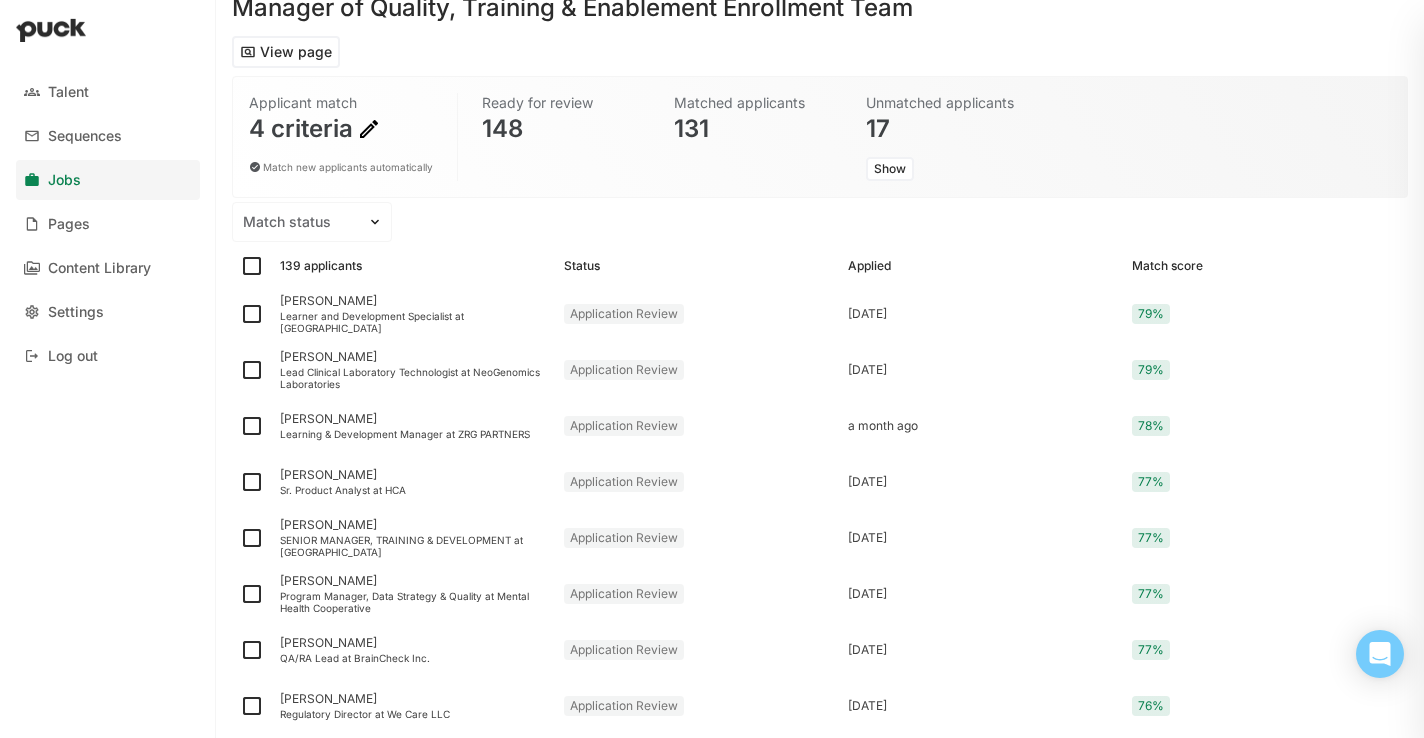 scroll, scrollTop: 79, scrollLeft: 0, axis: vertical 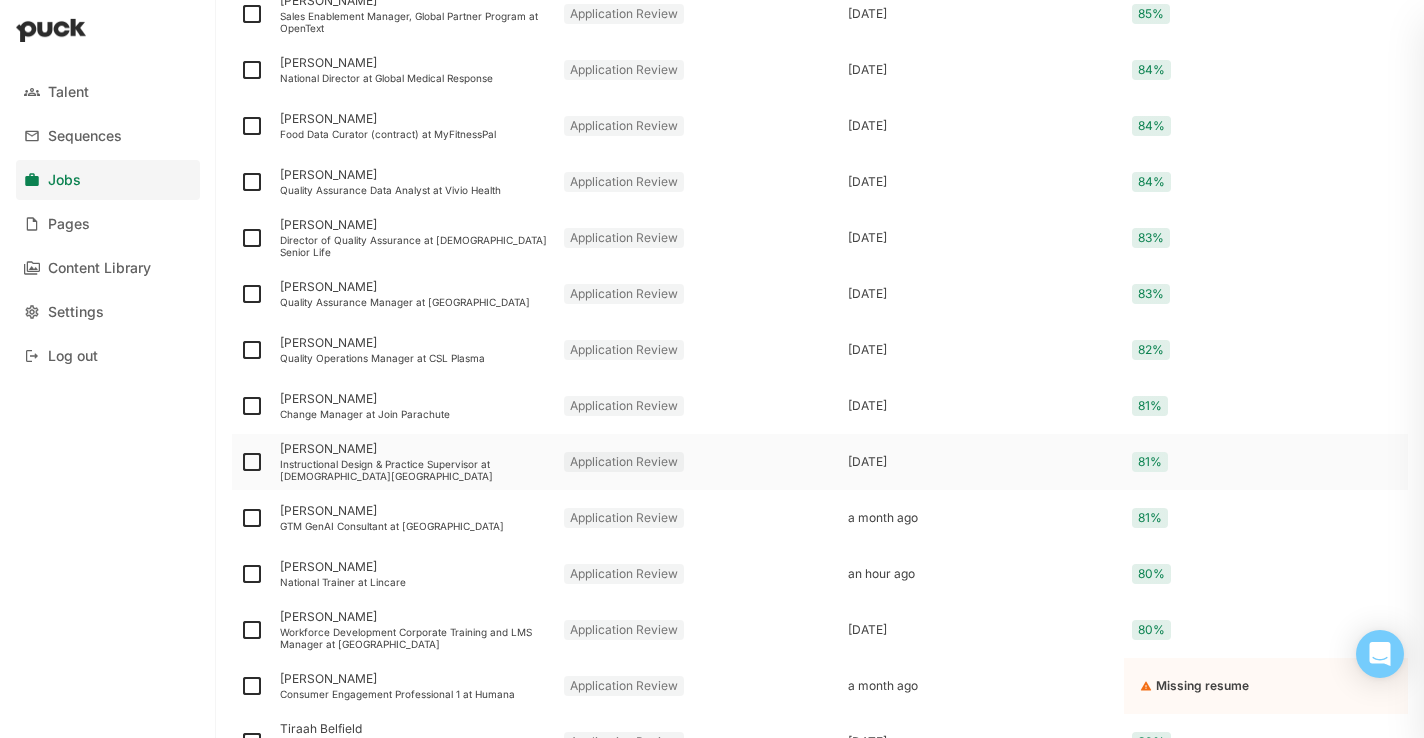 click on "Instructional Design & Practice Supervisor at [DEMOGRAPHIC_DATA][GEOGRAPHIC_DATA]" at bounding box center [414, 470] 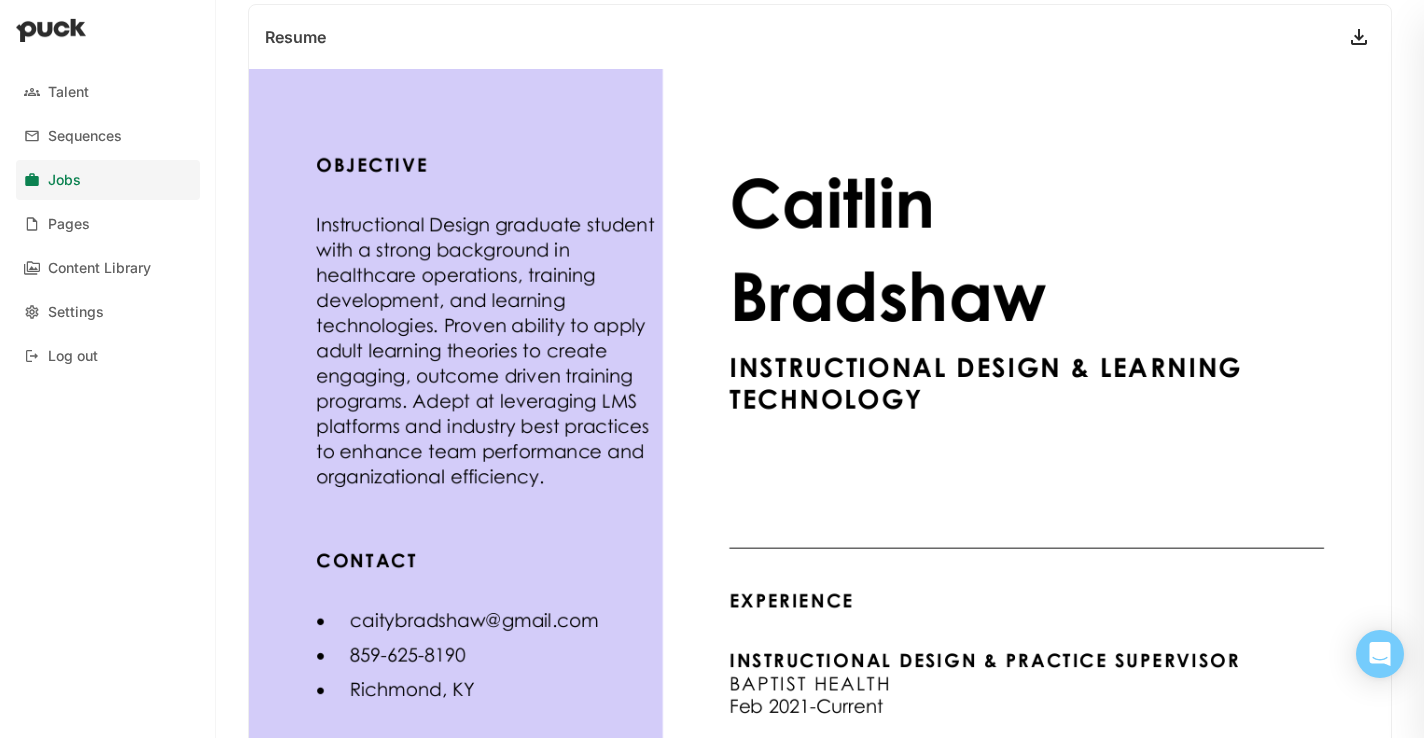 scroll, scrollTop: 0, scrollLeft: 0, axis: both 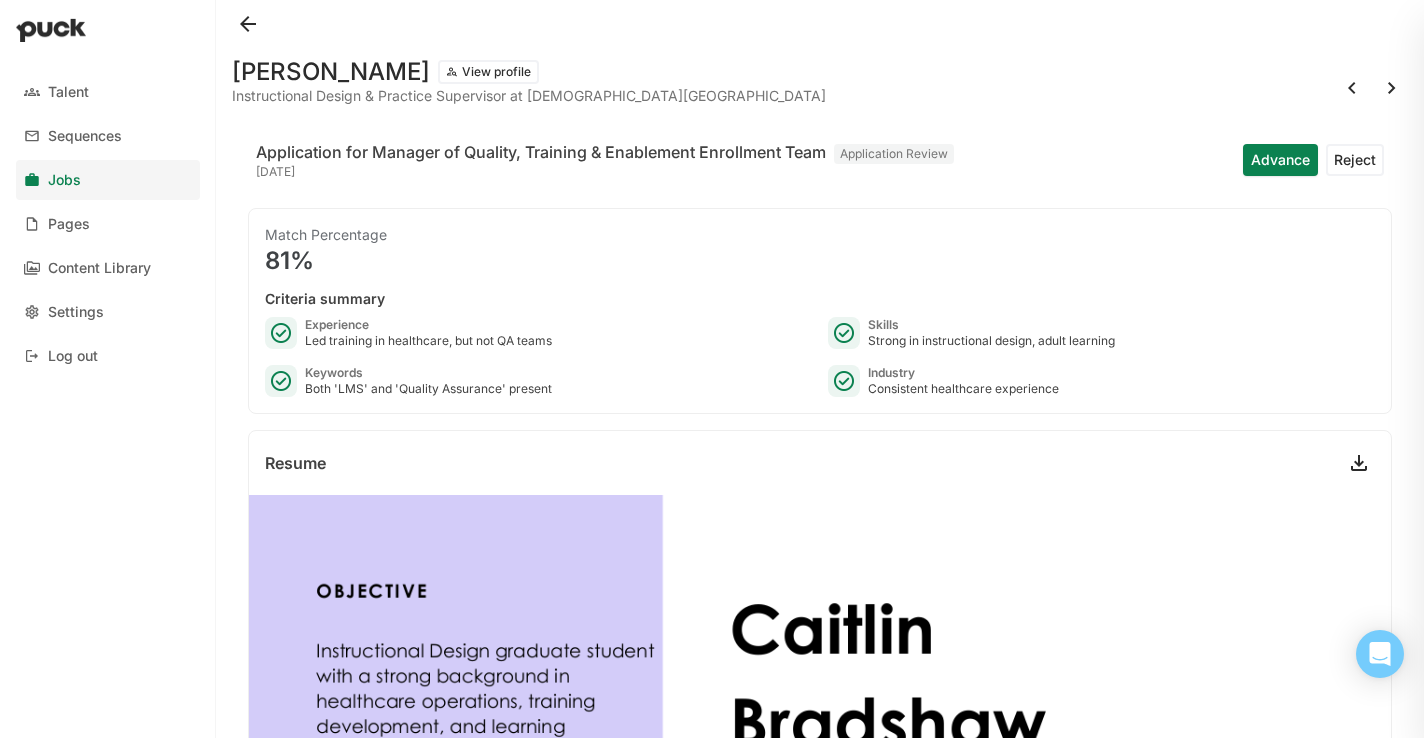 click at bounding box center (248, 24) 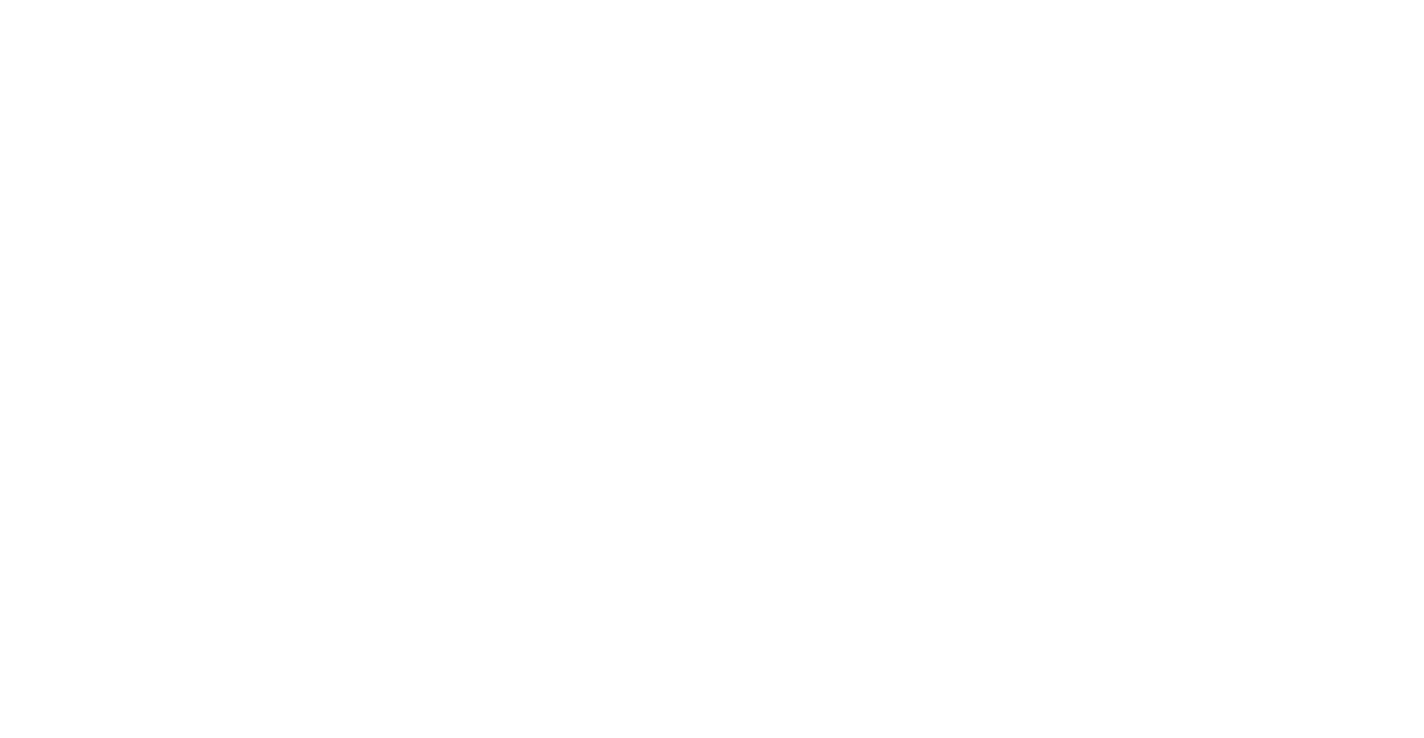 scroll, scrollTop: 0, scrollLeft: 0, axis: both 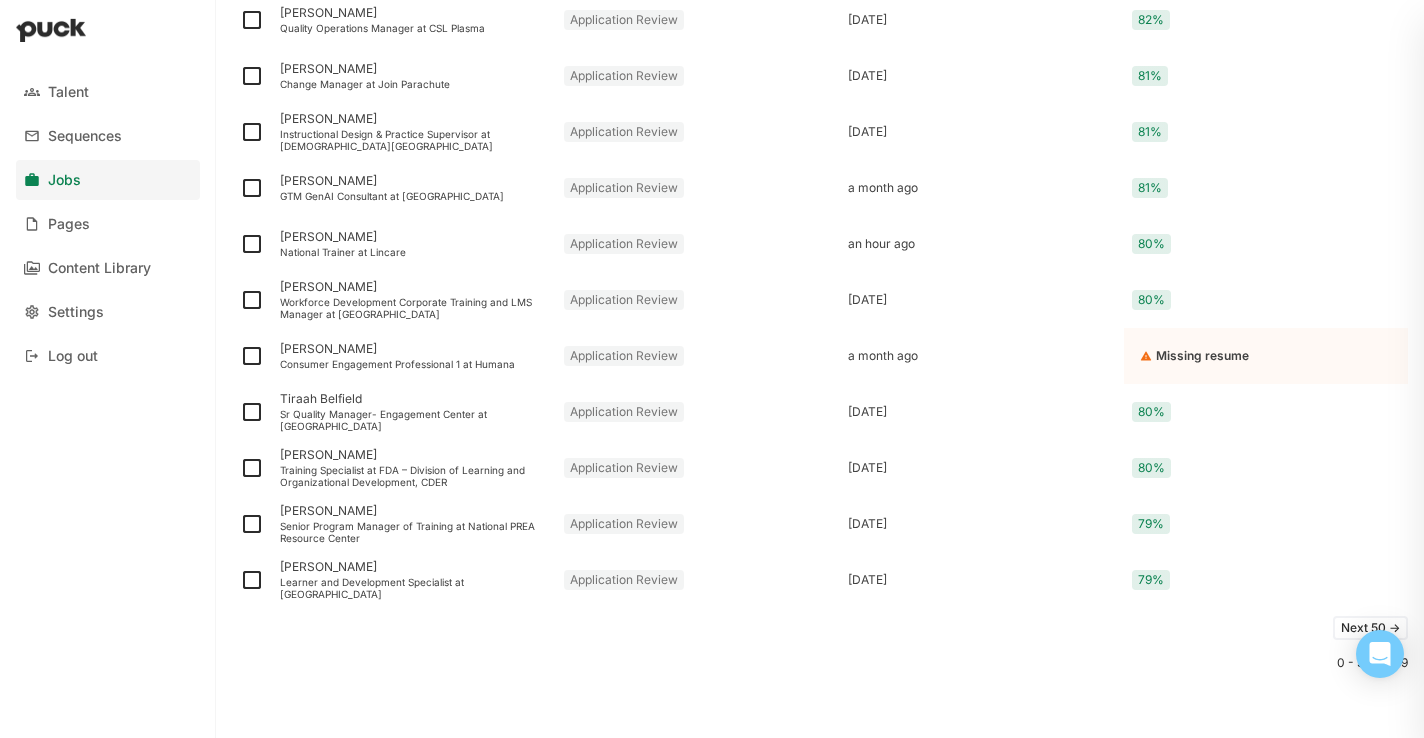 click on "Next 50 ->" at bounding box center [1370, 628] 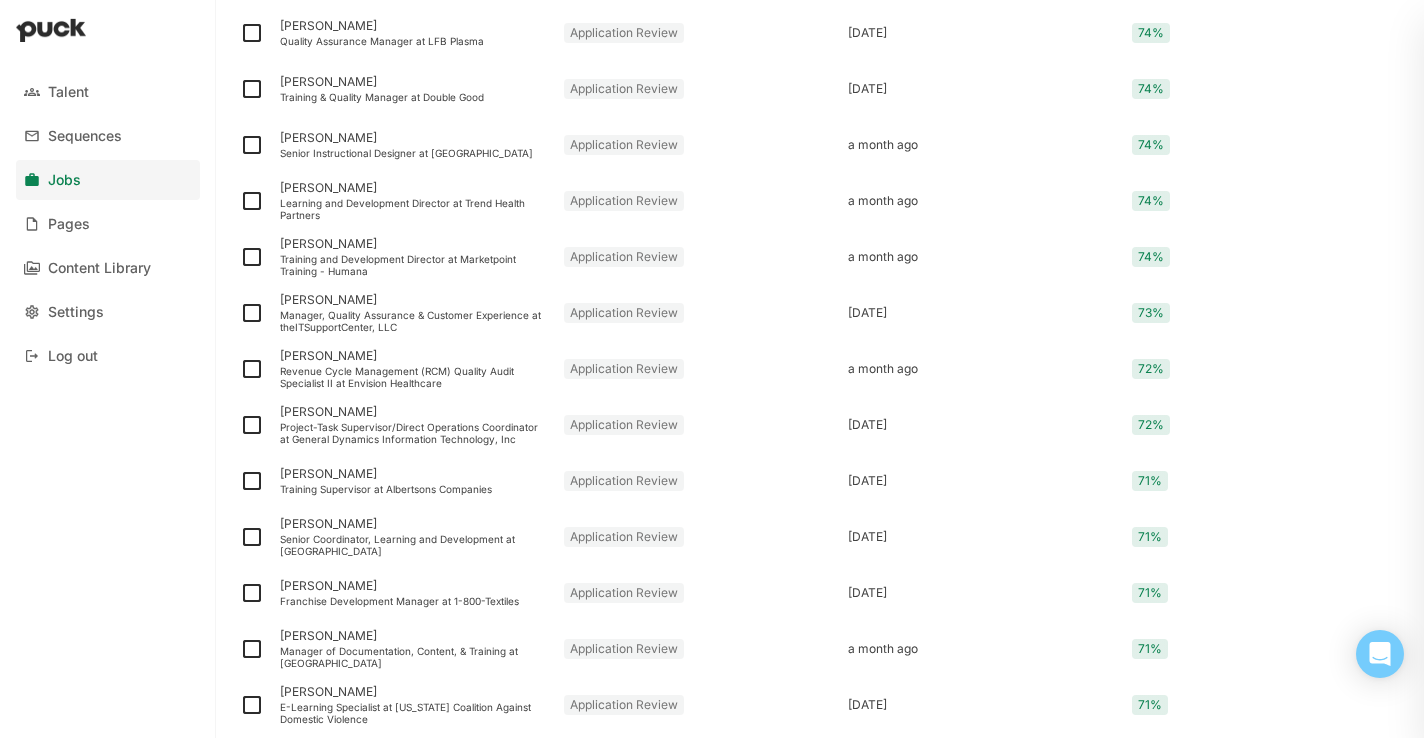 scroll, scrollTop: 2562, scrollLeft: 0, axis: vertical 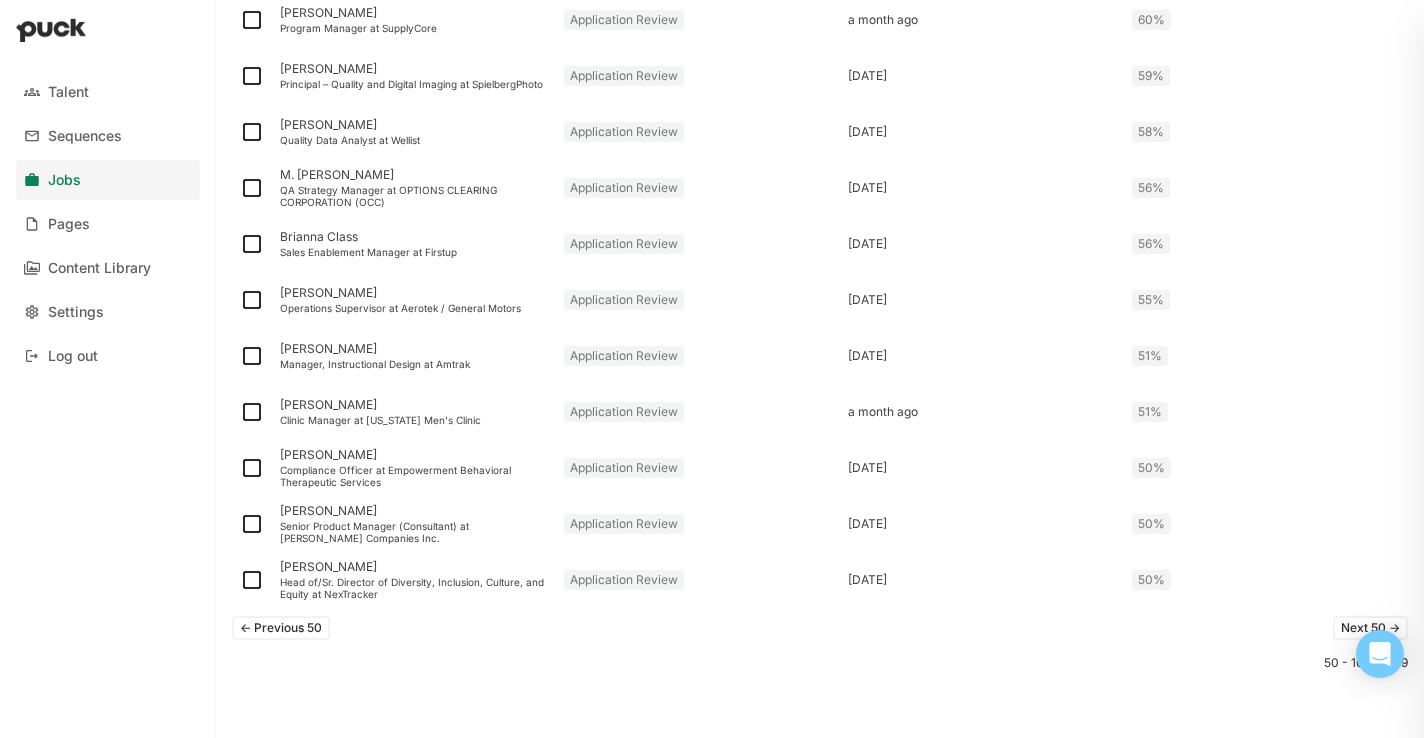 click on "Next 50 ->" at bounding box center (1370, 628) 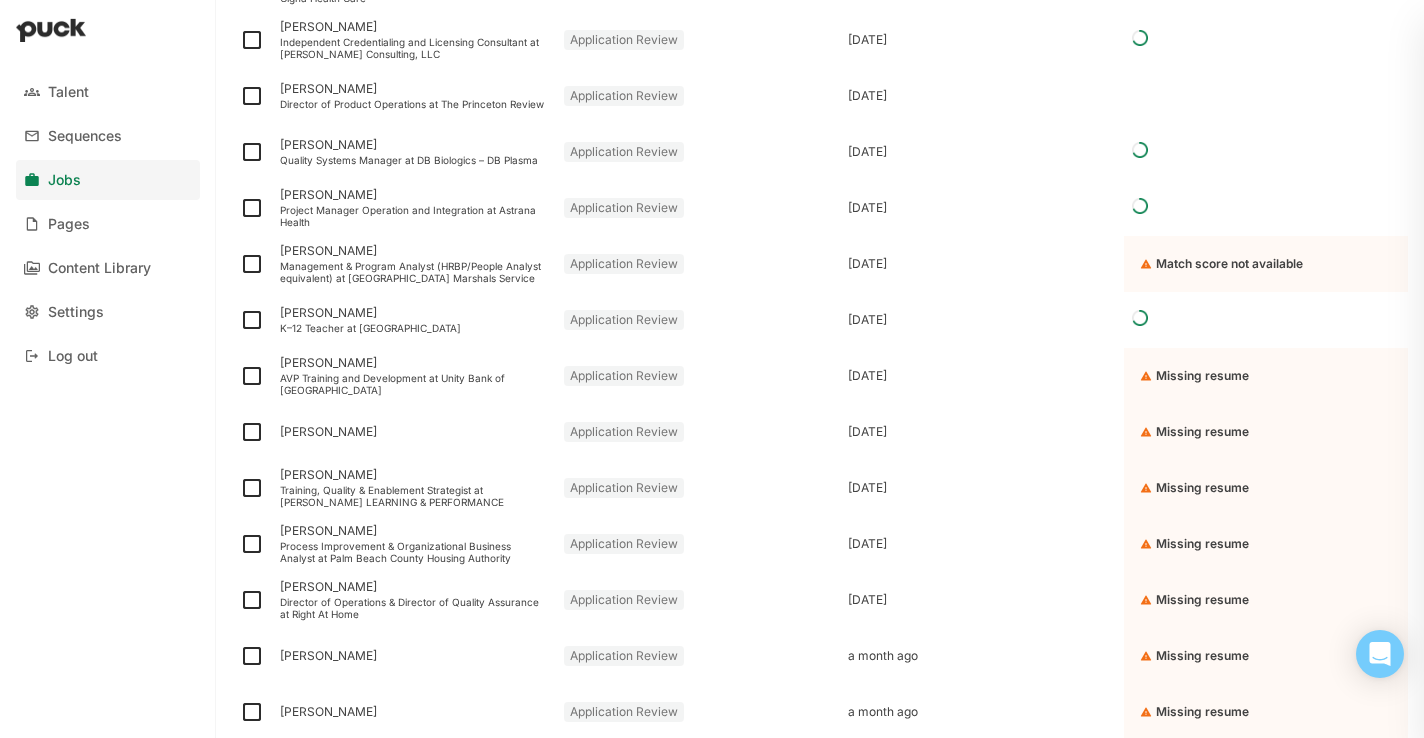 scroll, scrollTop: 1834, scrollLeft: 0, axis: vertical 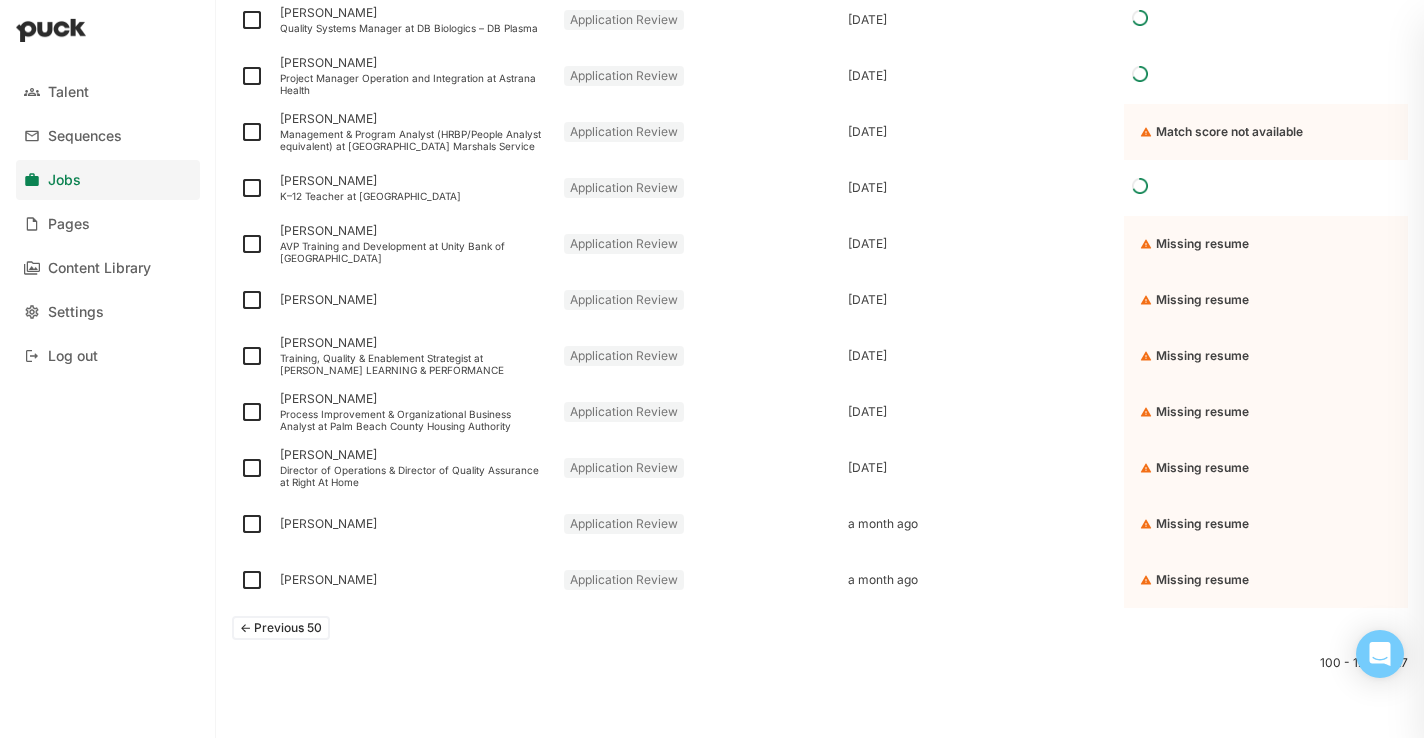 click on "<- Previous 50" at bounding box center (281, 628) 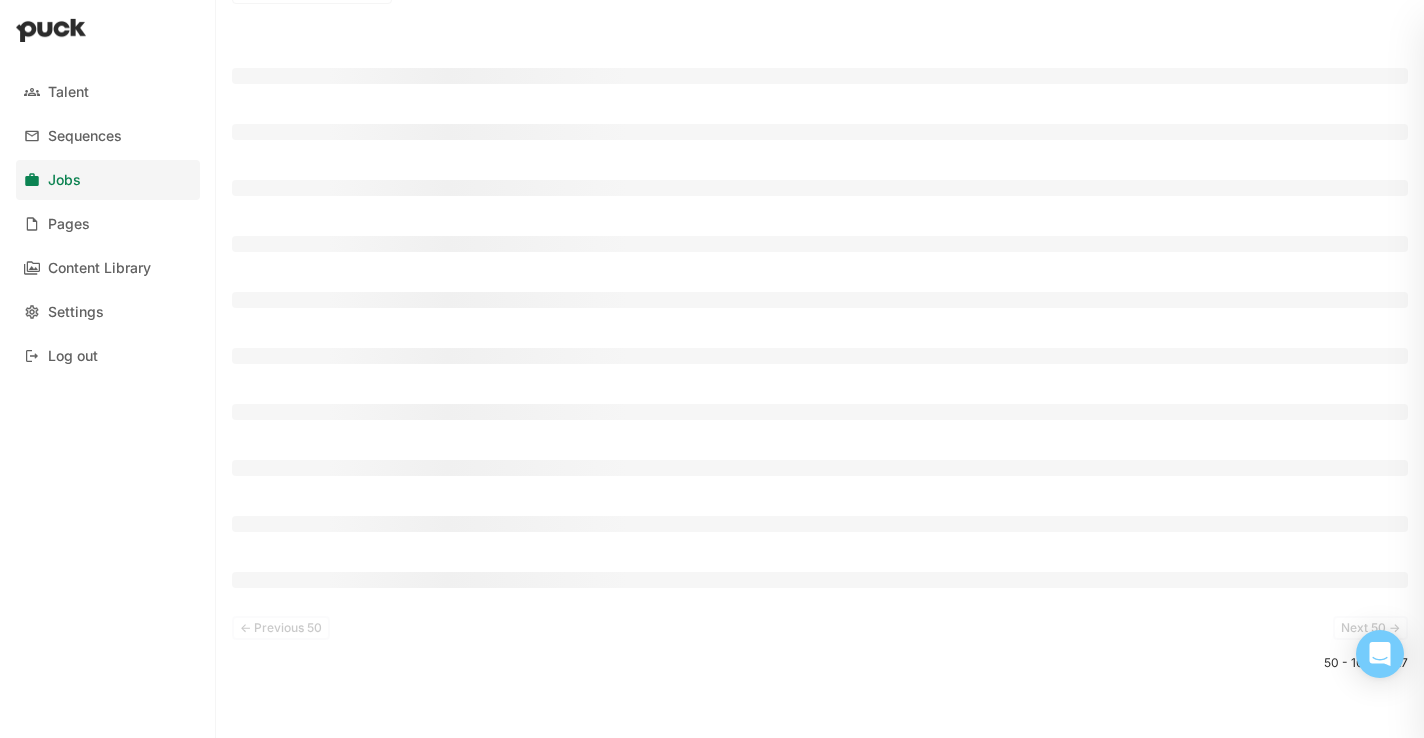 scroll, scrollTop: 2562, scrollLeft: 0, axis: vertical 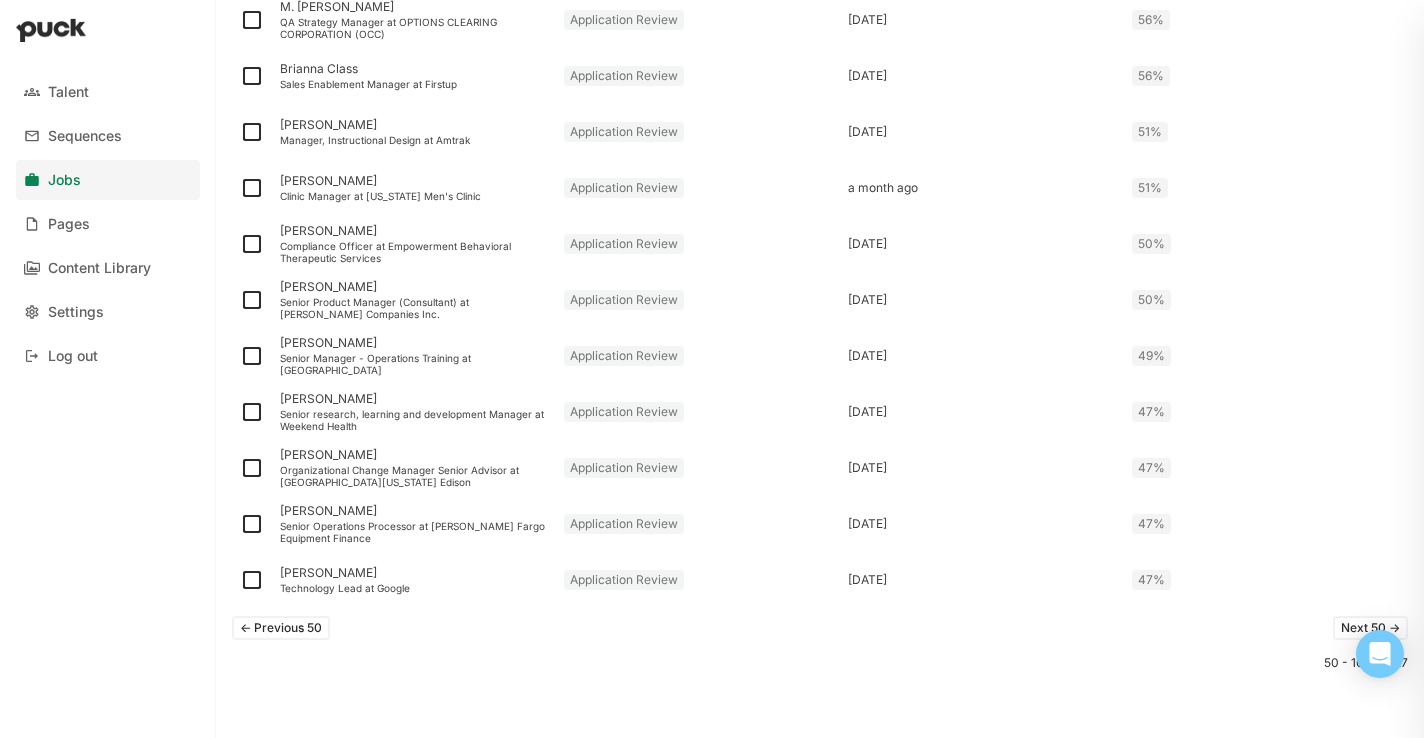 click on "<- Previous 50" at bounding box center [281, 628] 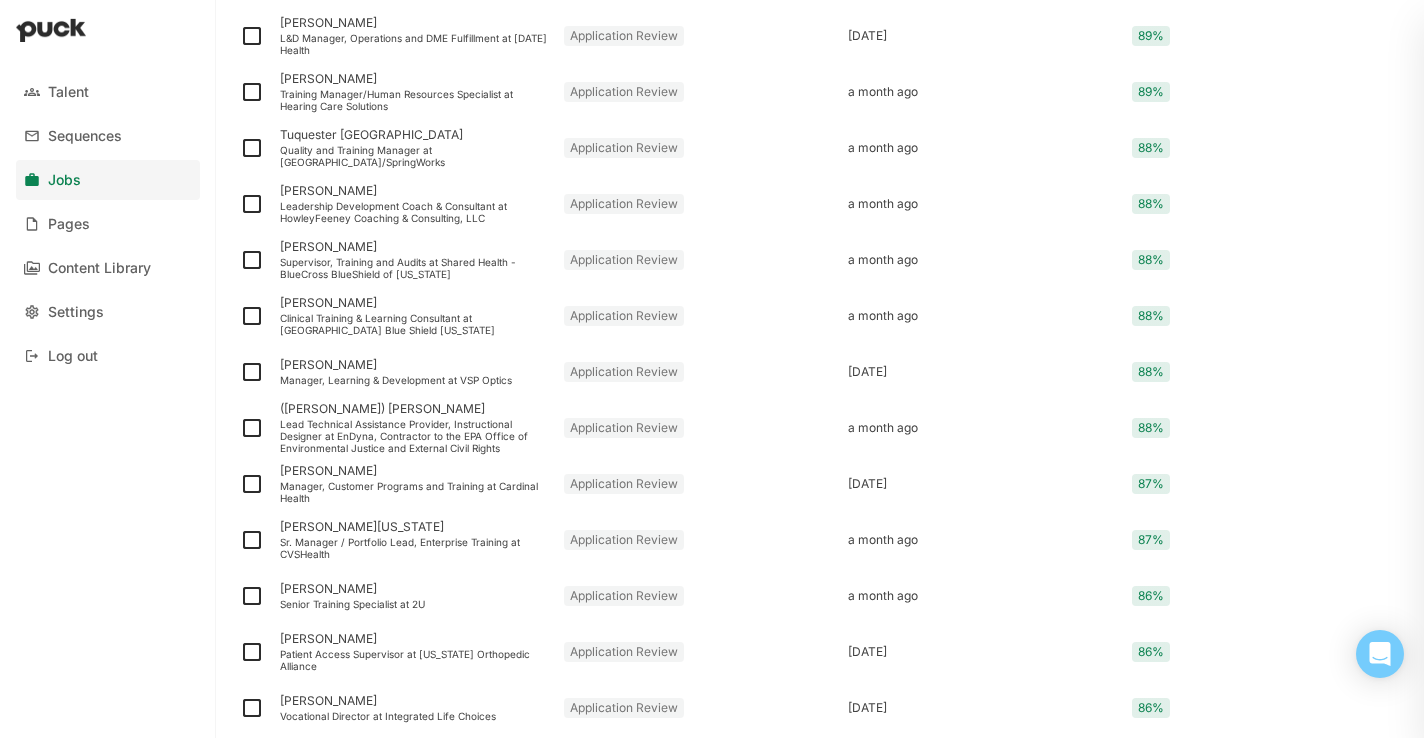 scroll, scrollTop: 210, scrollLeft: 0, axis: vertical 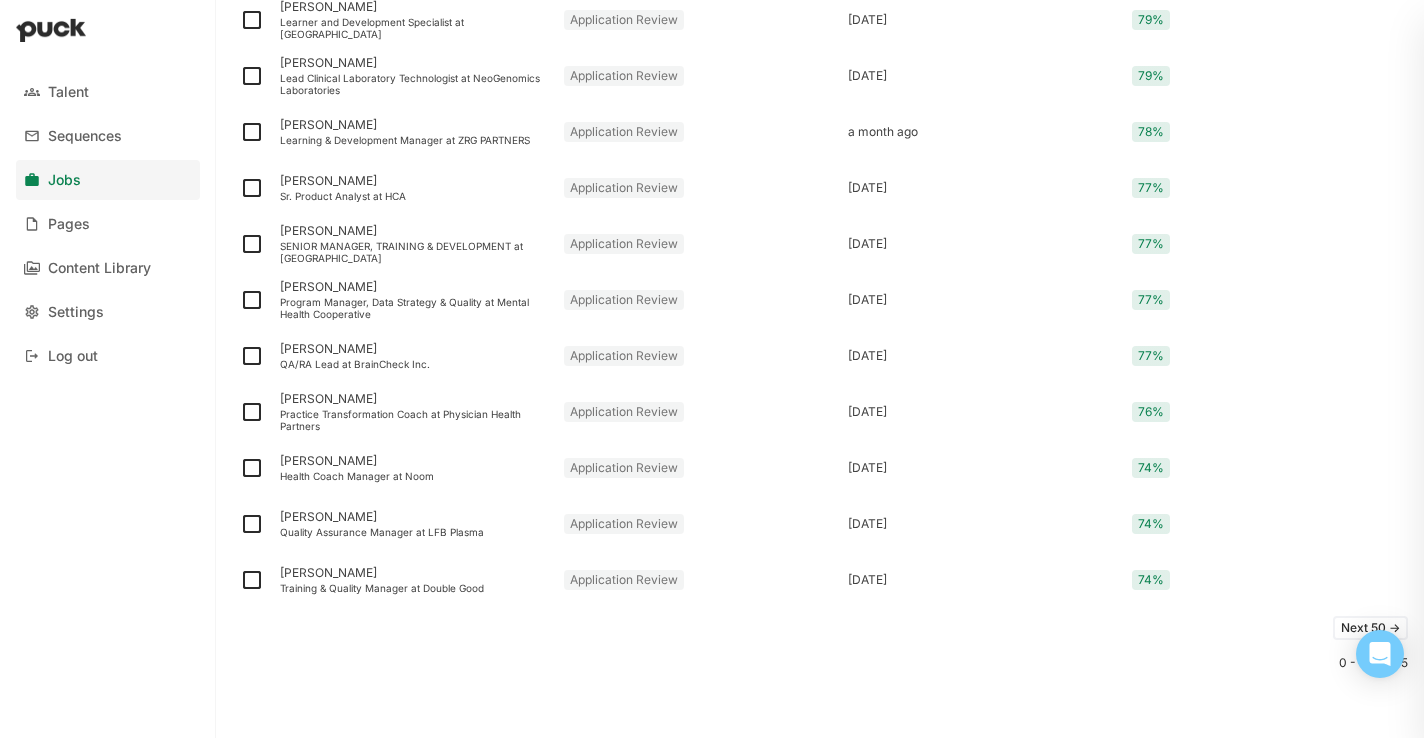 click on "Next 50 ->" at bounding box center [1370, 628] 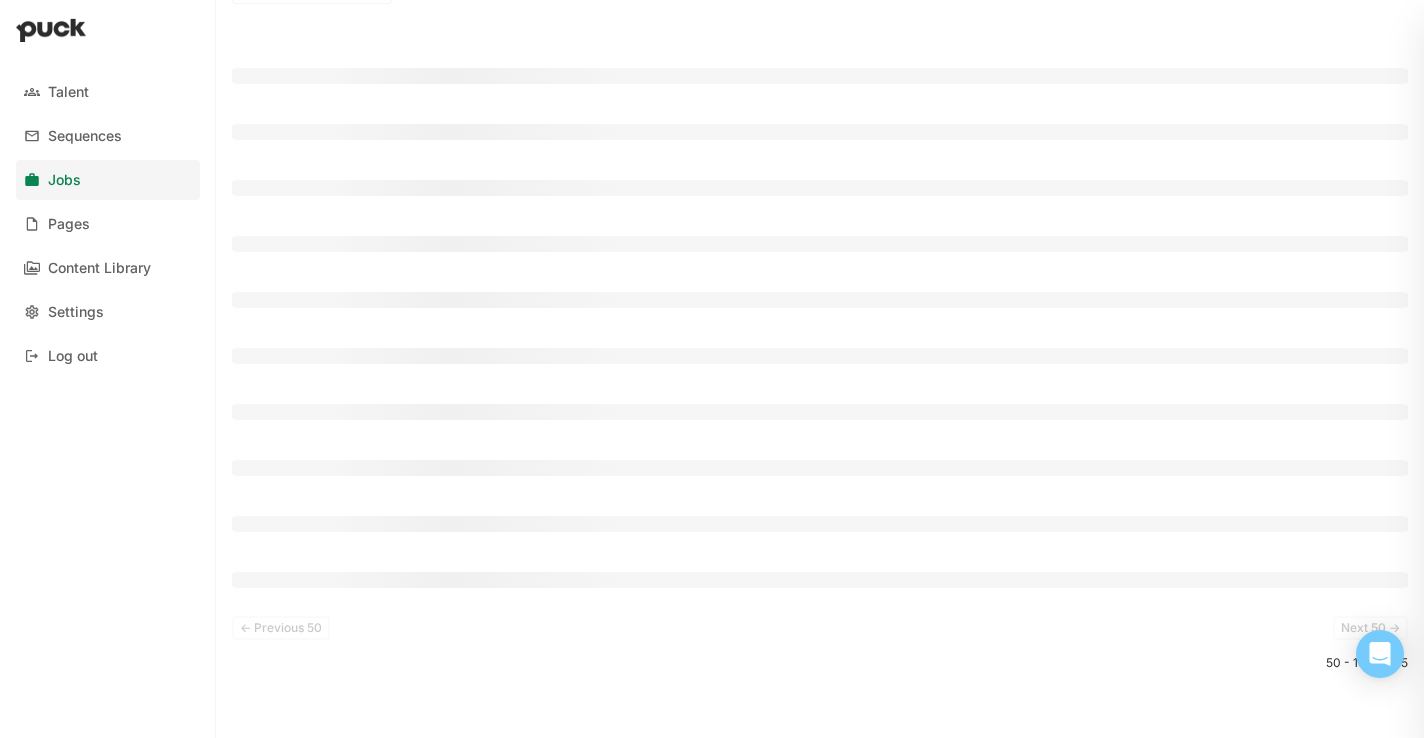 scroll, scrollTop: 2562, scrollLeft: 0, axis: vertical 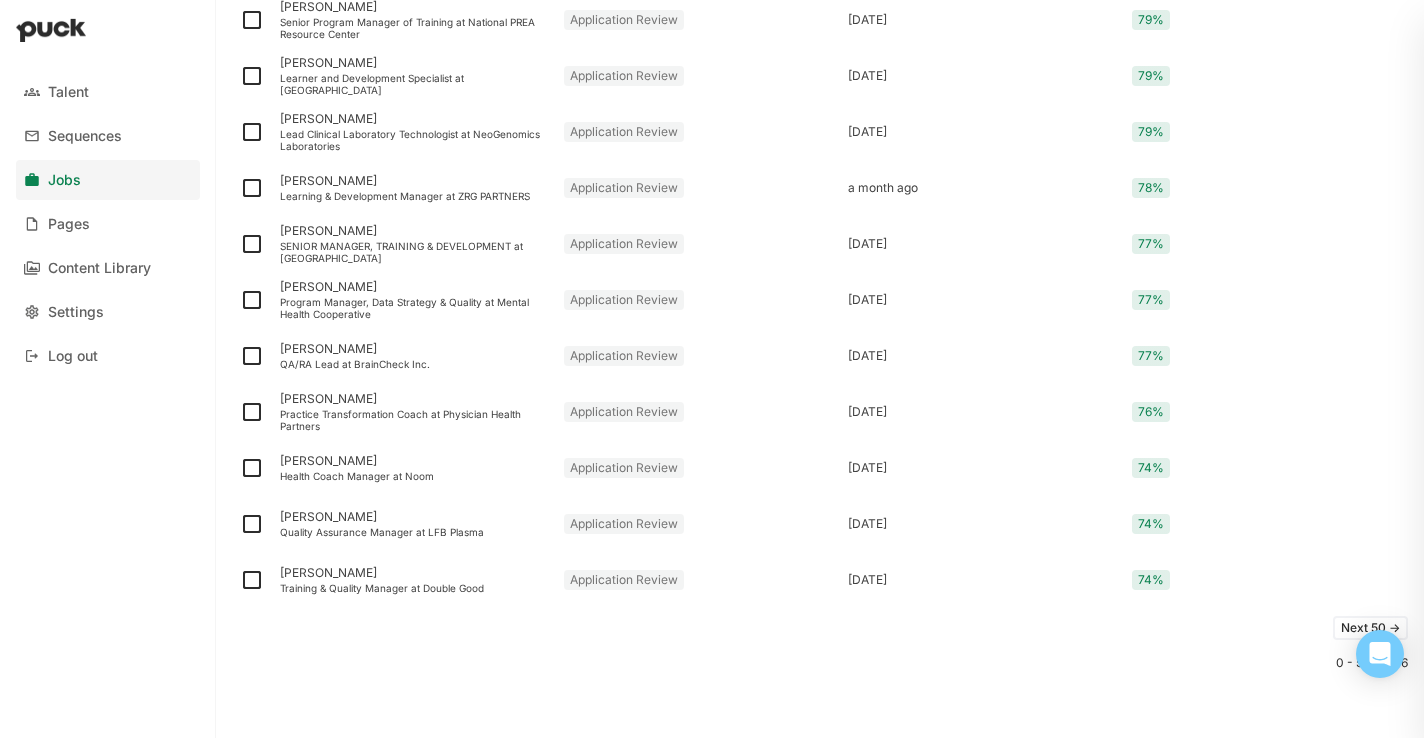 click on "Next 50 ->" at bounding box center (1370, 628) 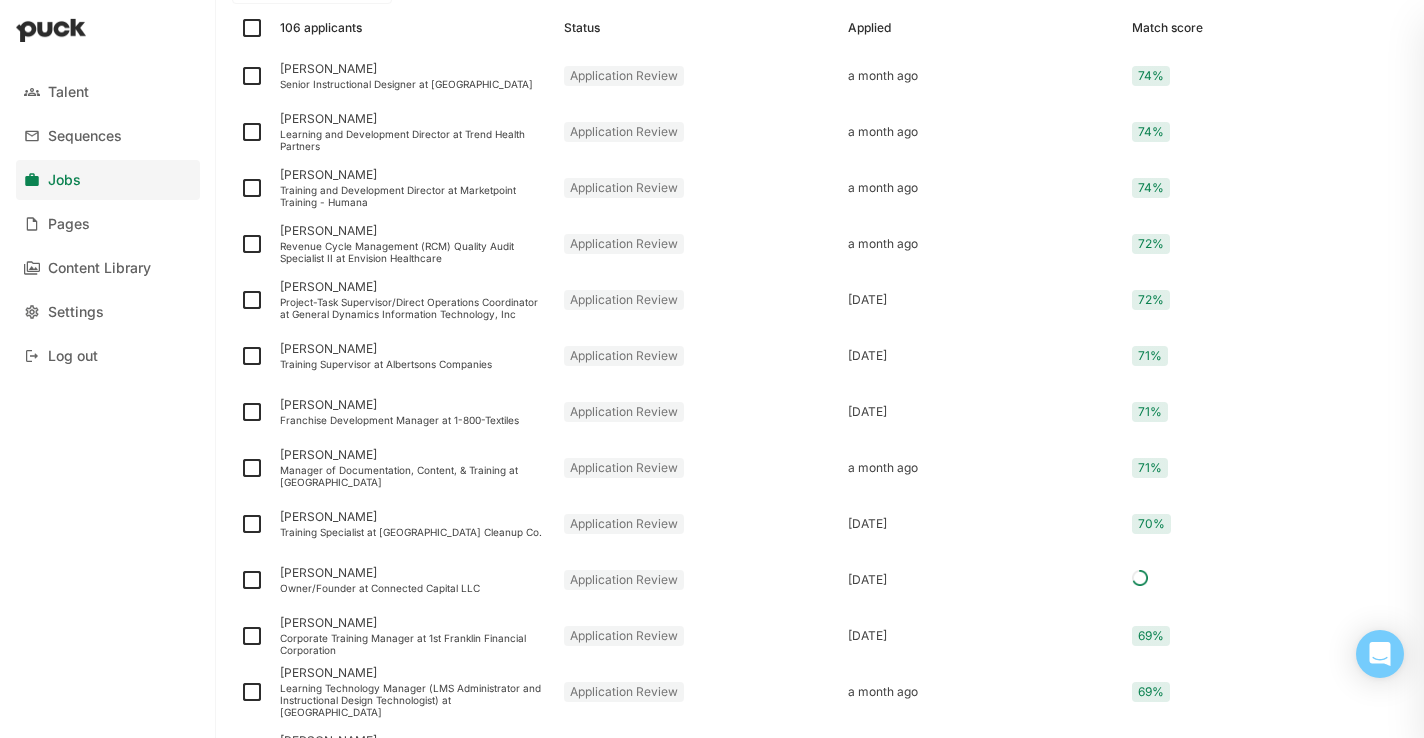scroll, scrollTop: 2562, scrollLeft: 0, axis: vertical 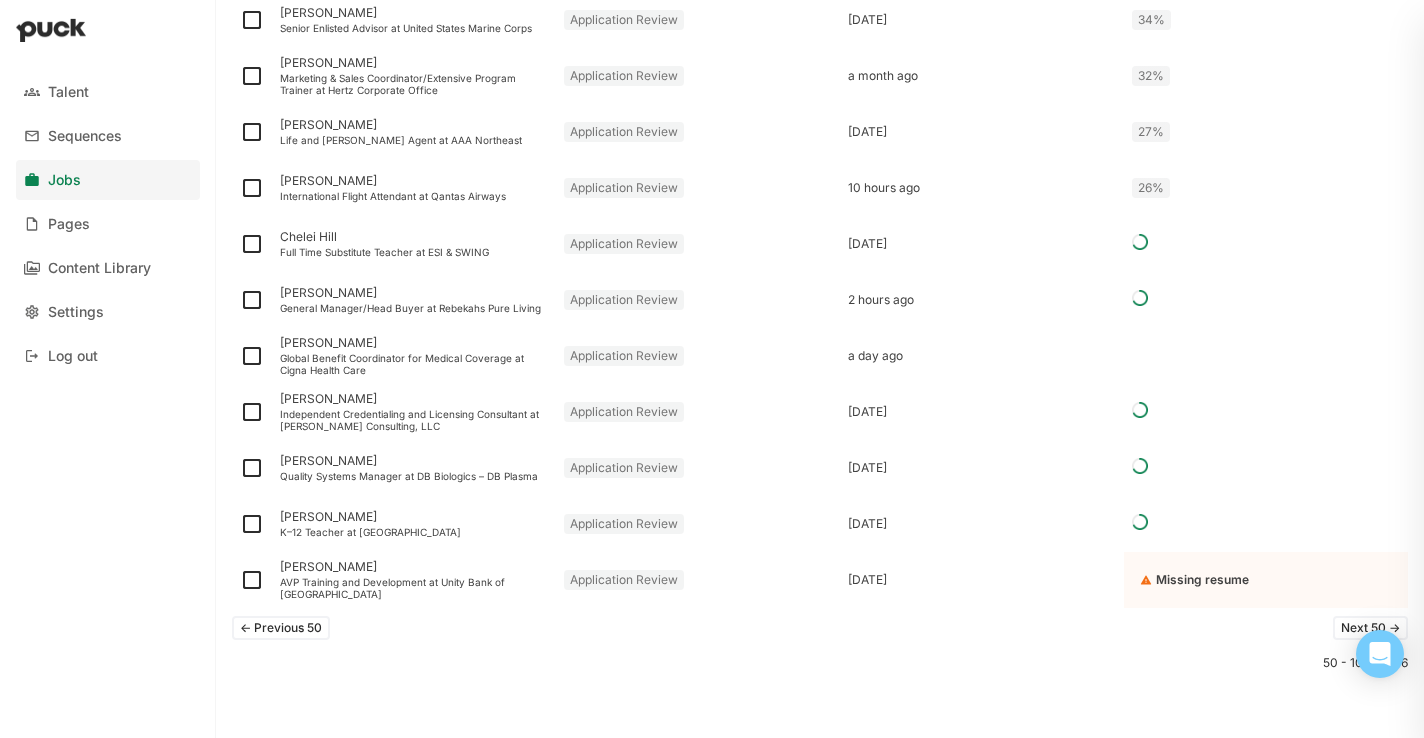 click on "Next 50 ->" at bounding box center (1370, 628) 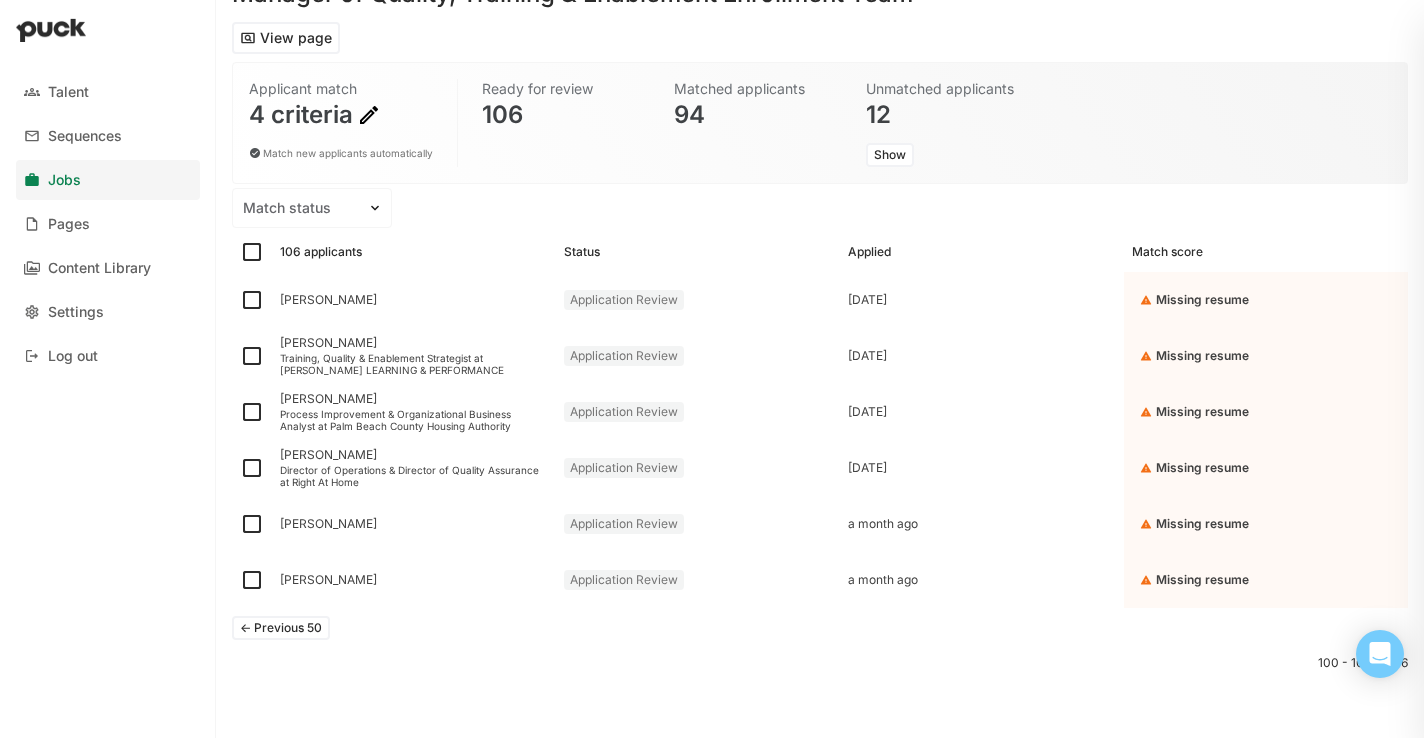 scroll, scrollTop: 98, scrollLeft: 0, axis: vertical 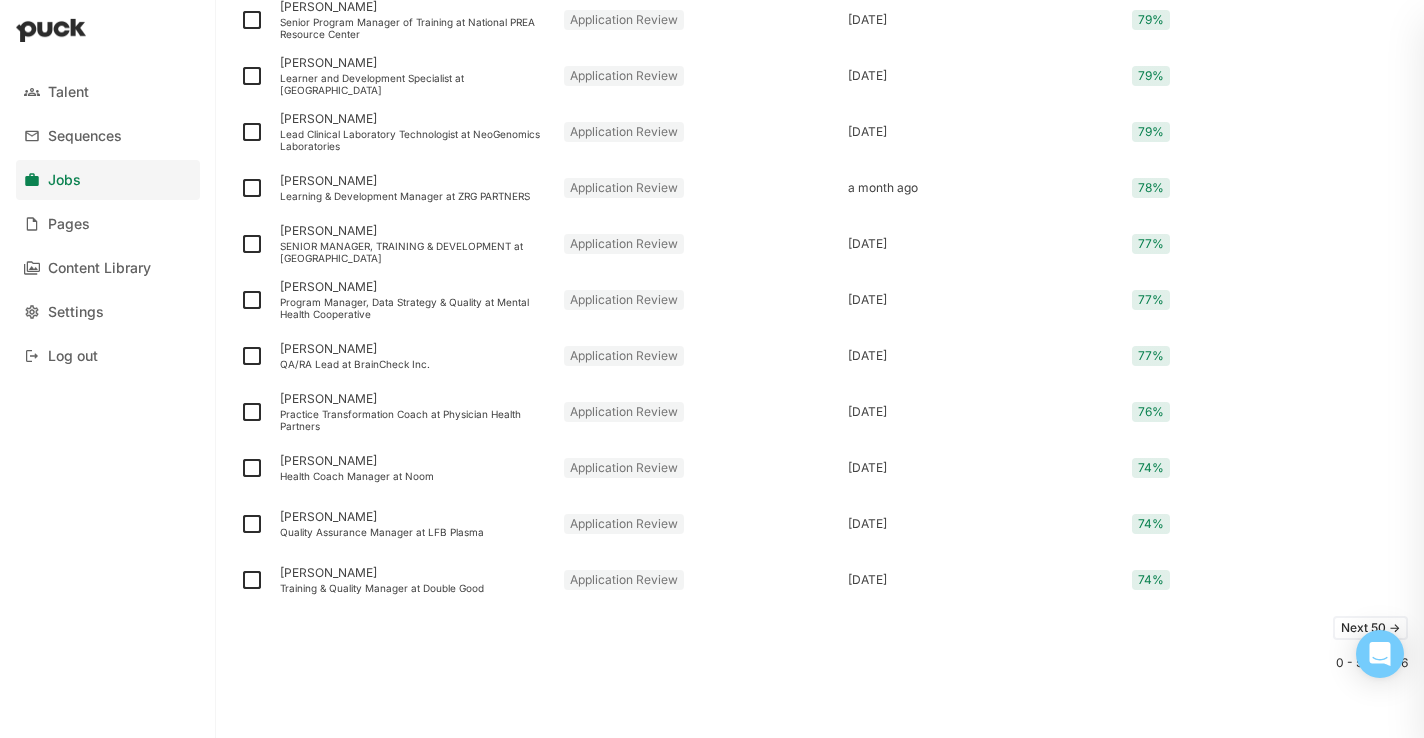 click on "Next 50 ->" at bounding box center [1370, 628] 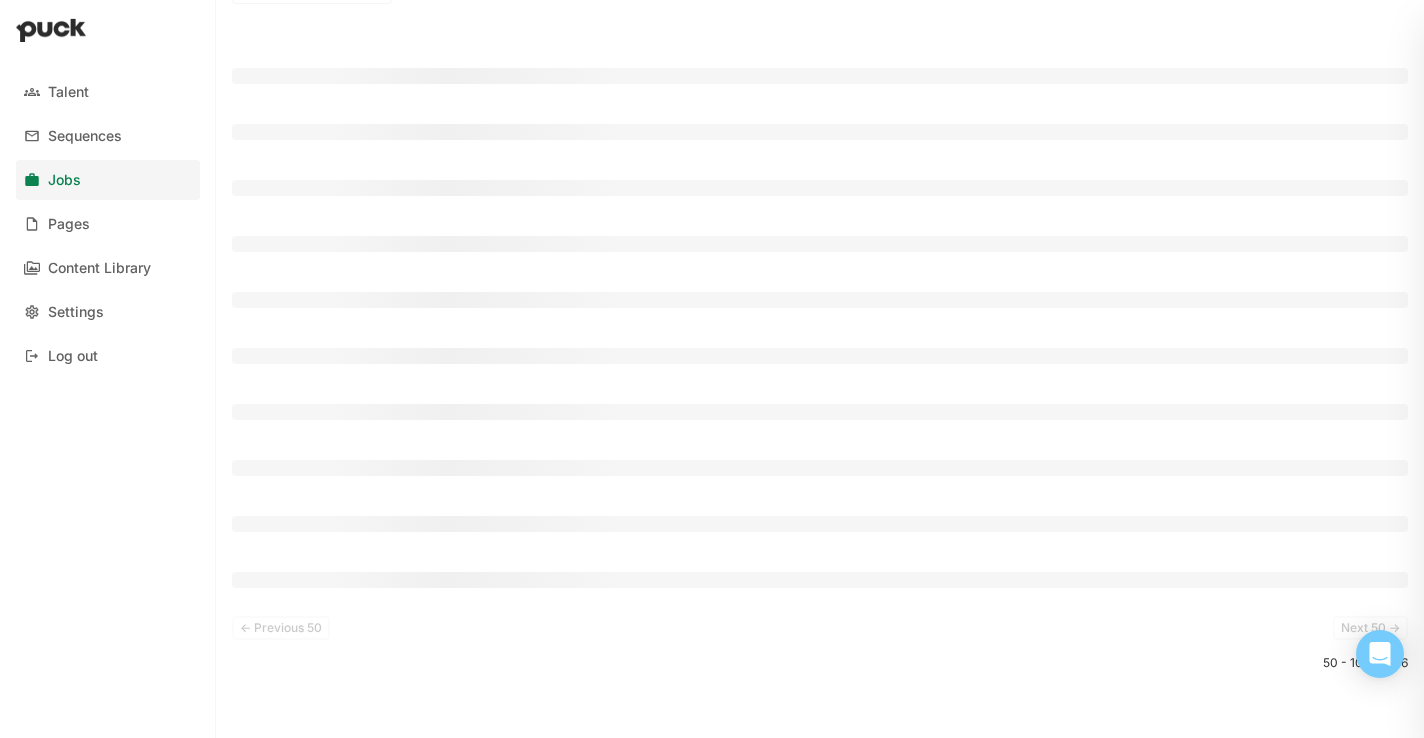 scroll, scrollTop: 2562, scrollLeft: 0, axis: vertical 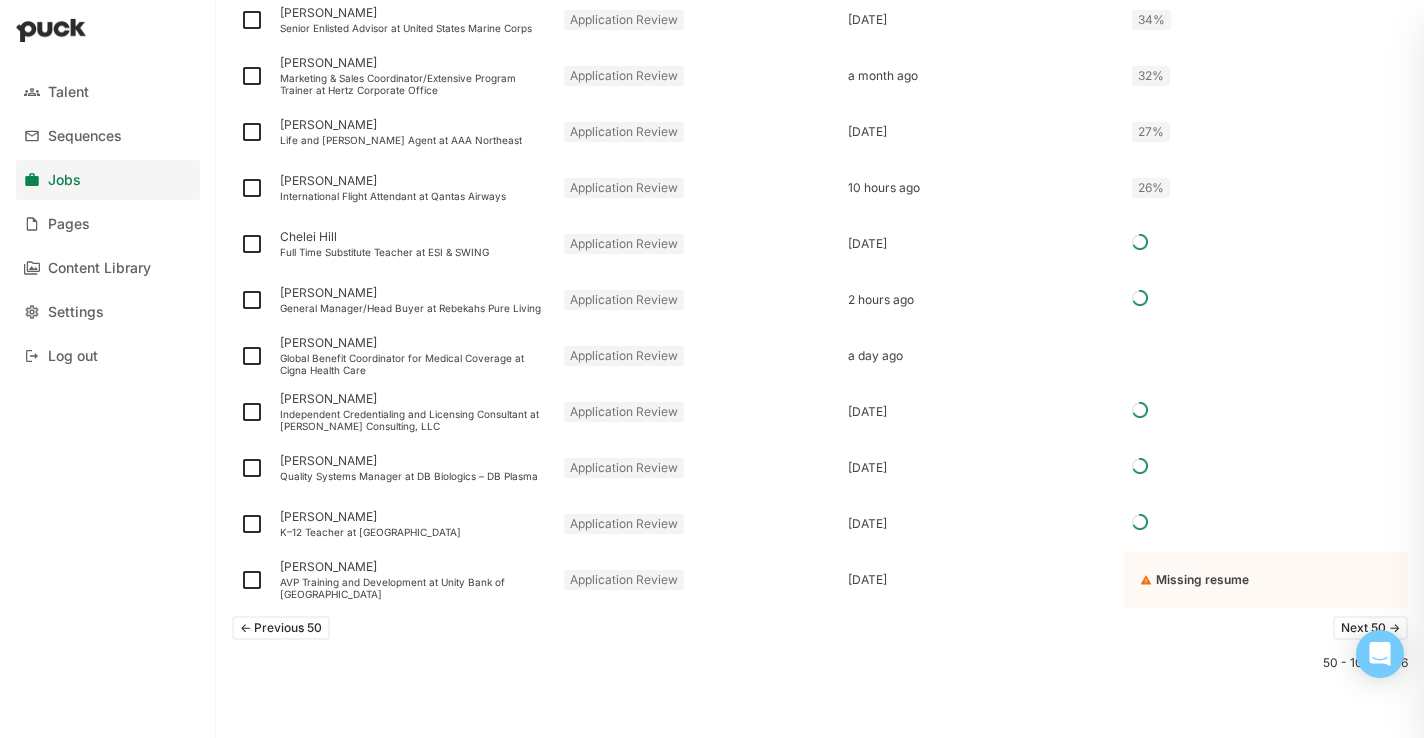 click on "Next 50 ->" at bounding box center (1370, 628) 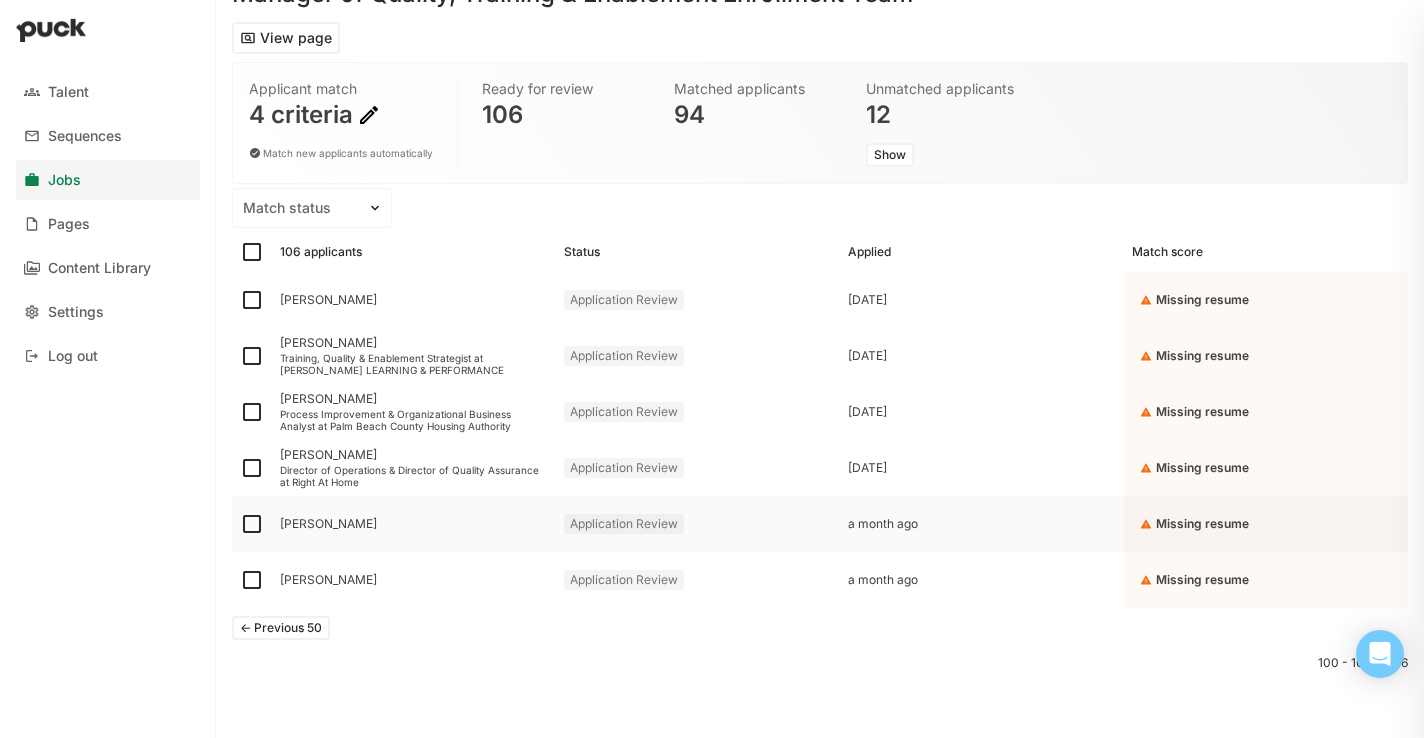 scroll, scrollTop: 98, scrollLeft: 0, axis: vertical 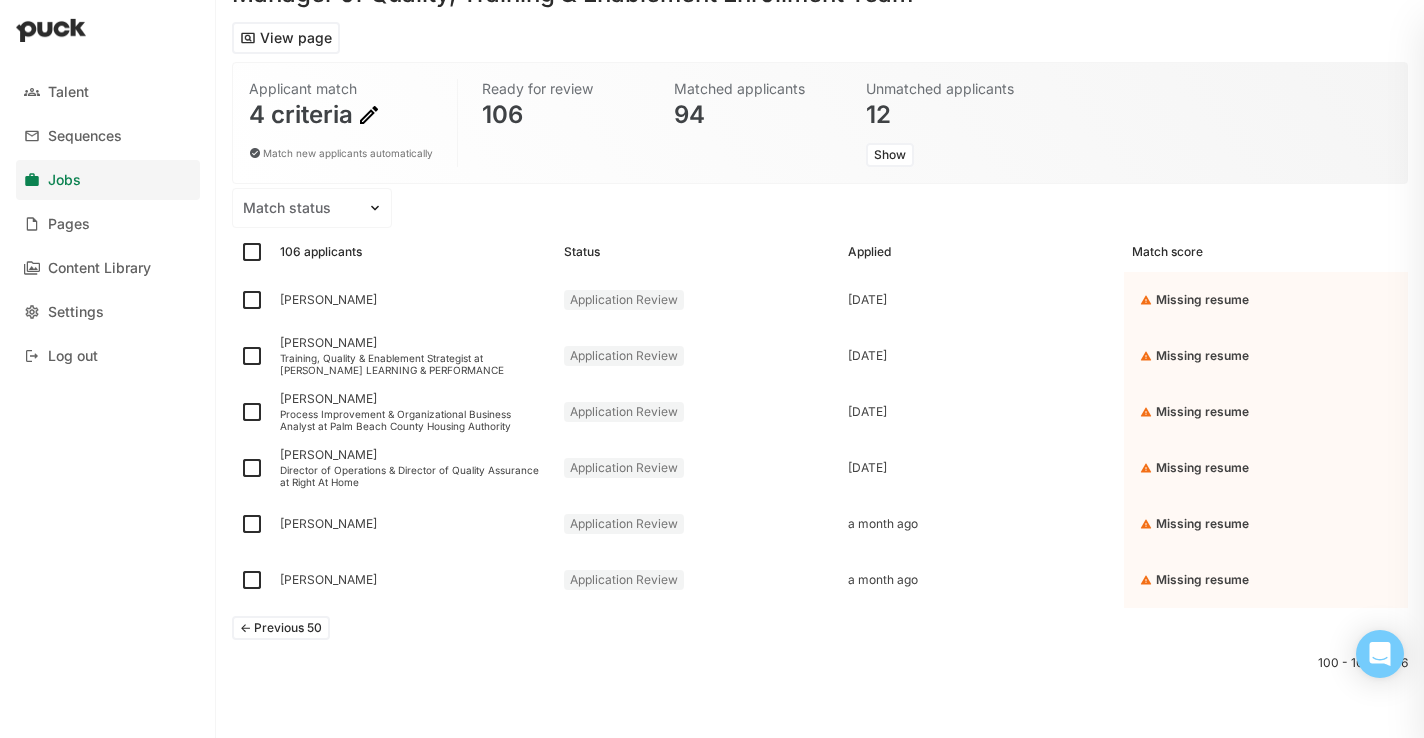 click on "<- Previous 50" at bounding box center [281, 628] 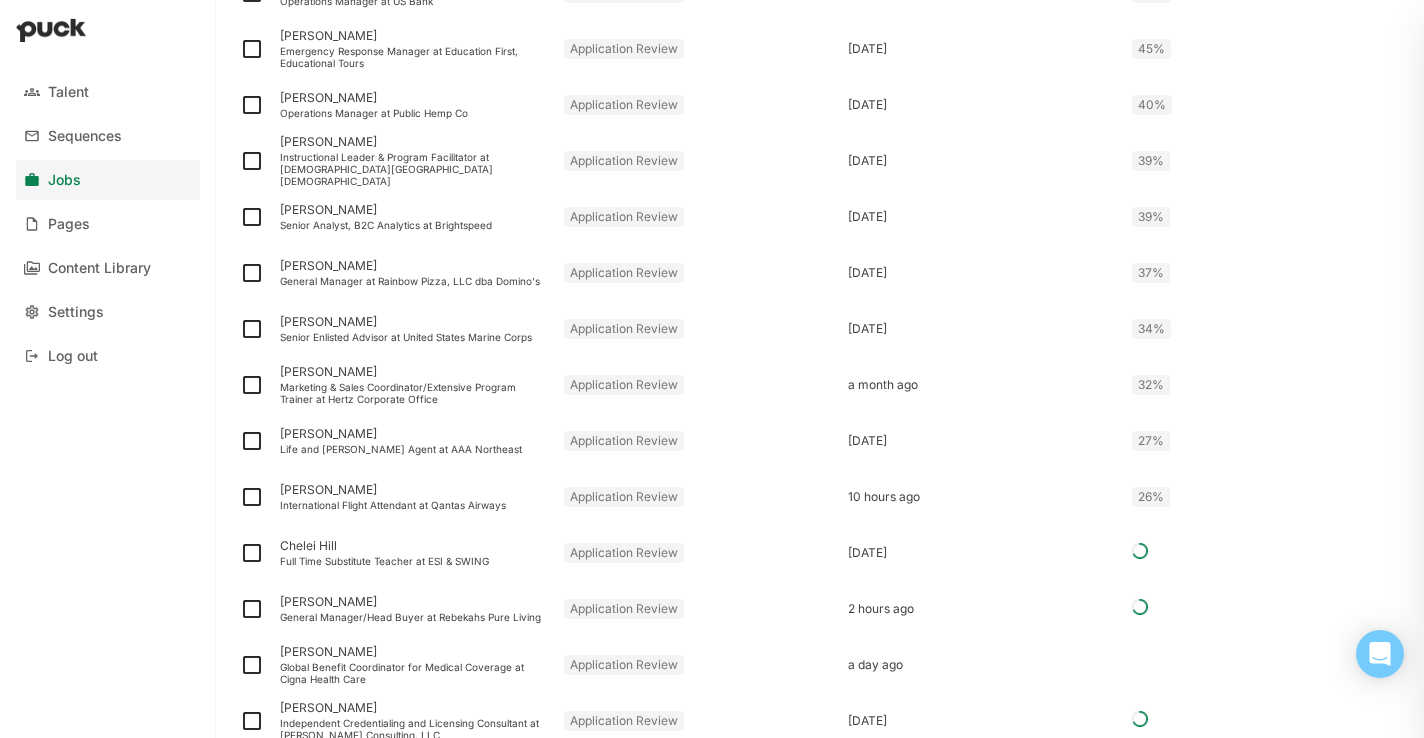 scroll, scrollTop: 2243, scrollLeft: 0, axis: vertical 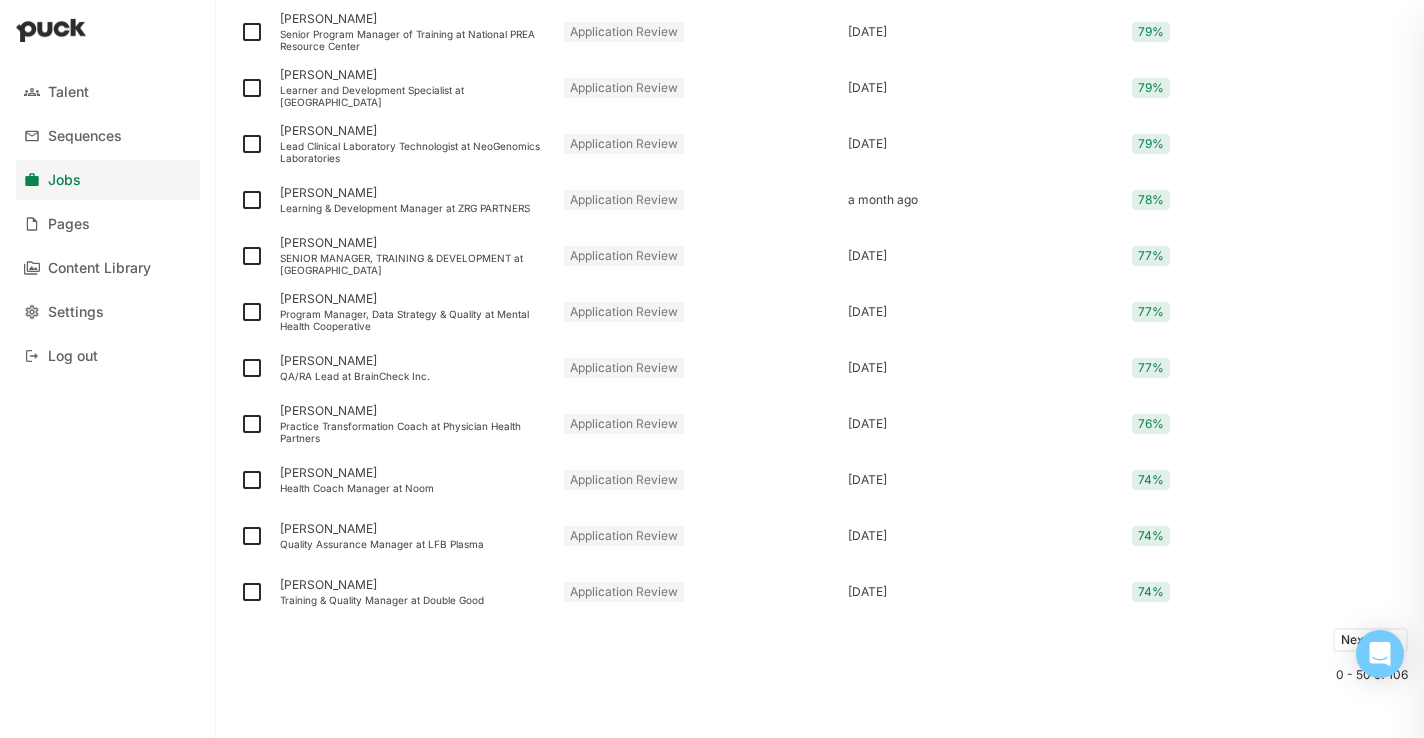 click on "Next 50 ->" at bounding box center [1370, 640] 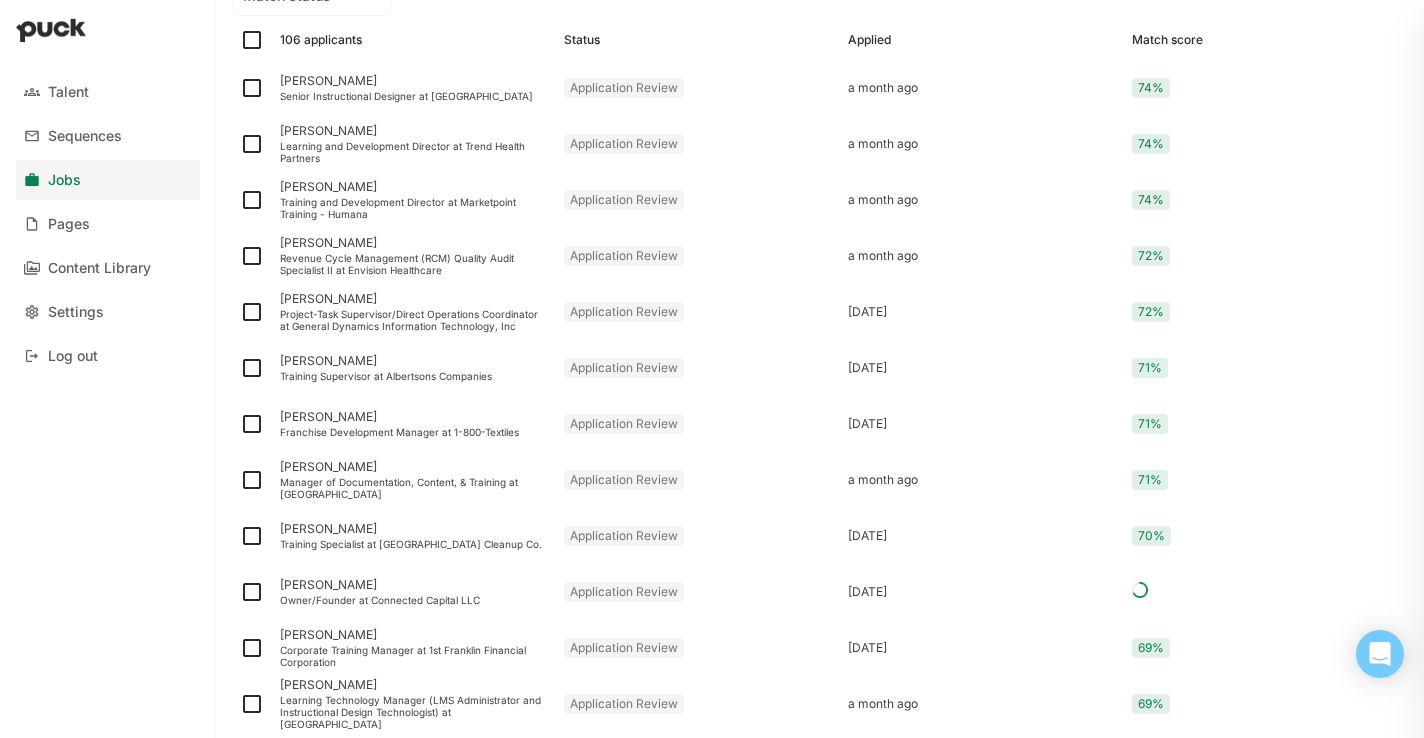 scroll, scrollTop: 2550, scrollLeft: 0, axis: vertical 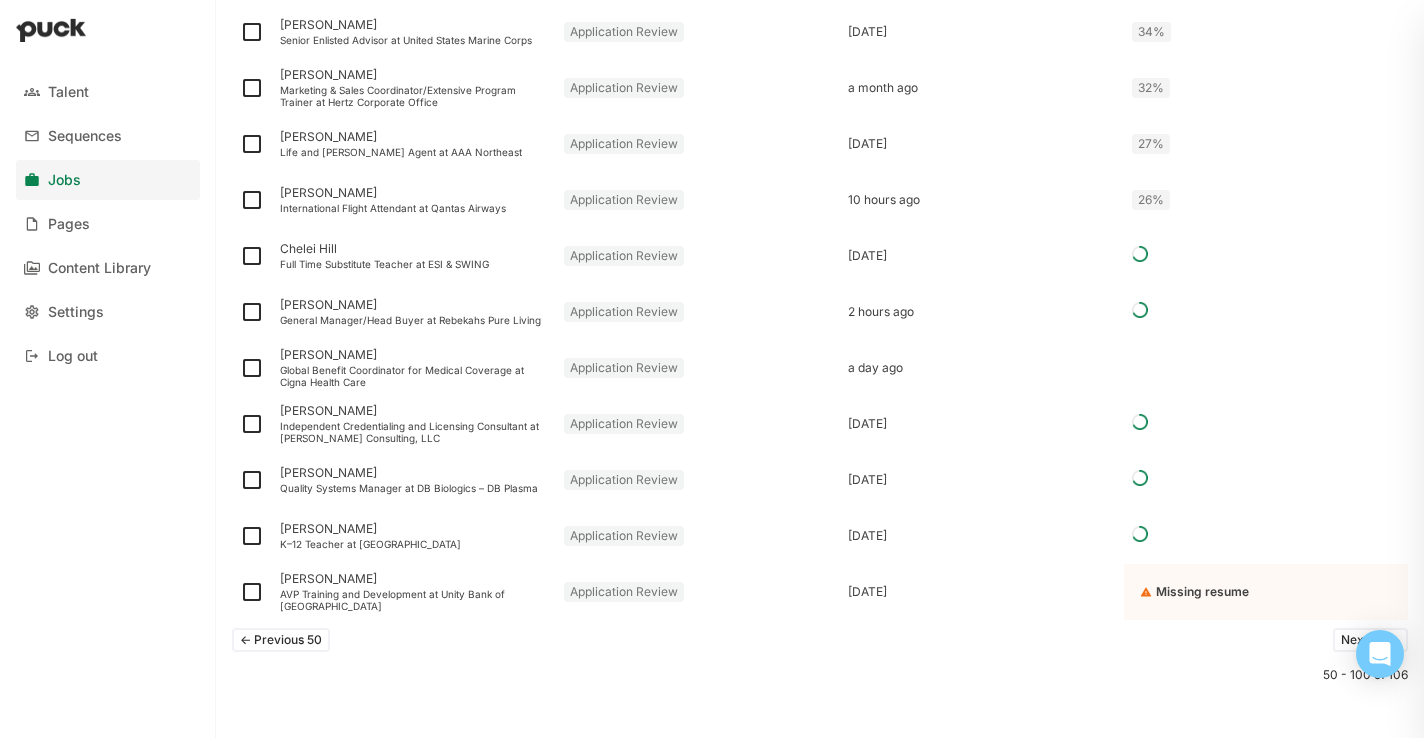 click on "<- Previous 50" at bounding box center [281, 640] 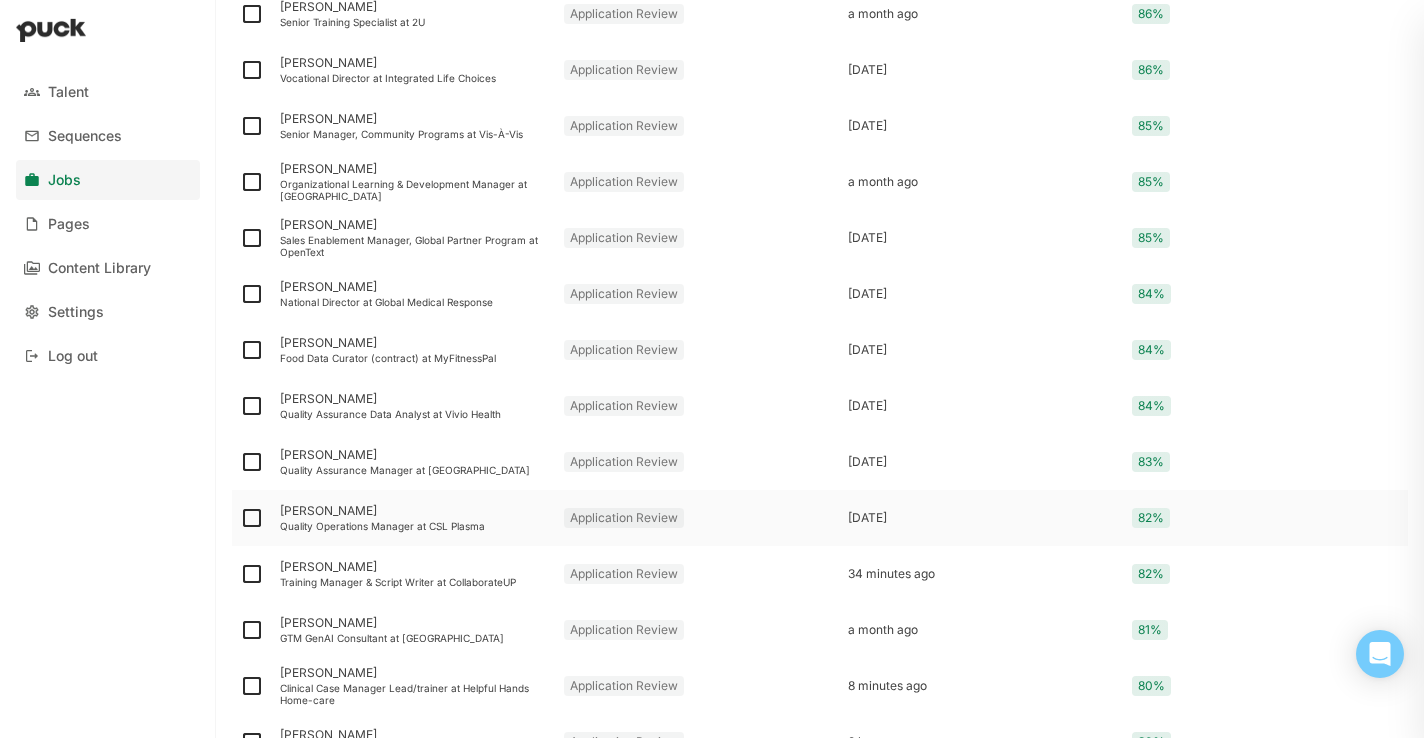 scroll, scrollTop: 1670, scrollLeft: 0, axis: vertical 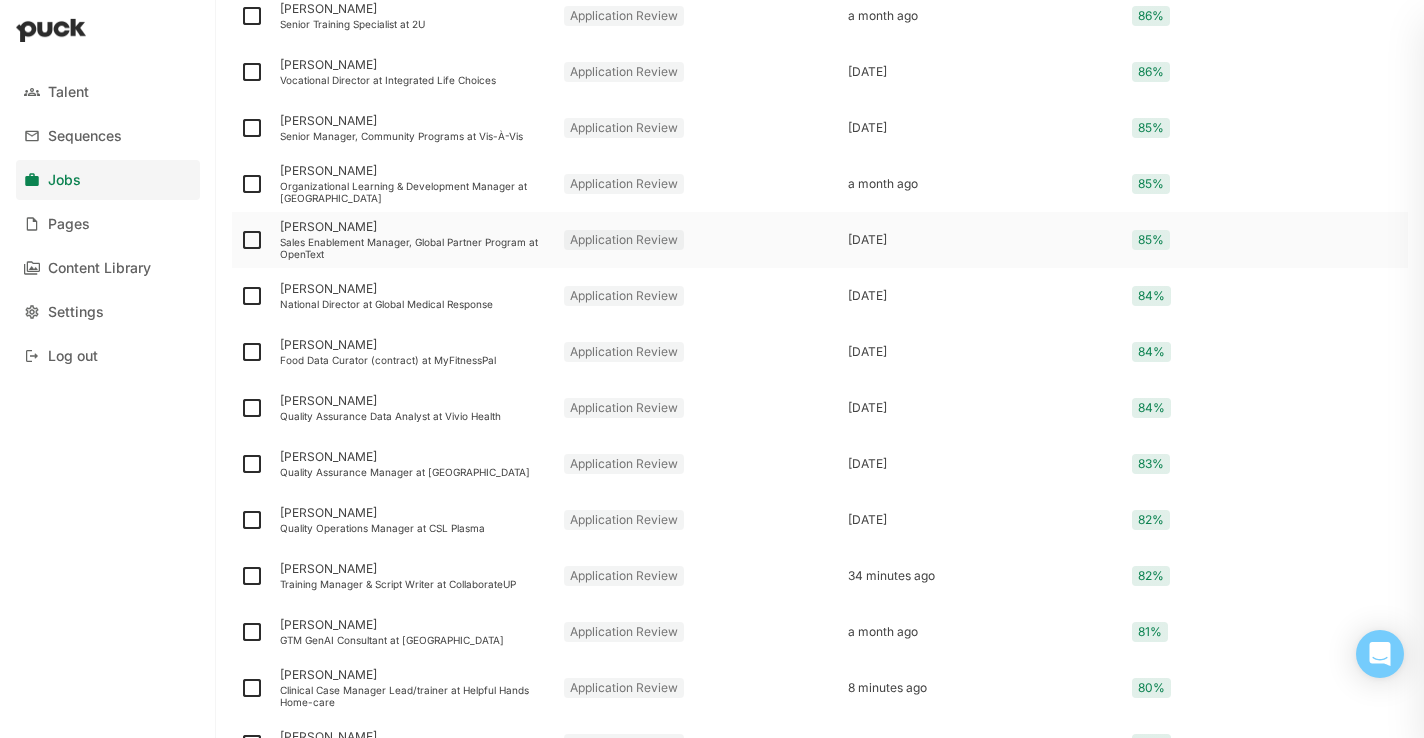 click on "Josh Kuhn Sales Enablement Manager, Global Partner Program at OpenText" at bounding box center [414, 240] 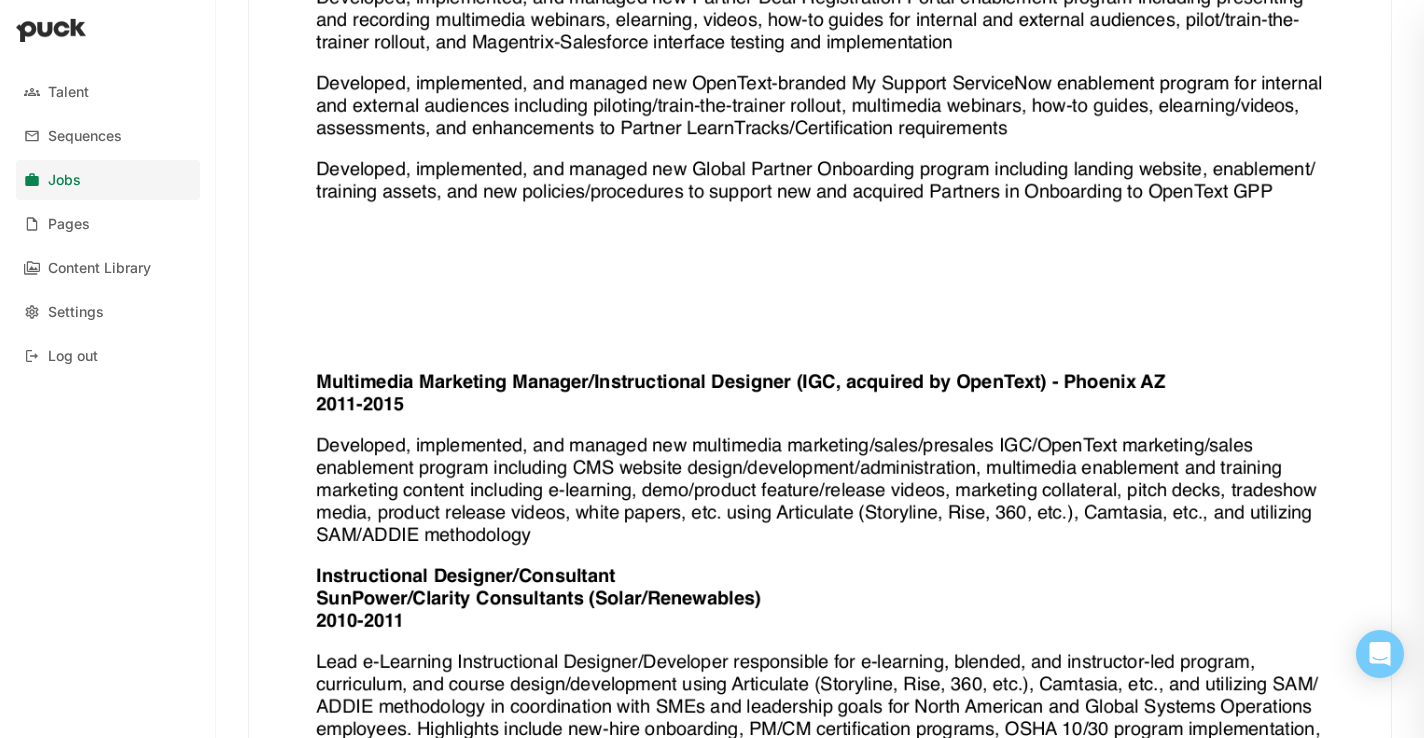 scroll, scrollTop: 0, scrollLeft: 0, axis: both 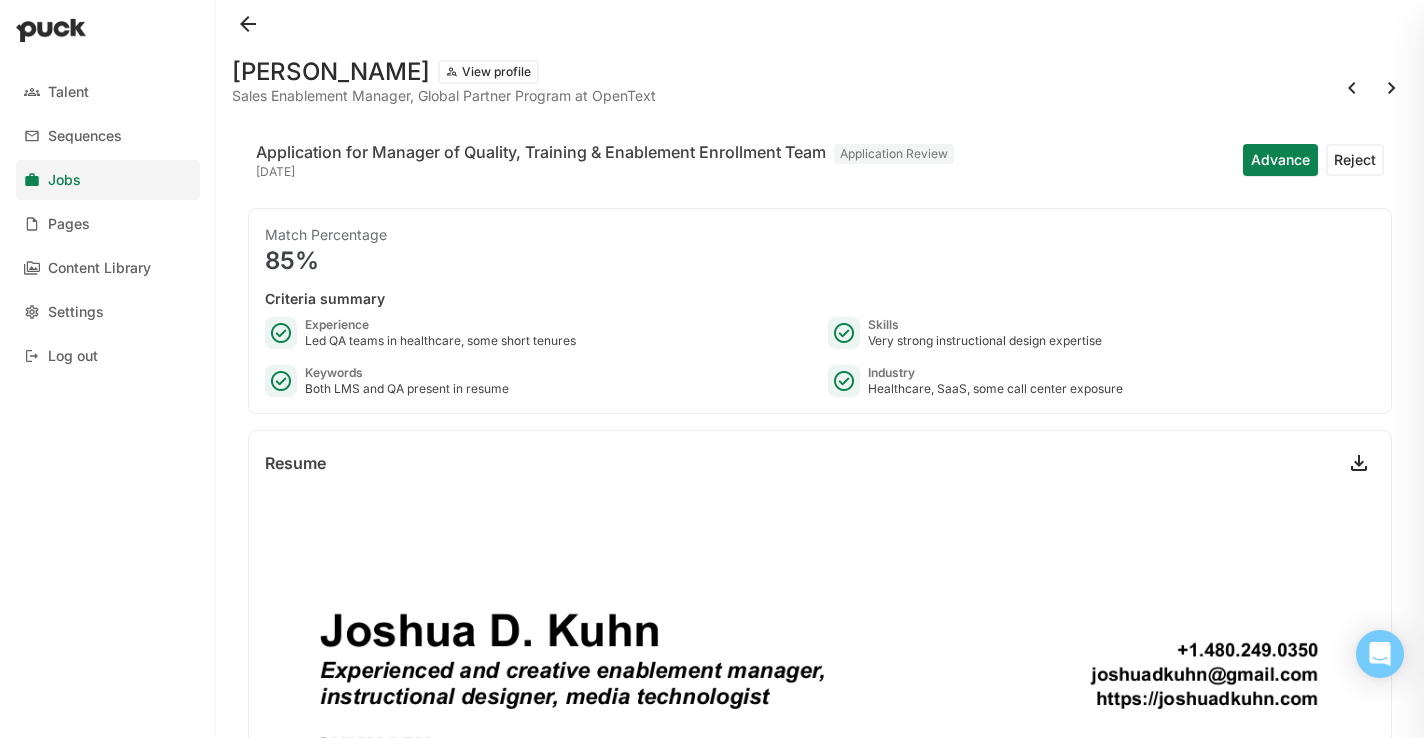 click at bounding box center [248, 24] 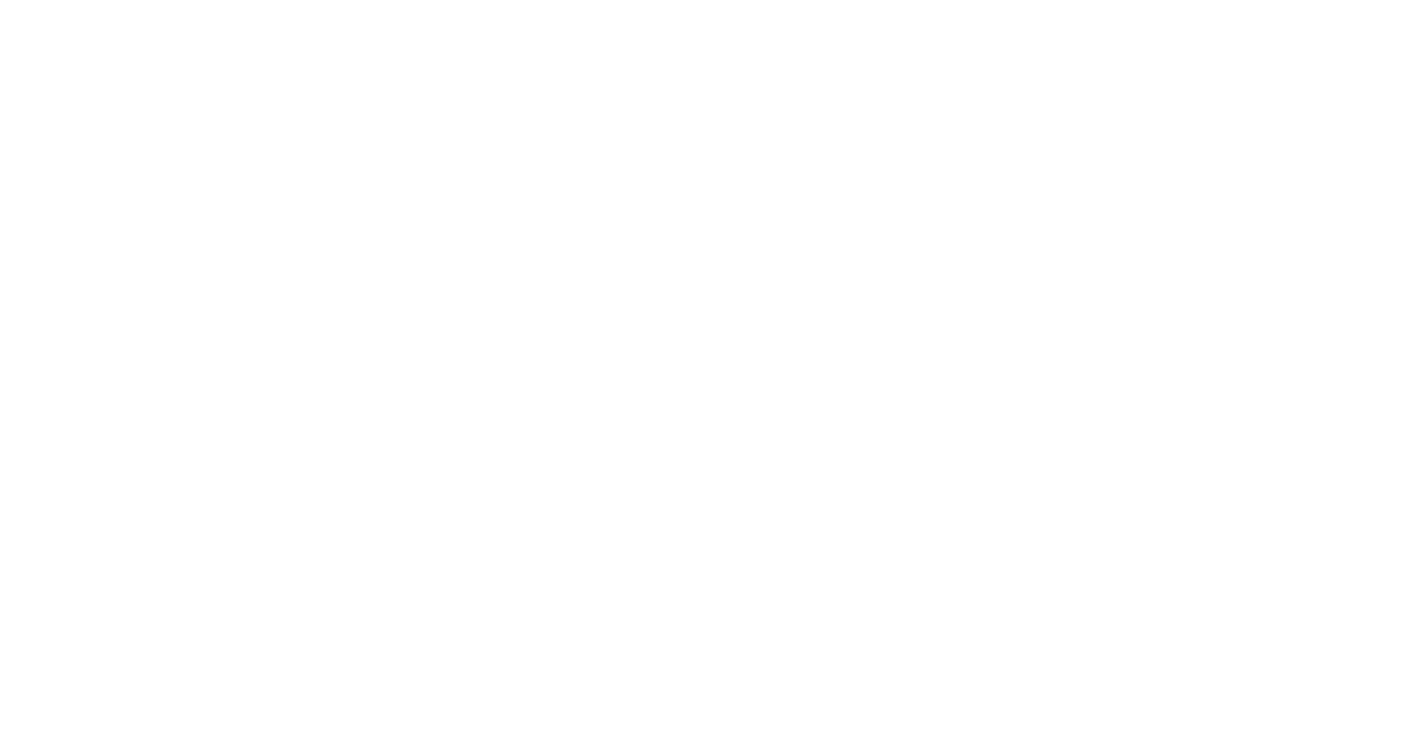 scroll, scrollTop: 0, scrollLeft: 0, axis: both 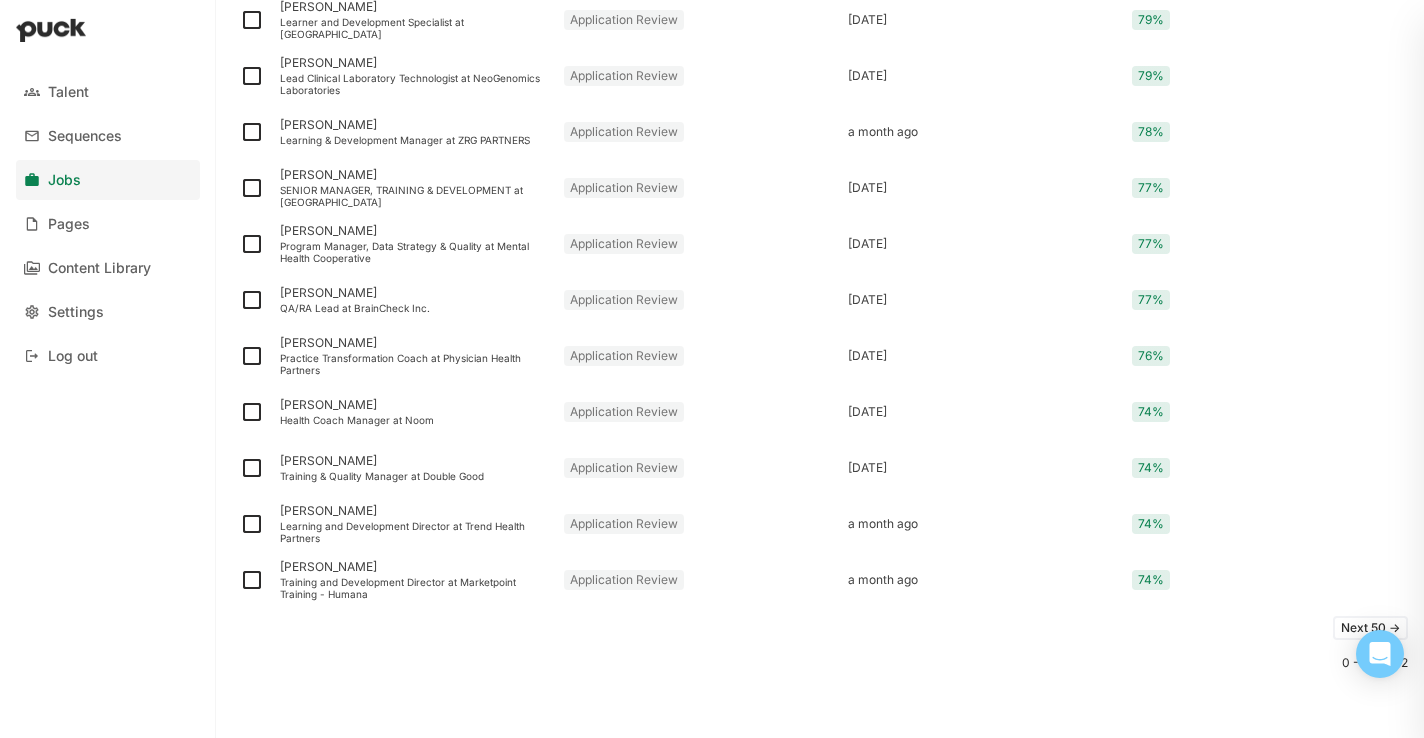 click on "Next 50 ->" at bounding box center [1370, 628] 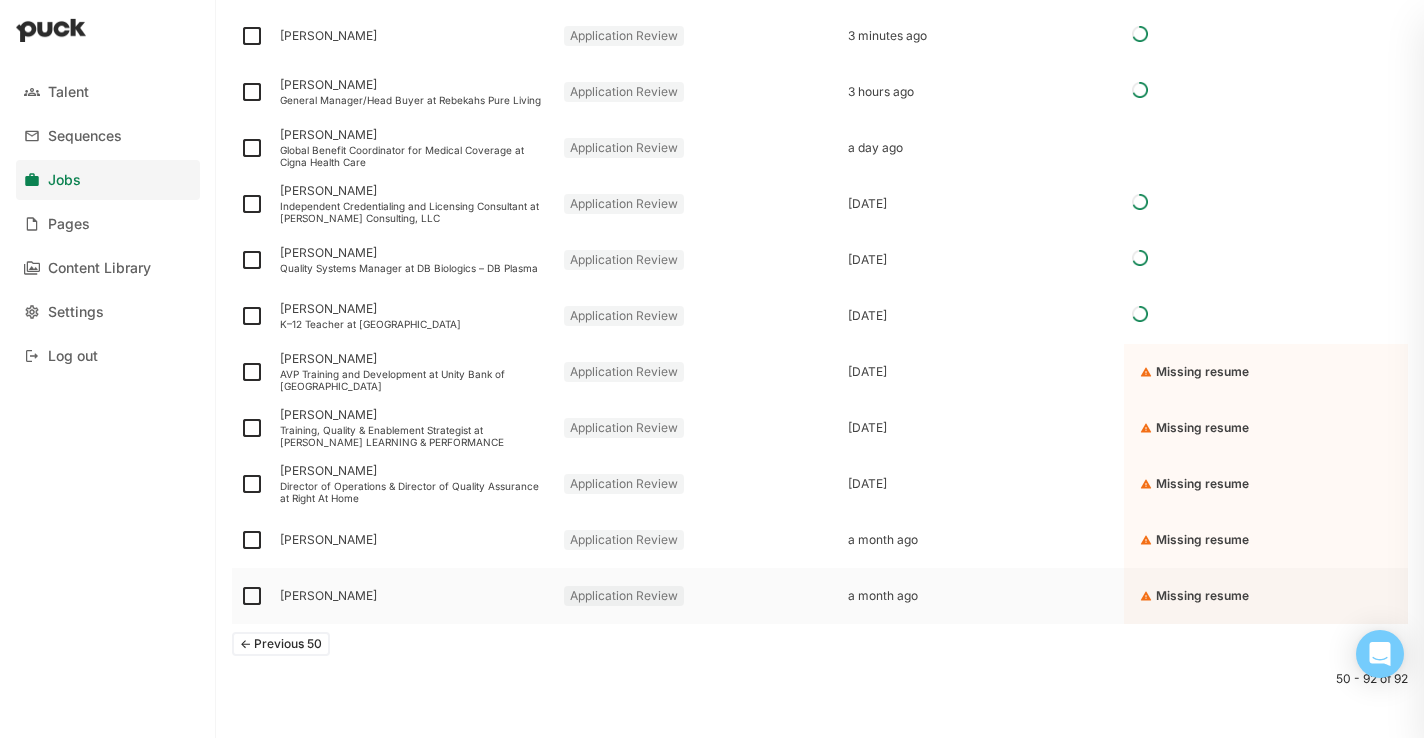 scroll, scrollTop: 2114, scrollLeft: 0, axis: vertical 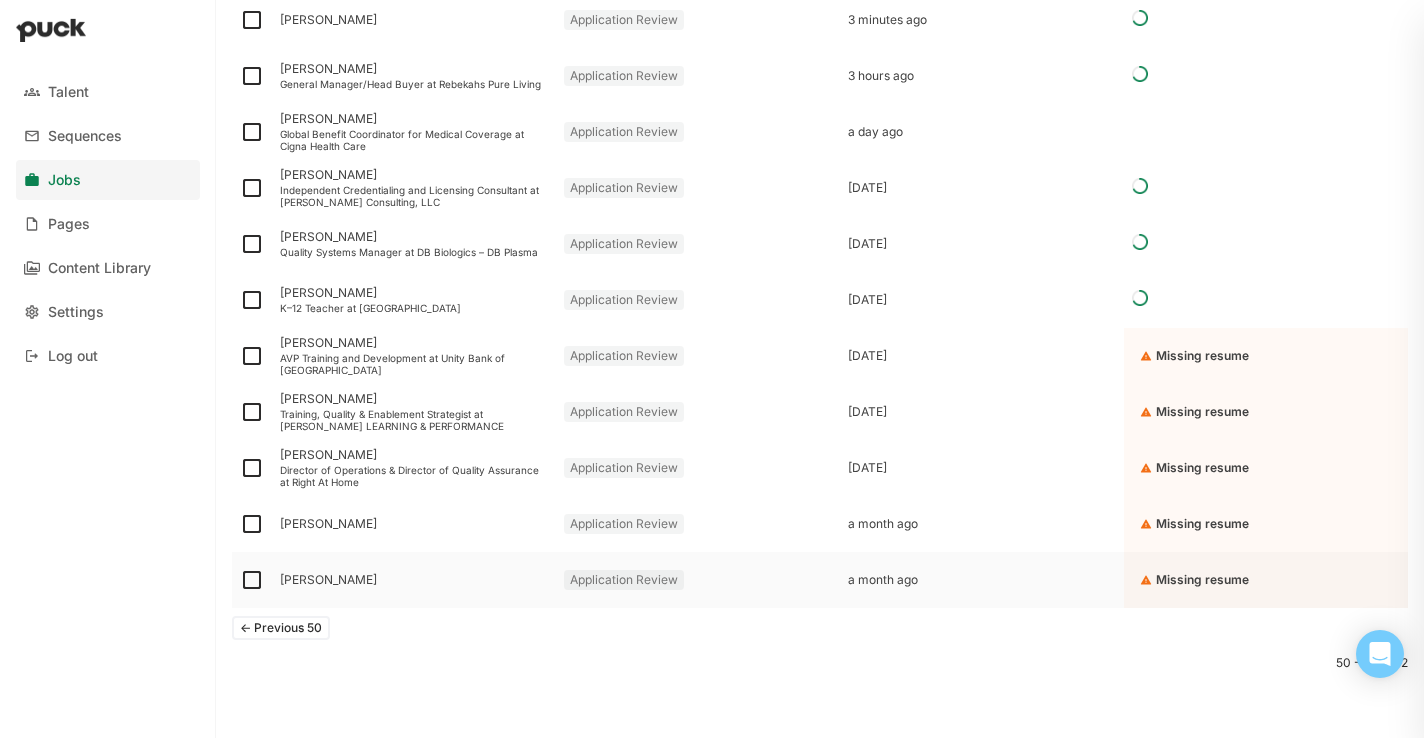 click on "[PERSON_NAME]" at bounding box center [414, 580] 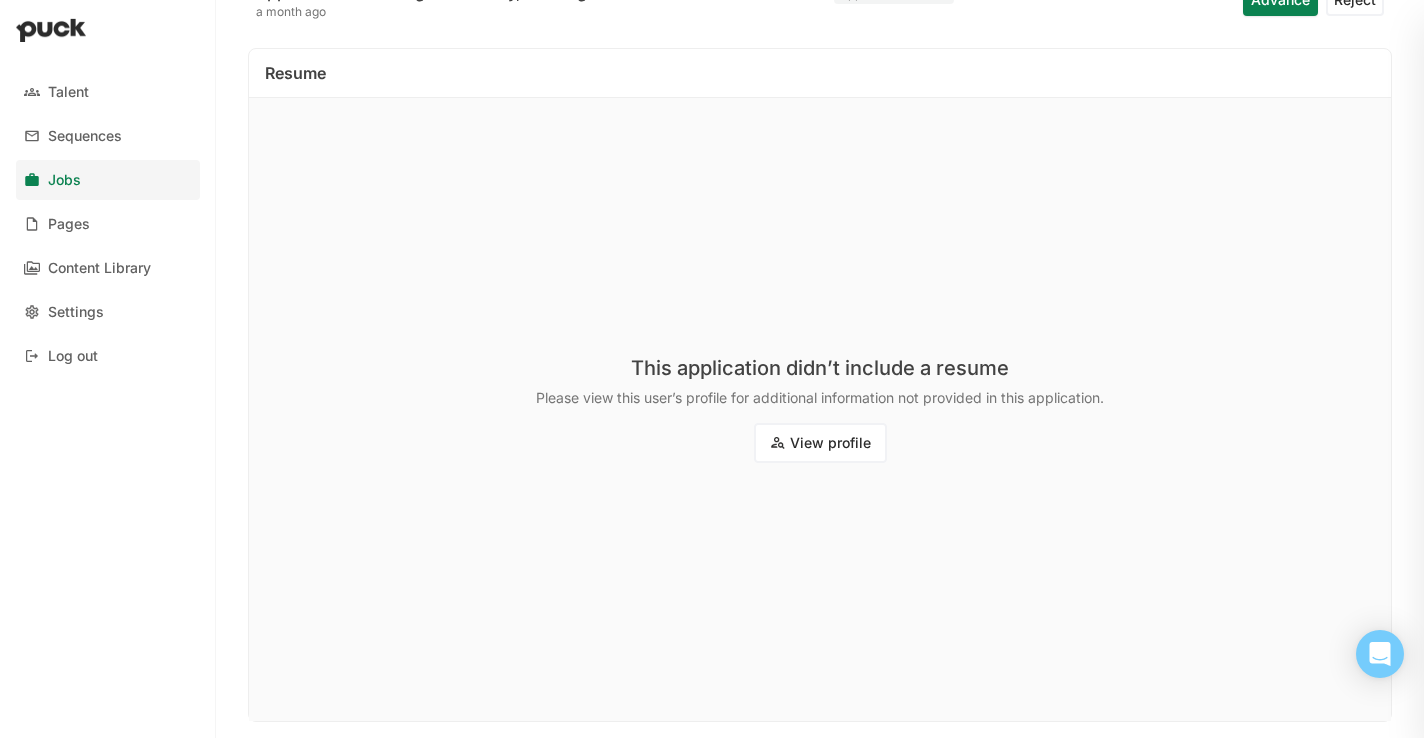 scroll, scrollTop: 160, scrollLeft: 0, axis: vertical 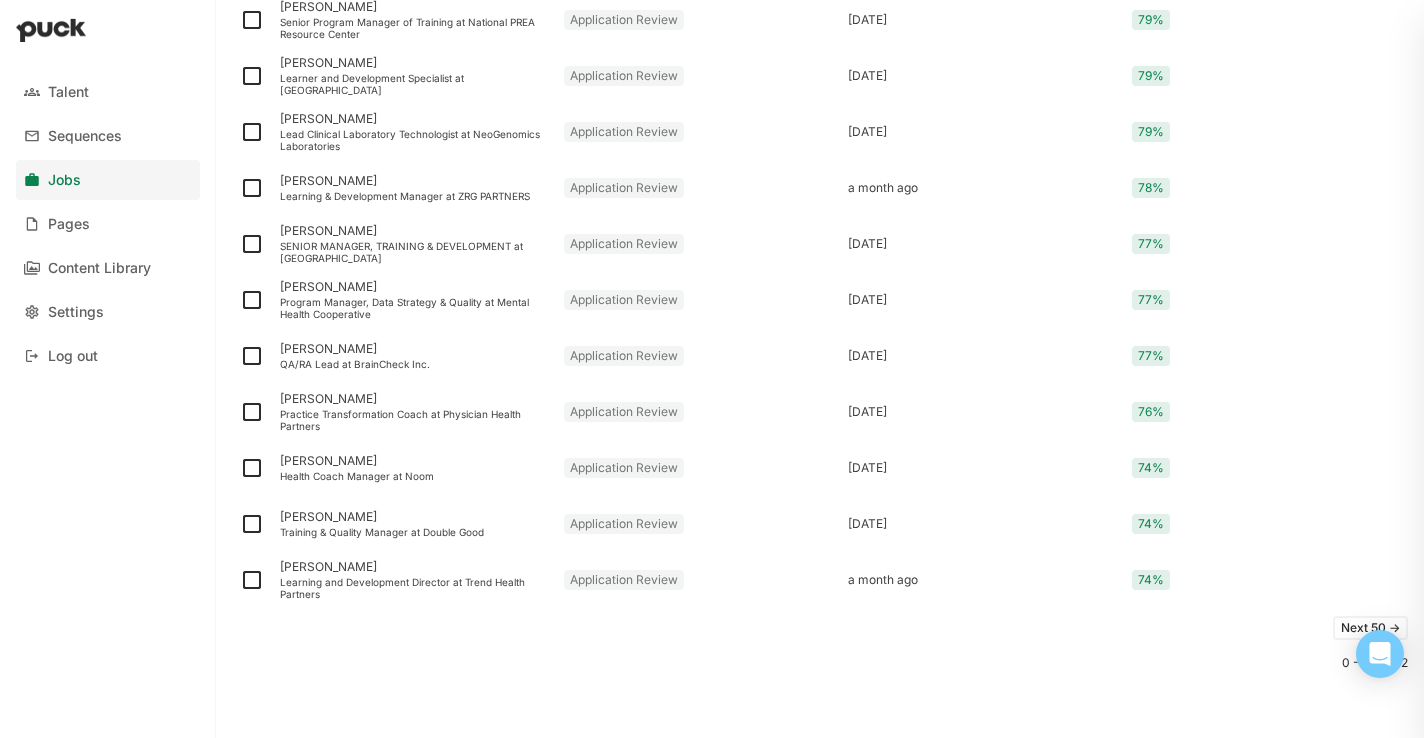 click on "Next 50 ->" at bounding box center [1370, 628] 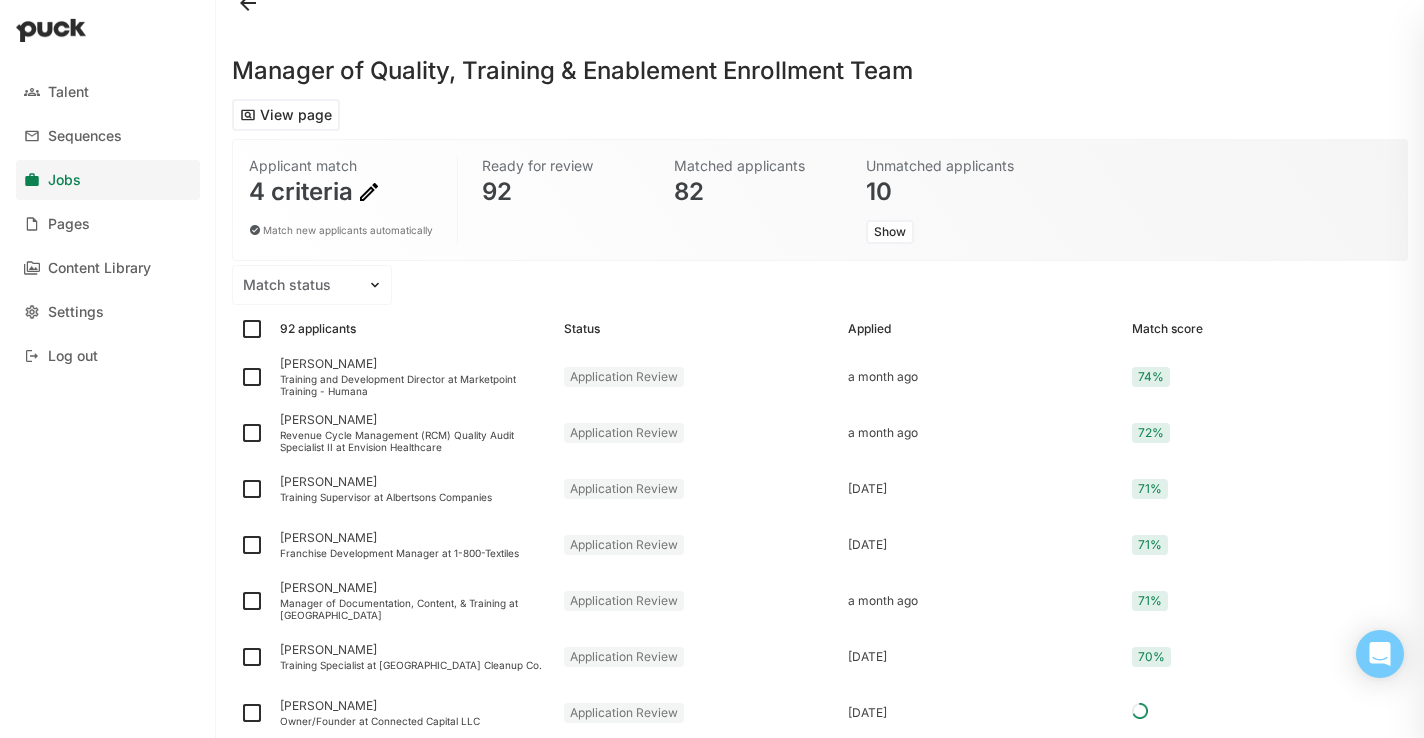 scroll, scrollTop: 17, scrollLeft: 0, axis: vertical 